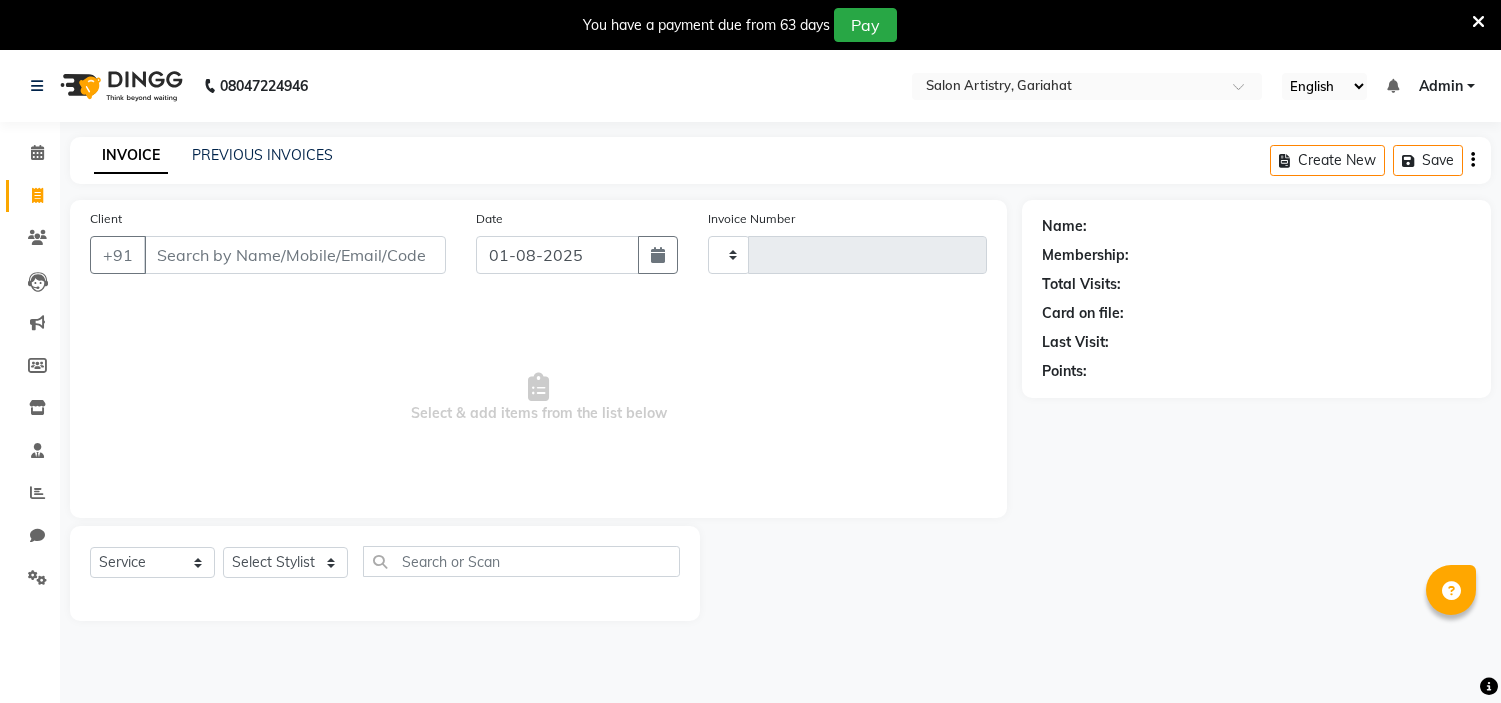 select on "service" 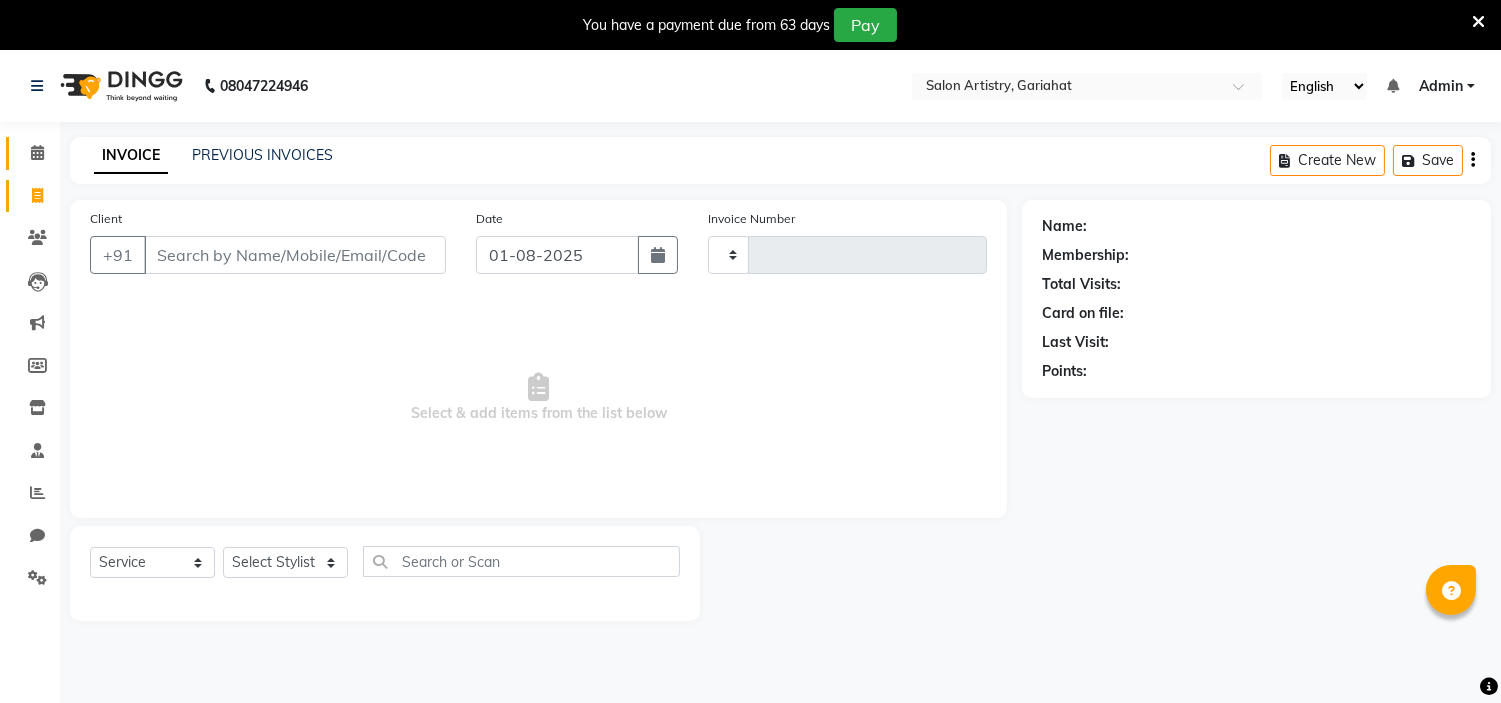 scroll, scrollTop: 0, scrollLeft: 0, axis: both 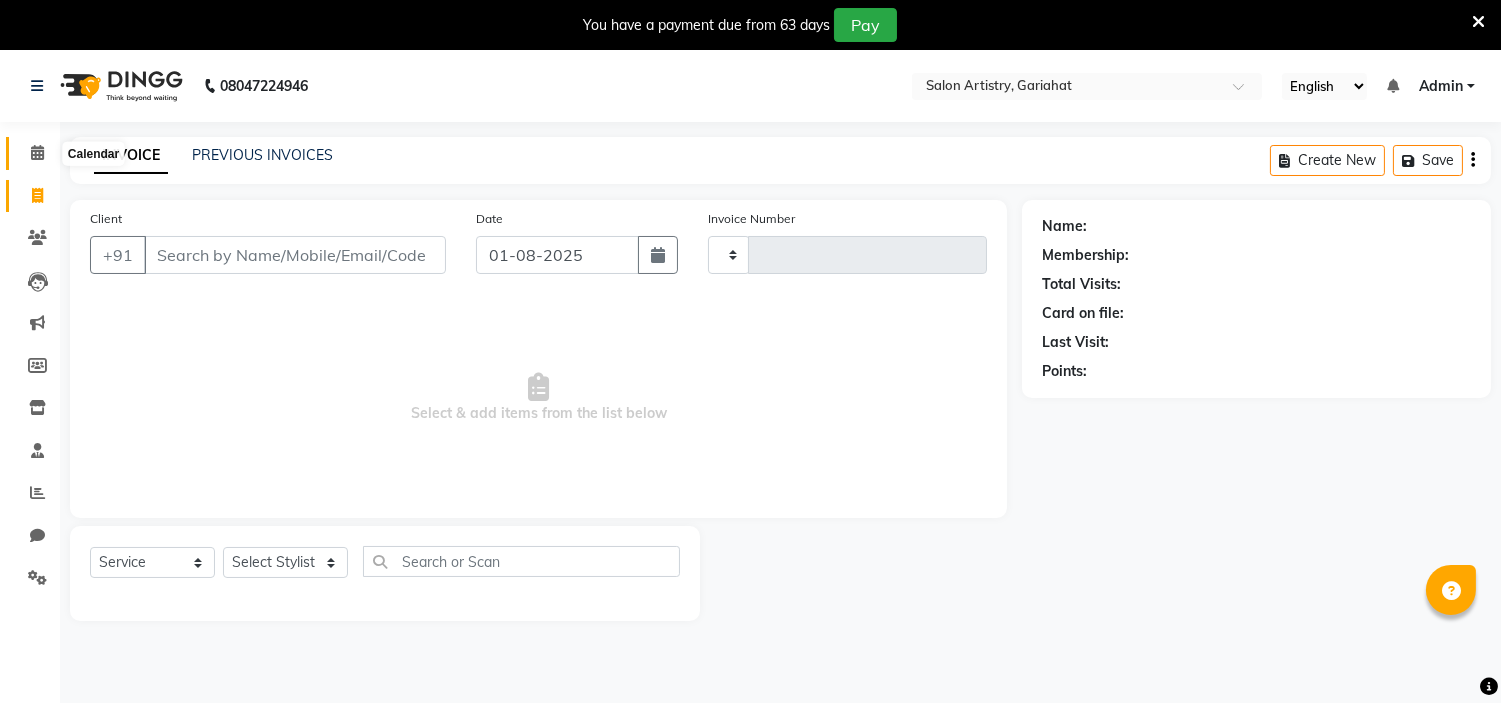 click 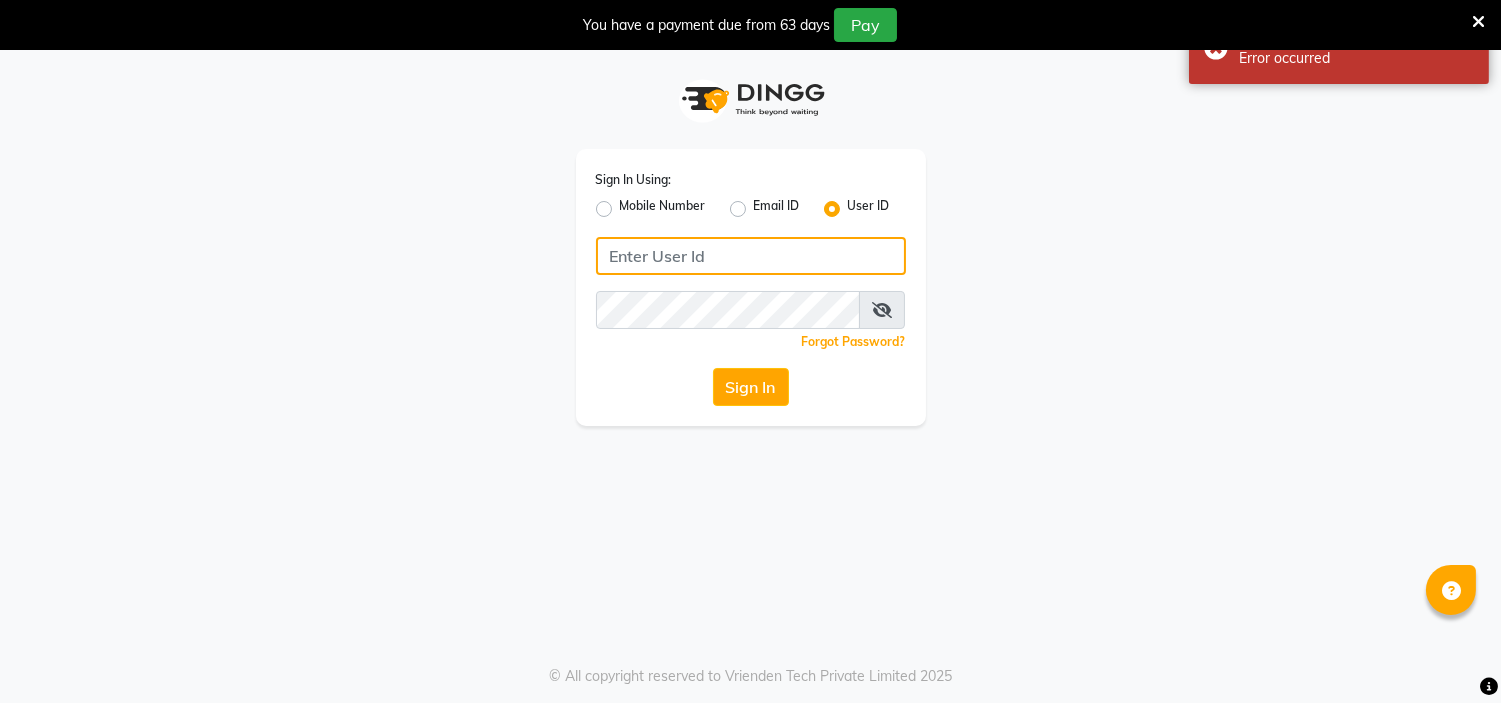 type on "artistry123" 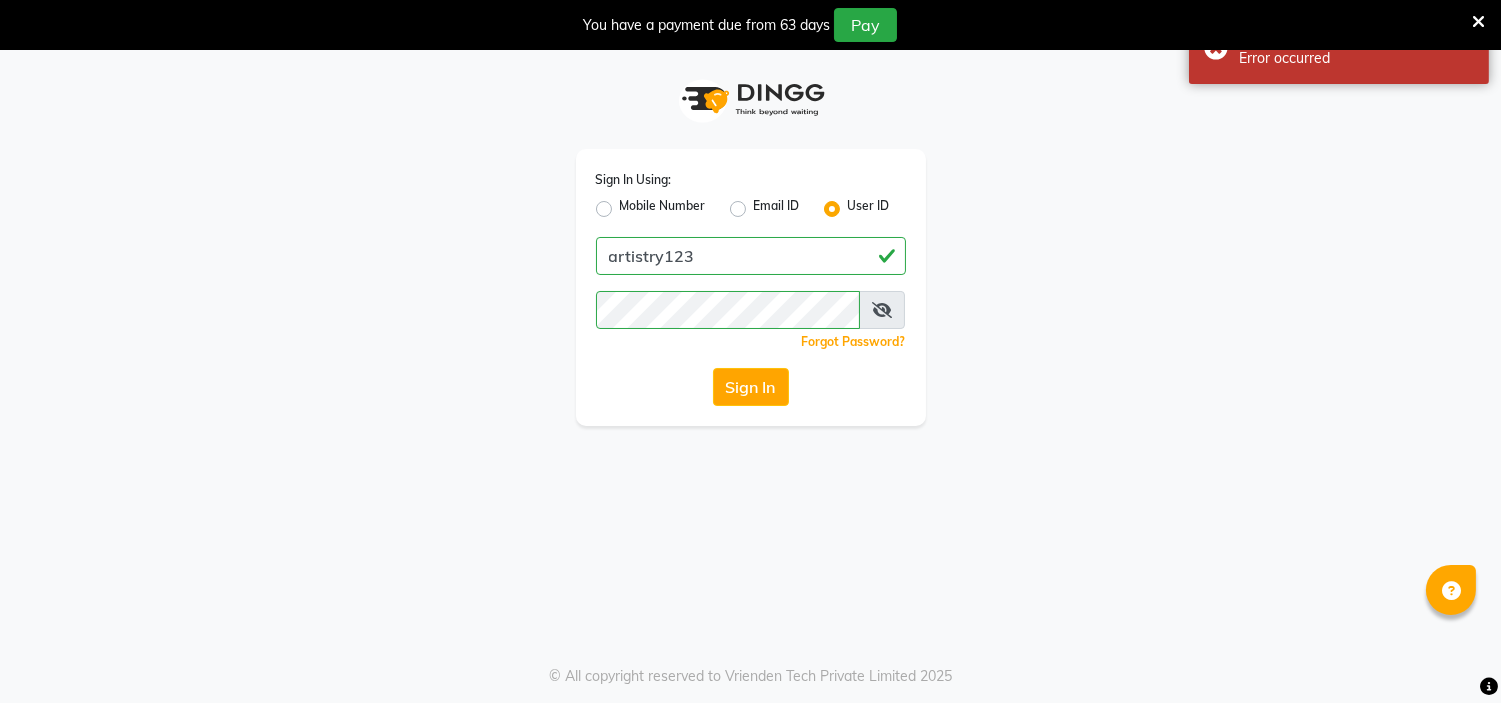 click at bounding box center (882, 310) 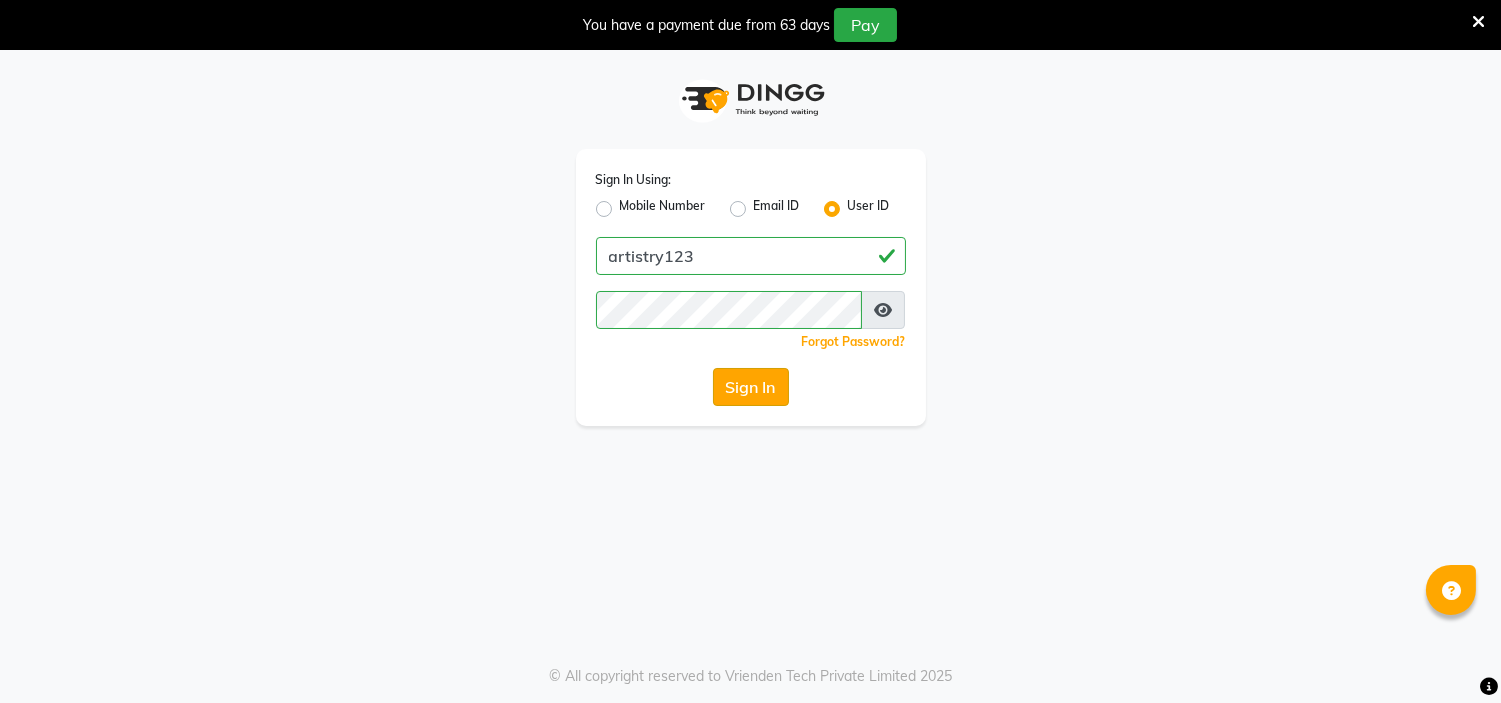 click on "Sign In" 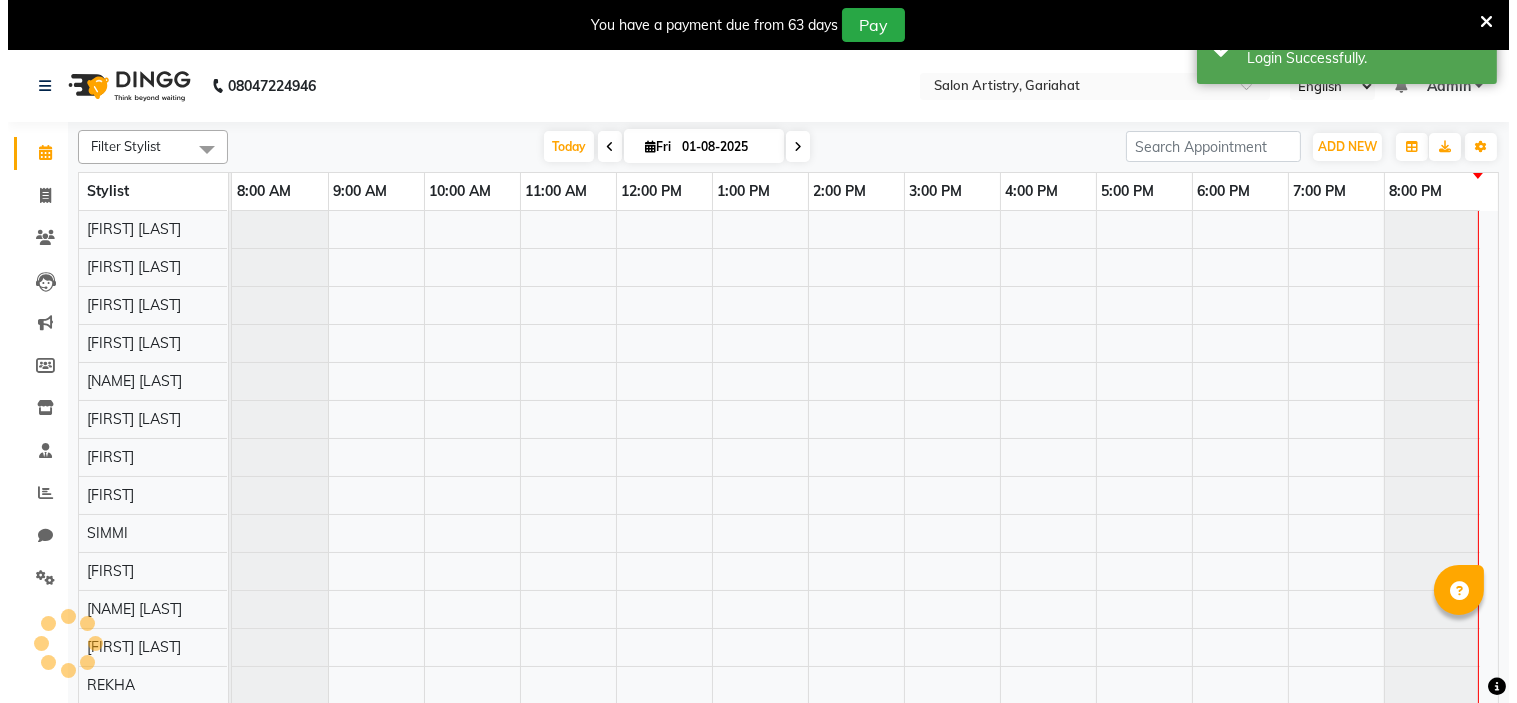 scroll, scrollTop: 0, scrollLeft: 0, axis: both 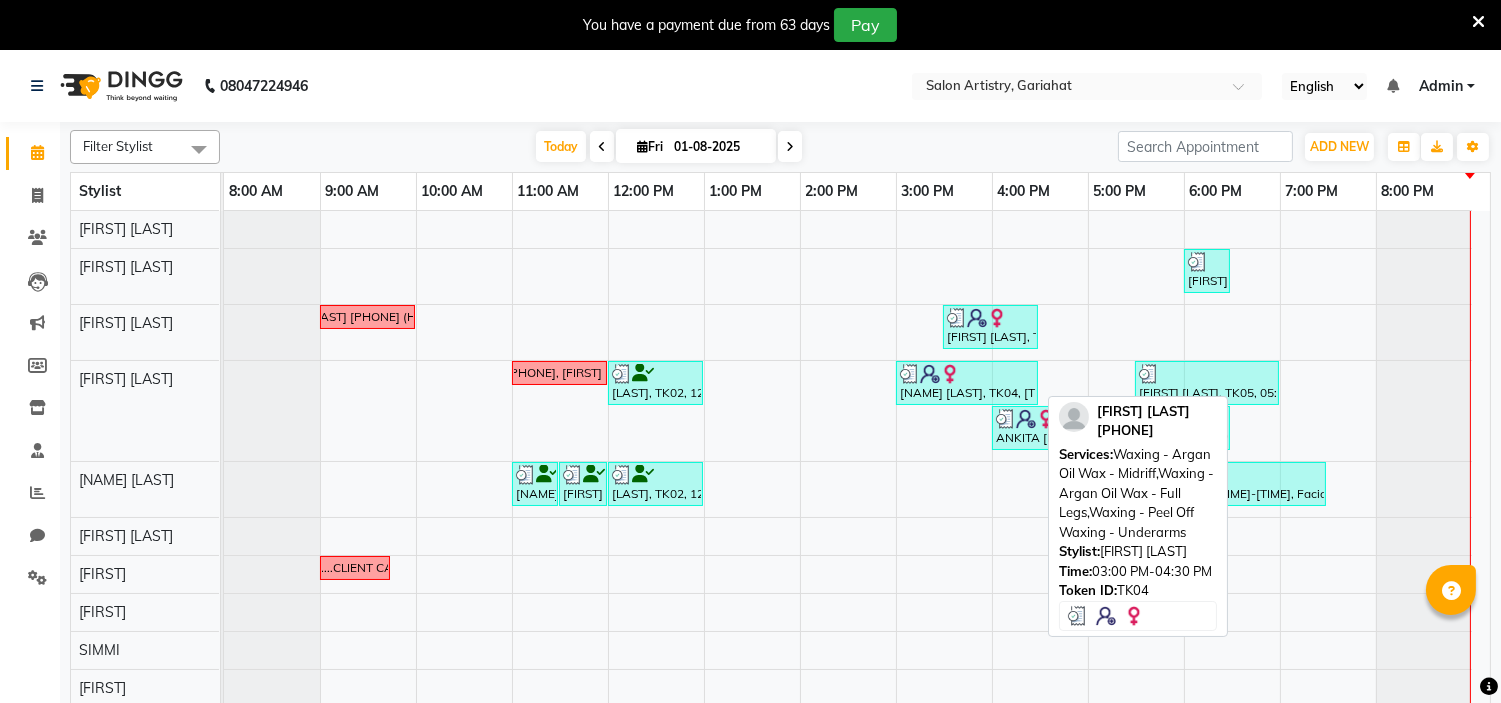 click at bounding box center [967, 374] 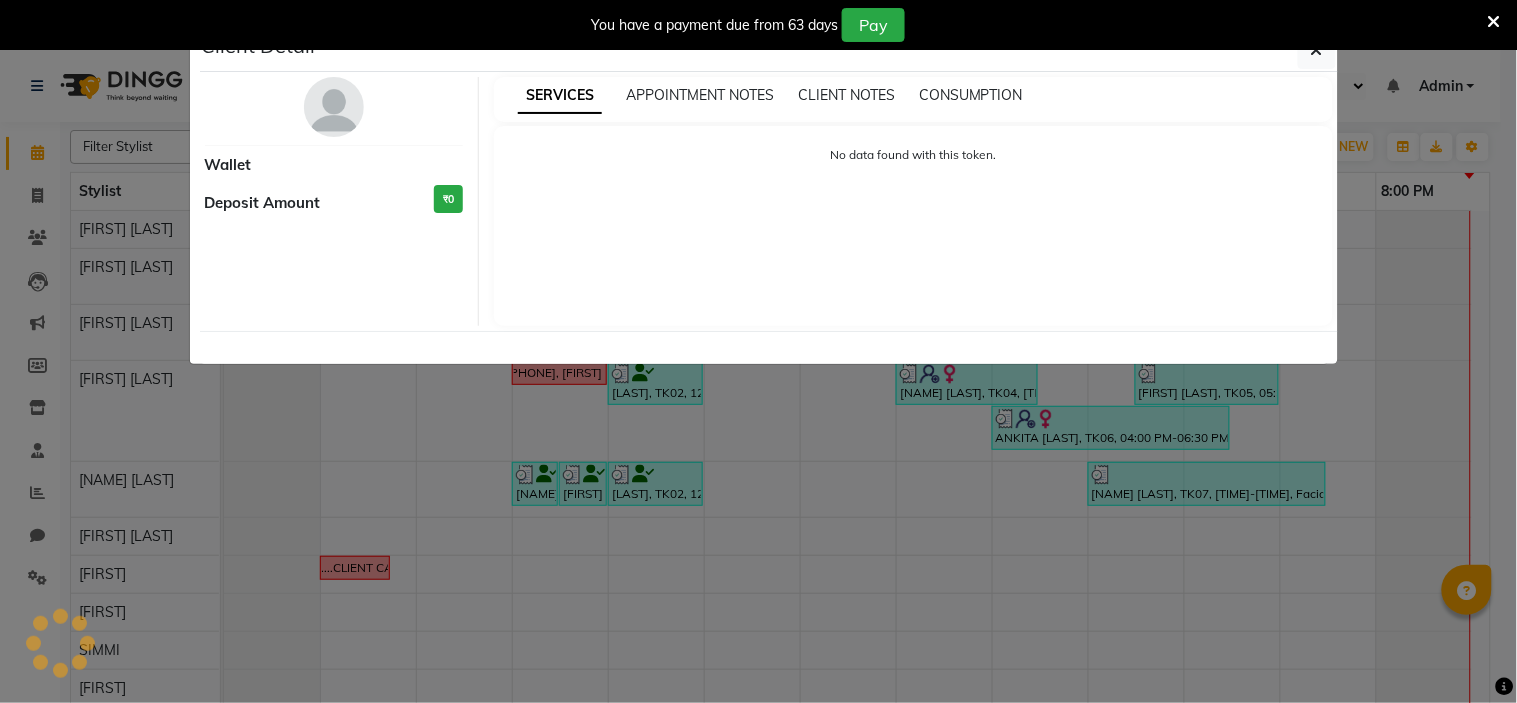 select on "3" 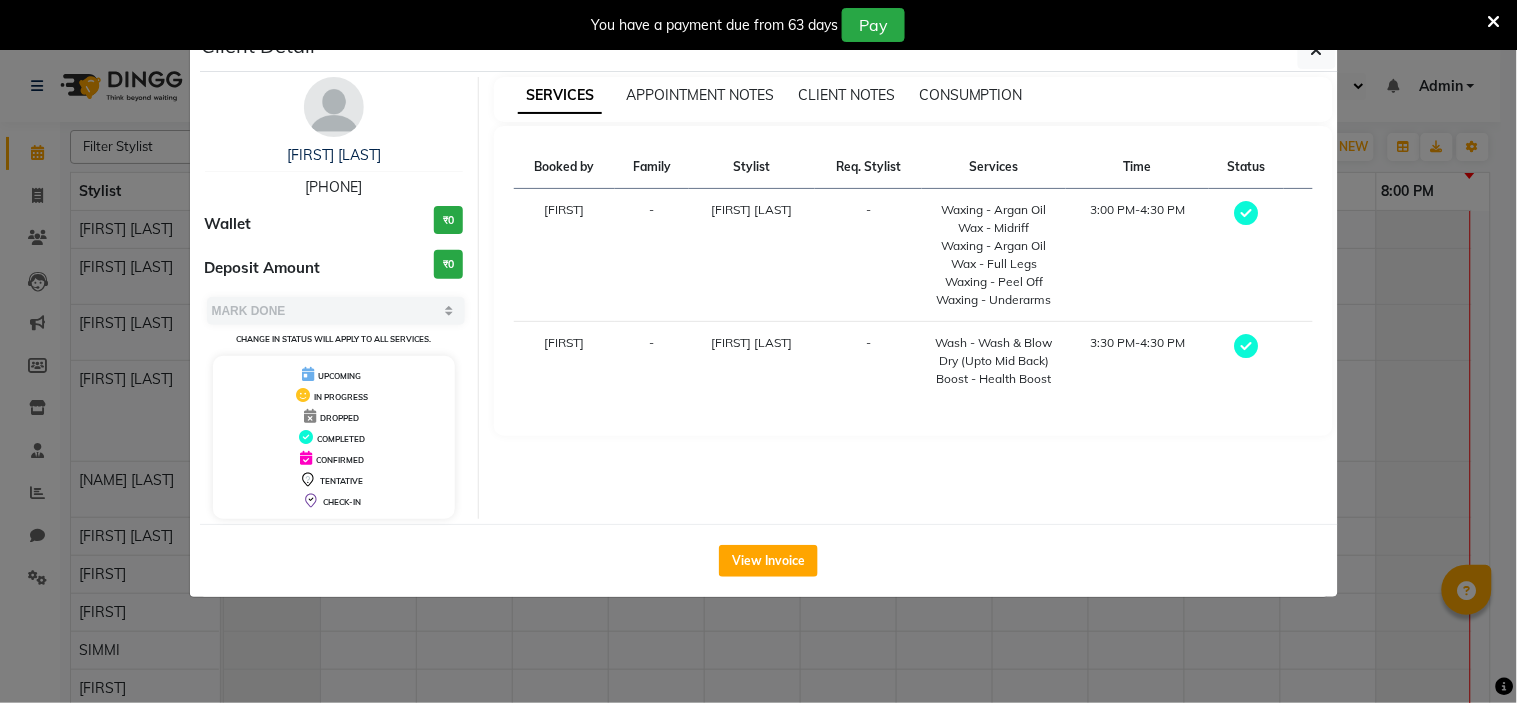 drag, startPoint x: 291, startPoint y: 176, endPoint x: 411, endPoint y: 188, distance: 120.59851 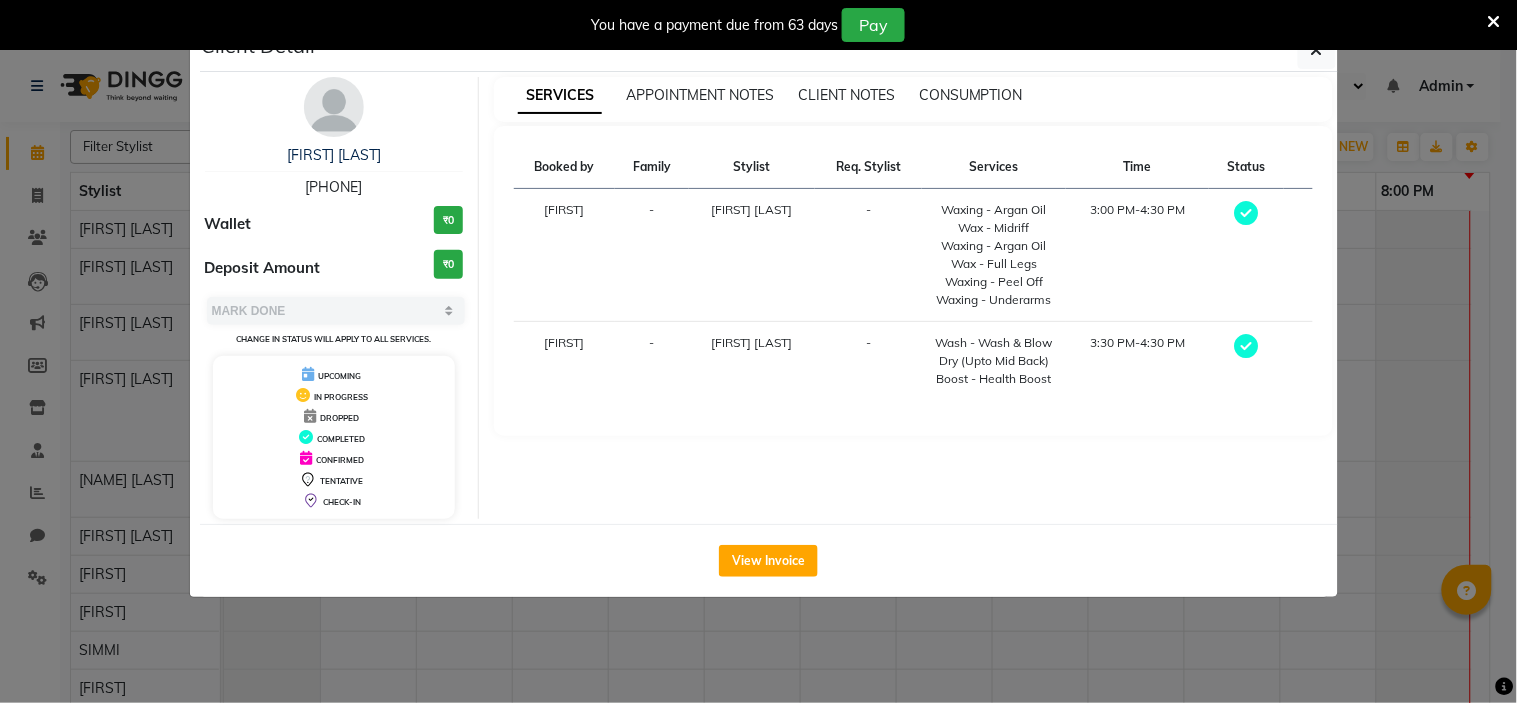 copy on "[PHONE]" 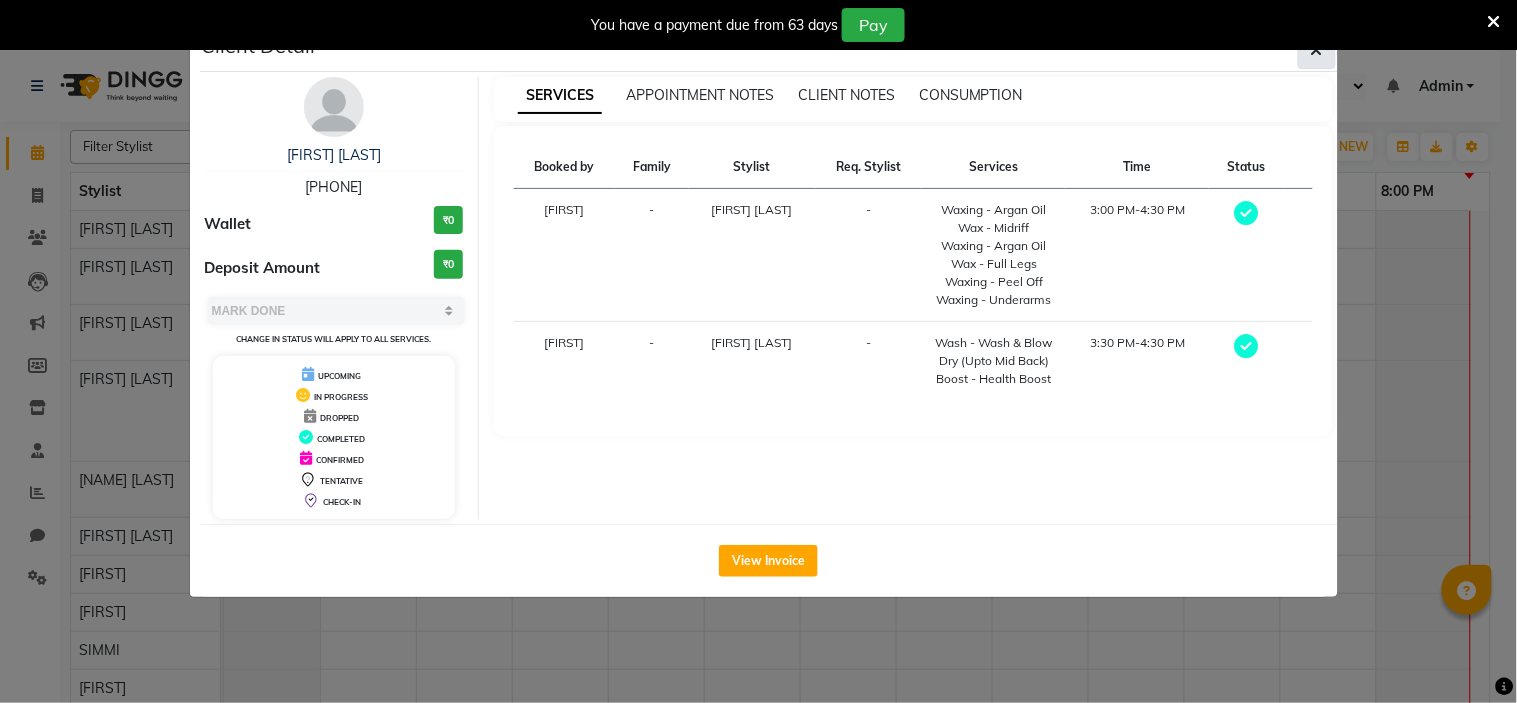 click 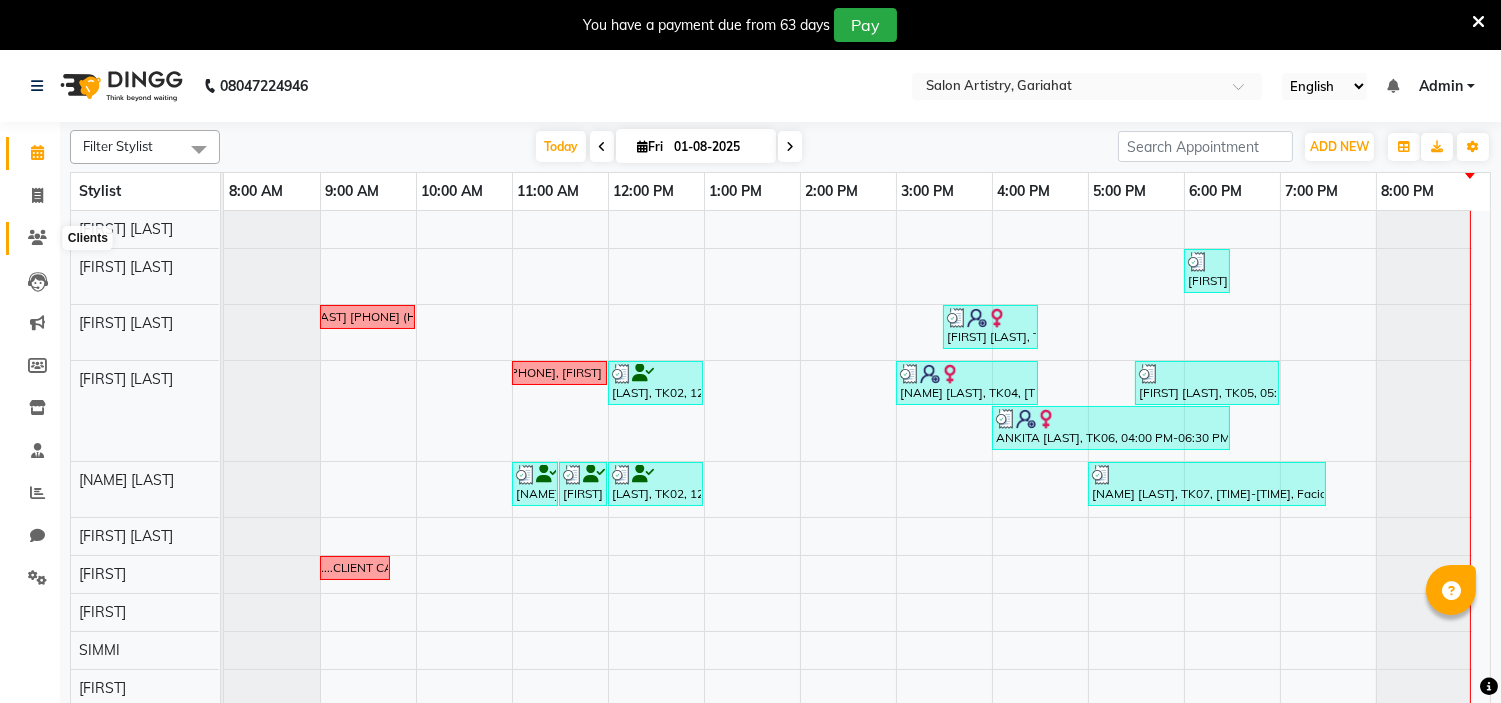 click 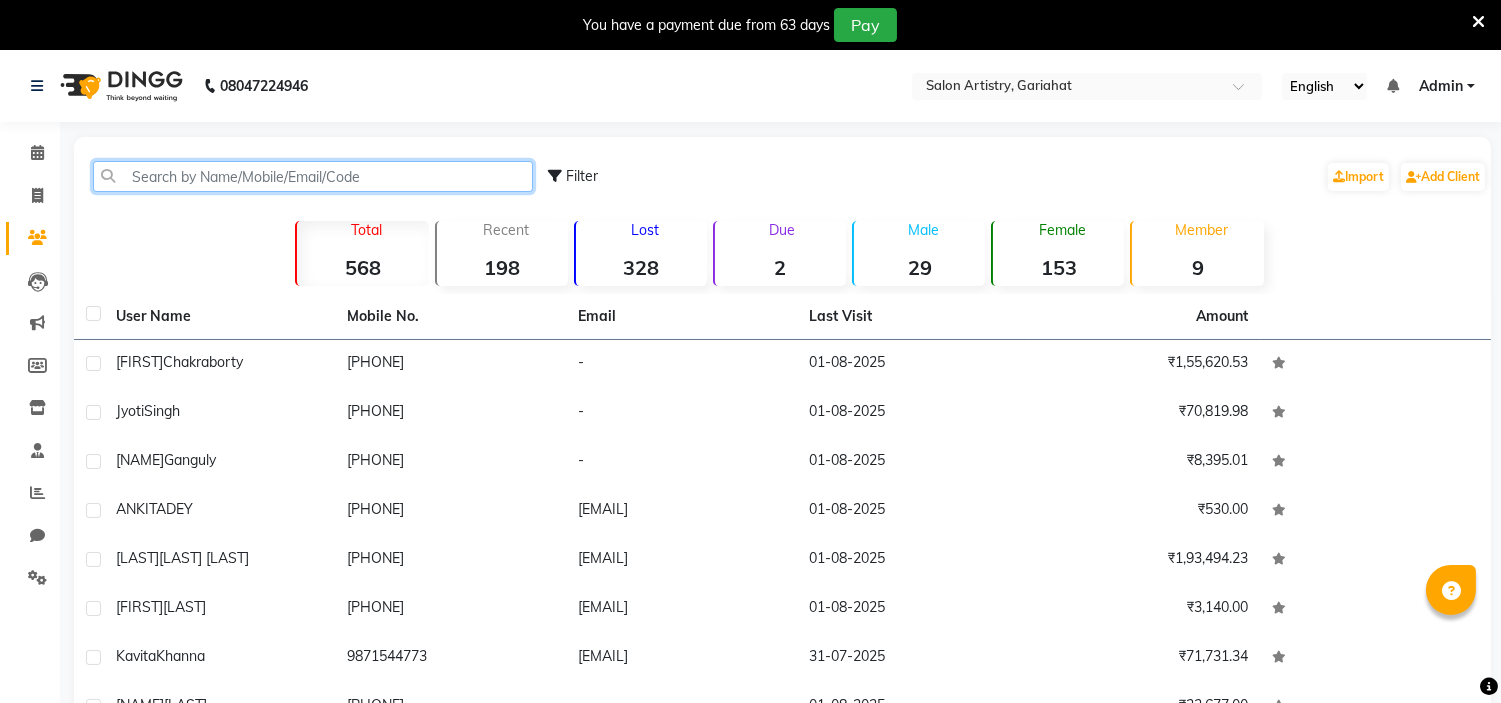 click 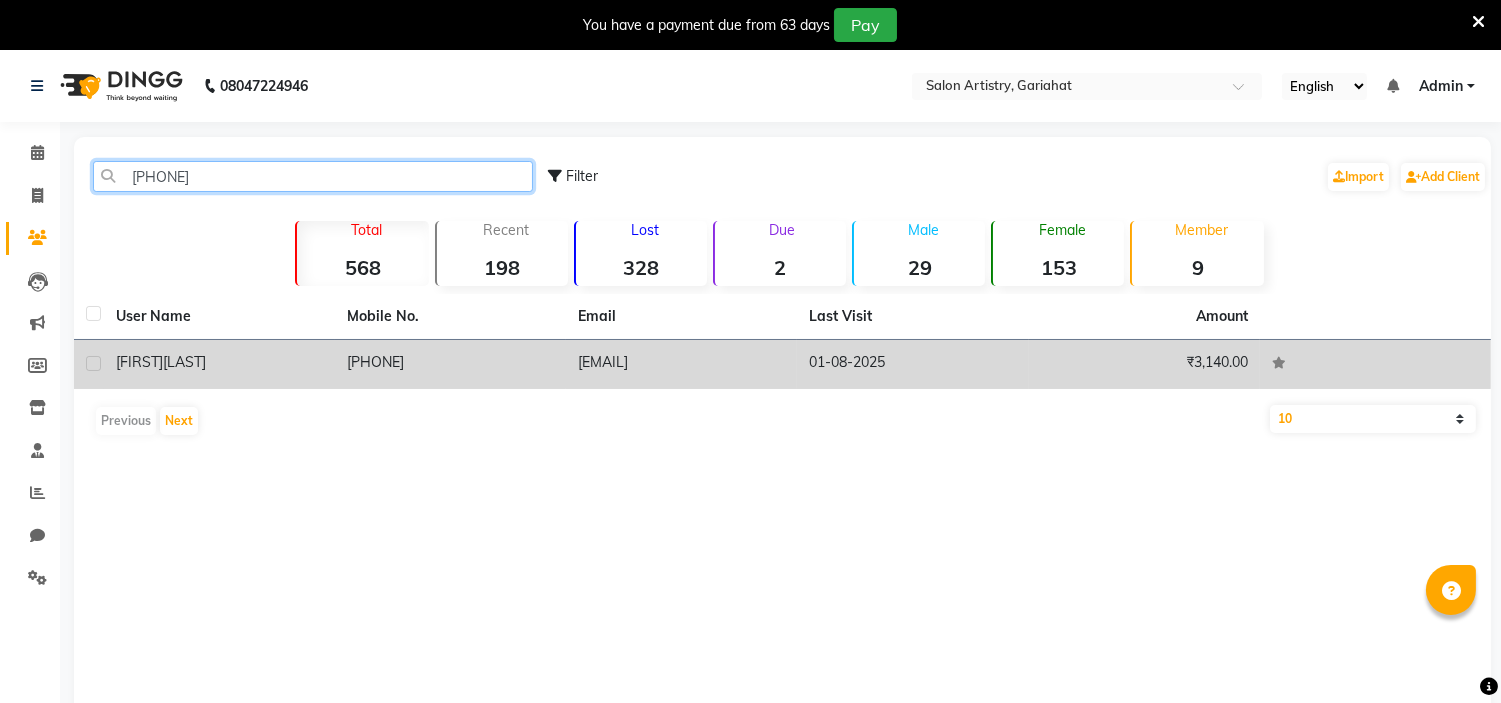 type on "[PHONE]" 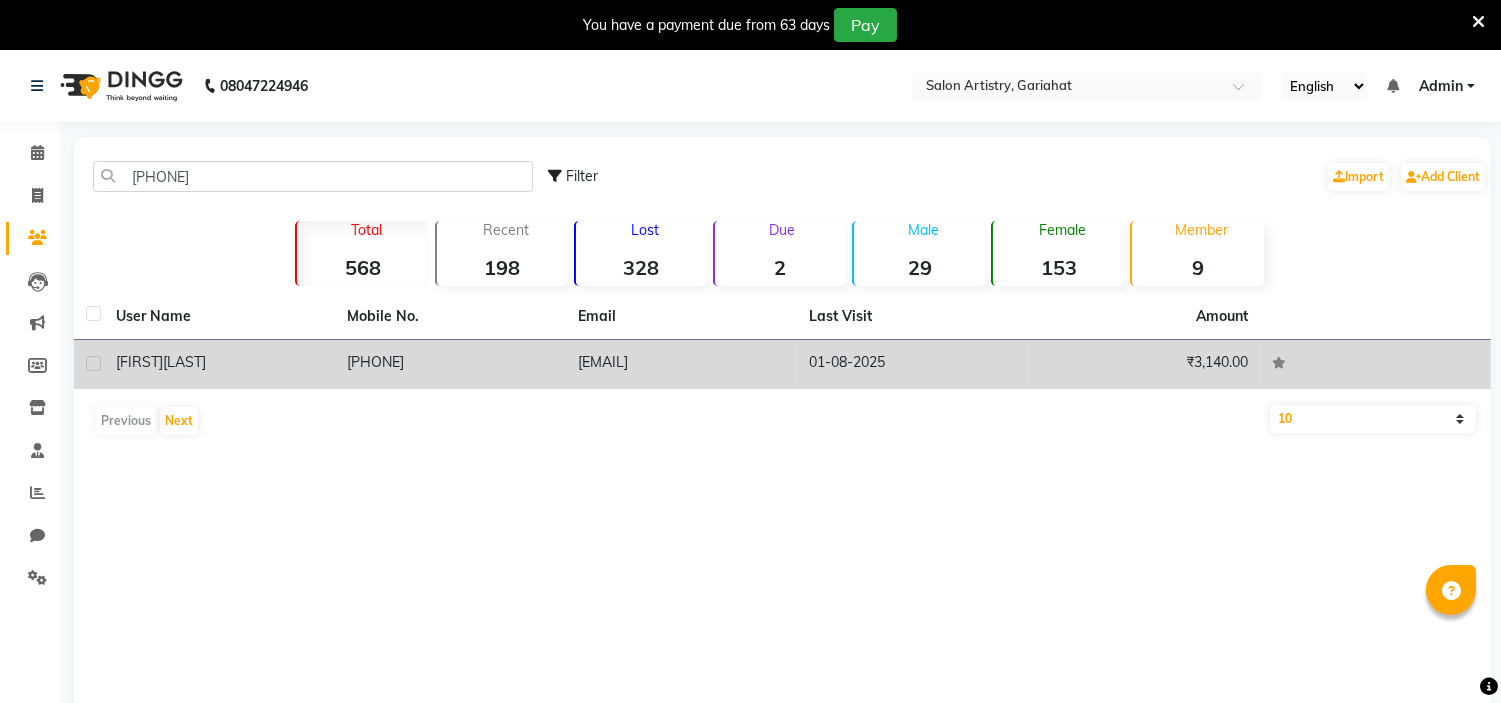 click on "[LAST]" 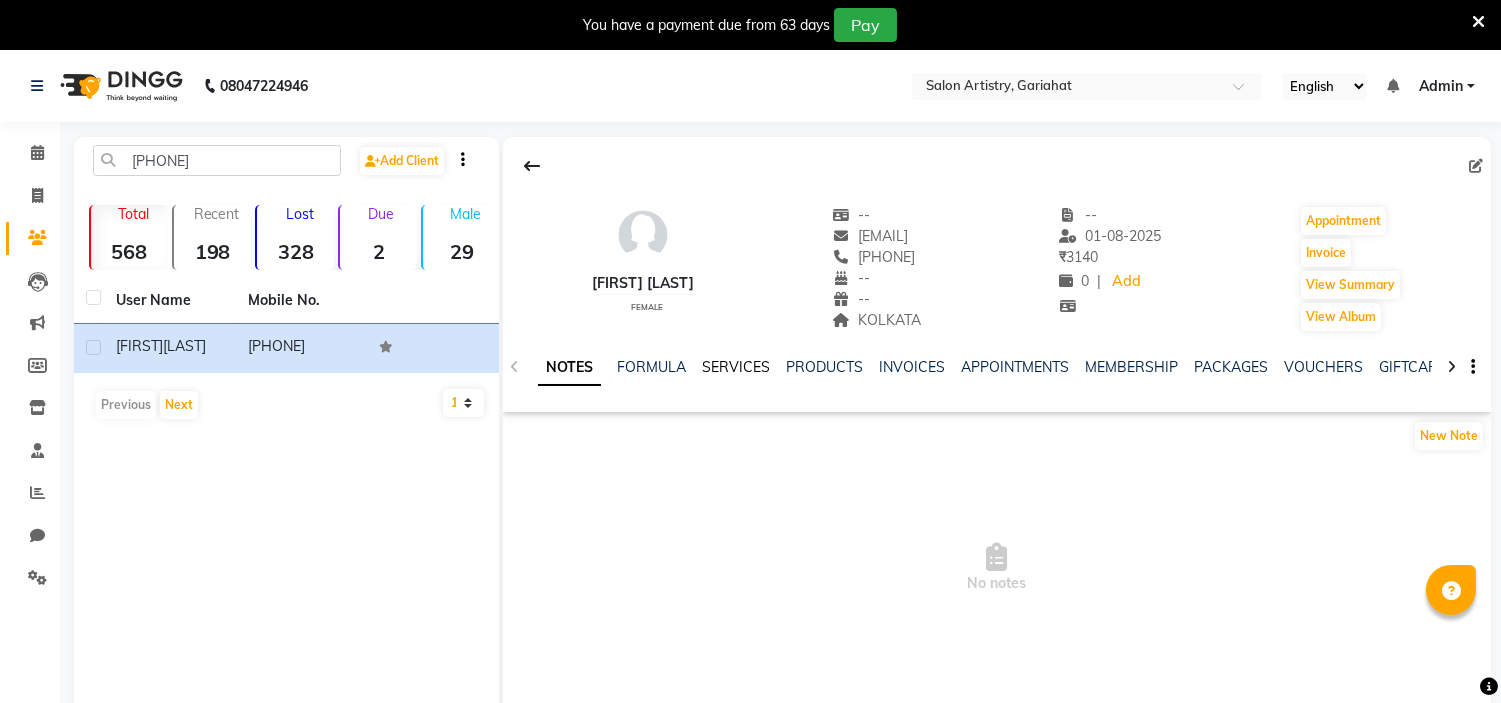 click on "SERVICES" 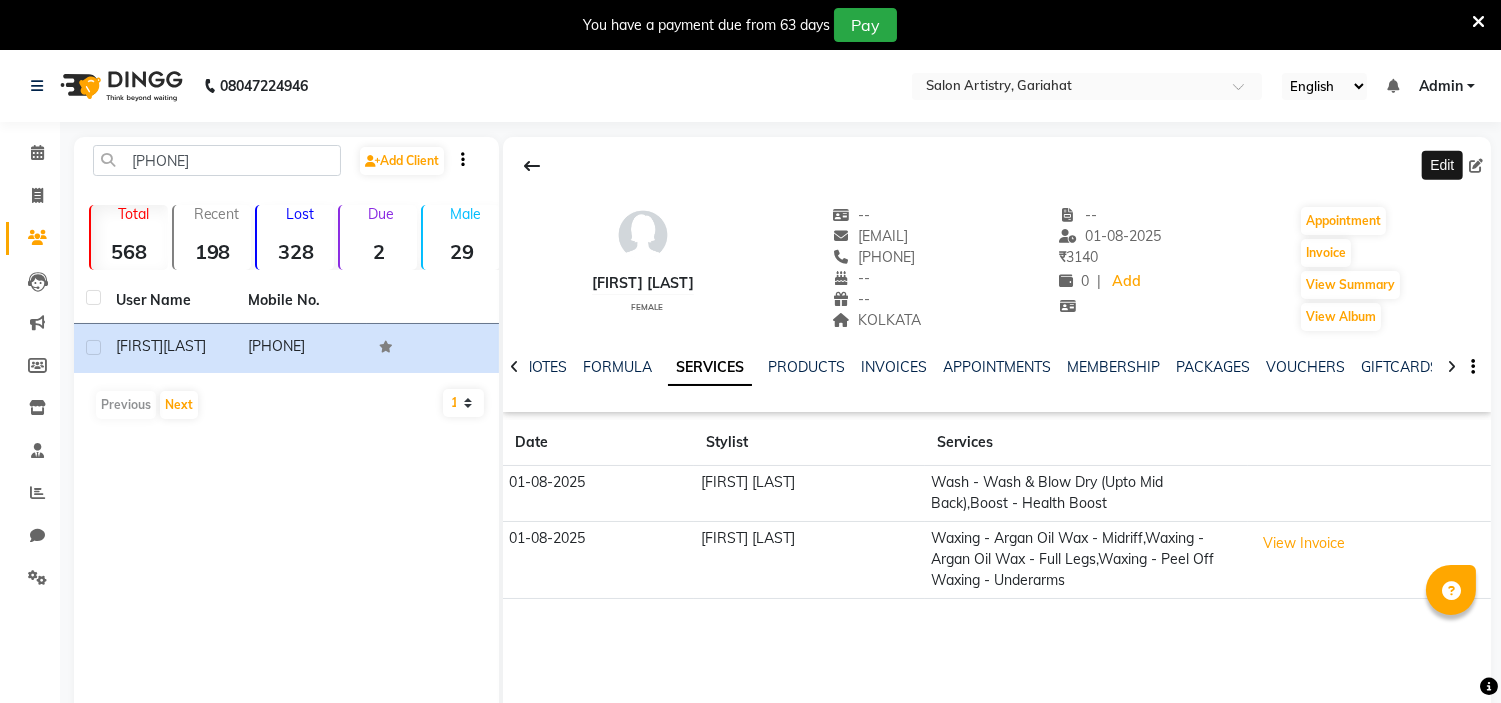 click 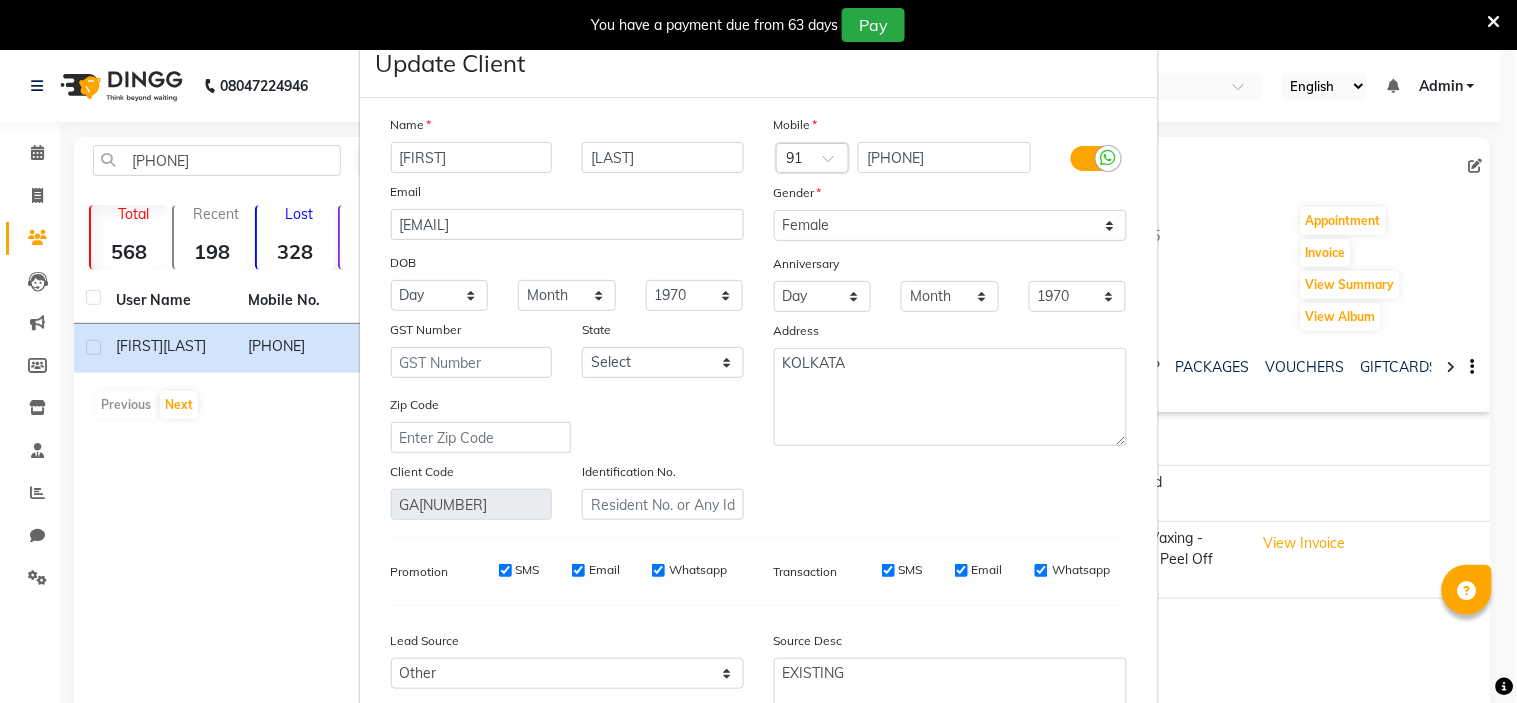 click on "Mobile Country Code × 91 [PHONE] Gender Select Male Female Other Prefer Not To Say Anniversary Day 01 02 03 04 05 06 07 08 09 10 11 12 13 14 15 16 17 18 19 20 21 22 23 24 25 26 27 28 29 30 31 Month January February March April May June July August September October November December 1970 1971 1972 1973 1974 1975 1976 1977 1978 1979 1980 1981 1982 1983 1984 1985 1986 1987 1988 1989 1990 1991 1992 1993 1994 1995 1996 1997 1998 1999 2000 2001 2002 2003 2004 2005 2006 2007 2008 2009 2010 2011 2012 2013 2014 2015 2016 2017 2018 2019 2020 2021 2022 2023 2024 2025 Address KOLKATA" at bounding box center (950, 317) 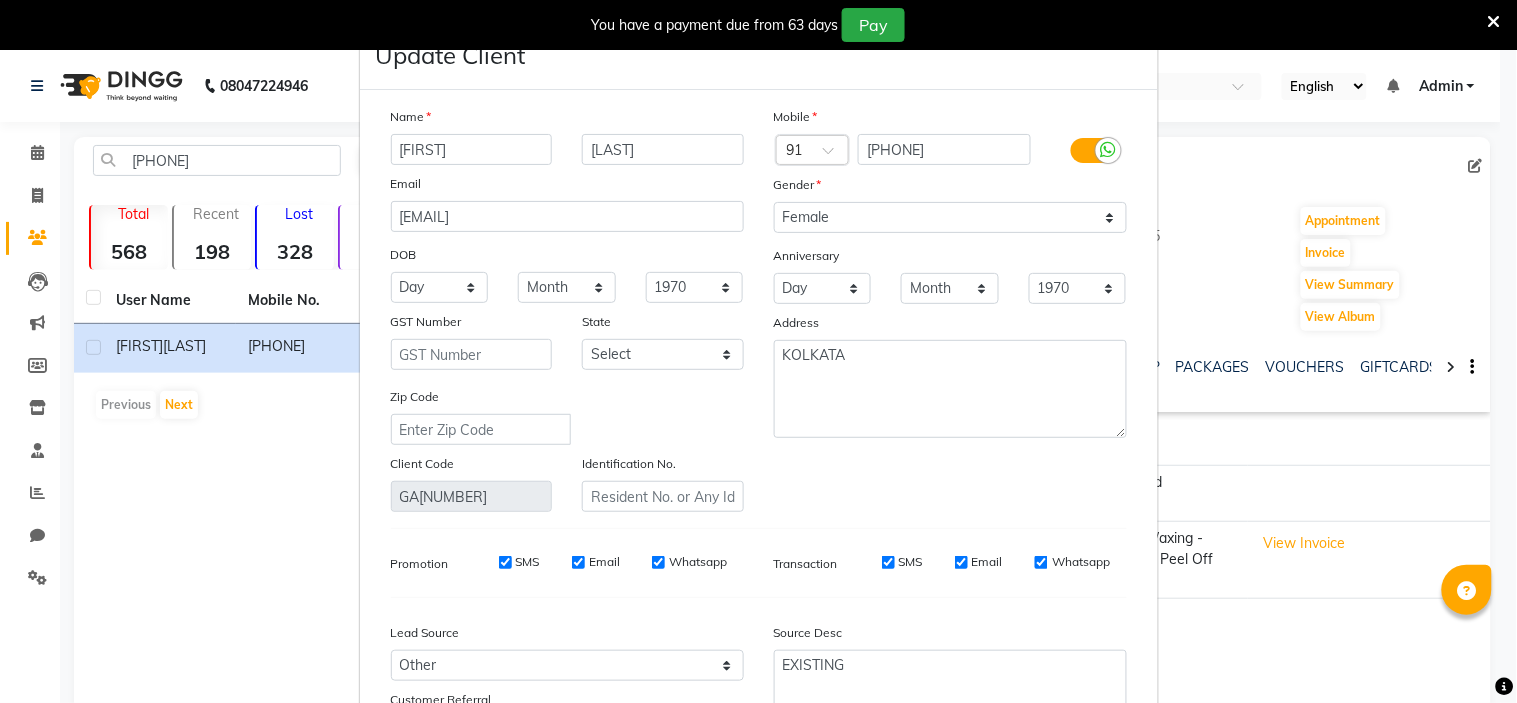 scroll, scrollTop: 0, scrollLeft: 0, axis: both 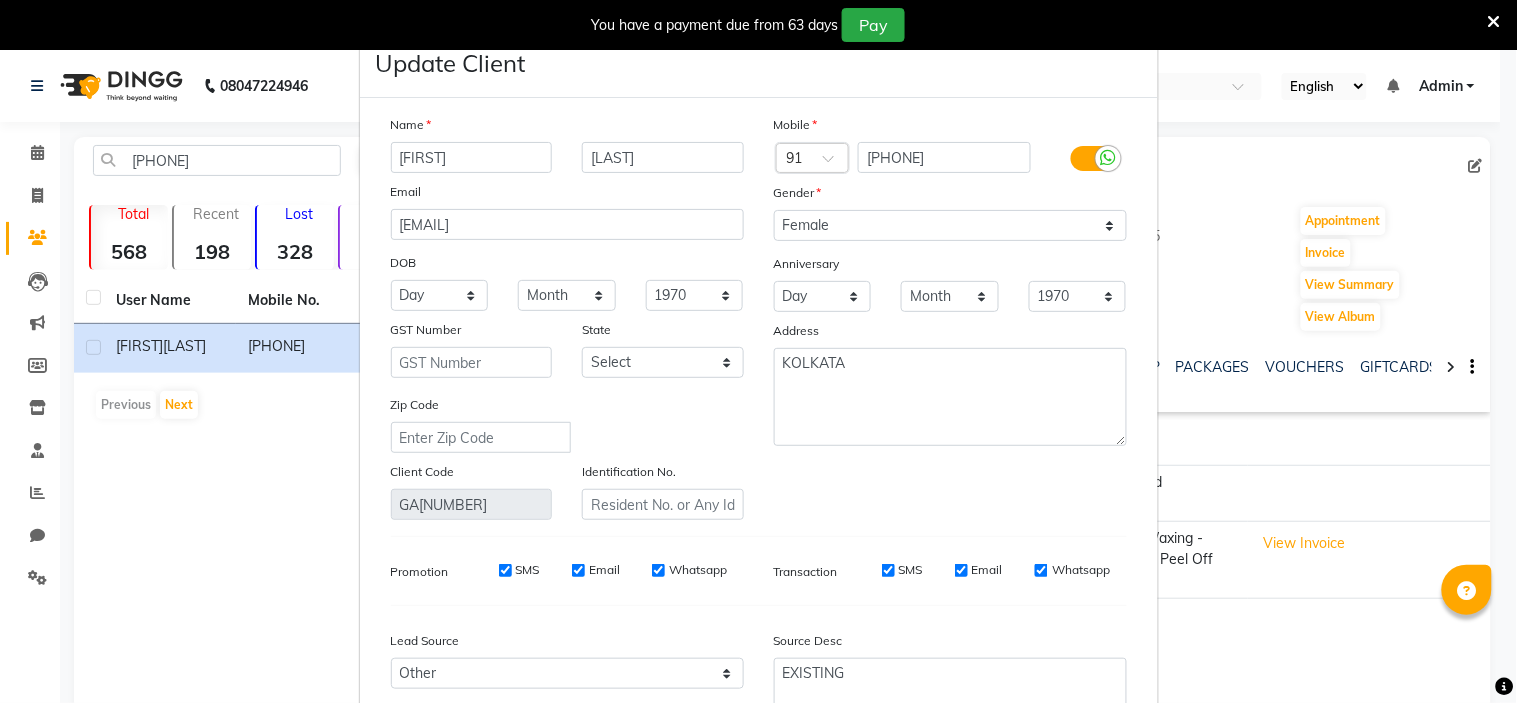click on "Update Client Name [FIRST] [LAST] Email [EMAIL] DOB Day 01 02 03 04 05 06 07 08 09 10 11 12 13 14 15 16 17 18 19 20 21 22 23 24 25 26 27 28 29 30 31 Month January February March April May June July August September October November December 1940 1941 1942 1943 1944 1945 1946 1947 1948 1949 1950 1951 1952 1953 1954 1955 1956 1957 1958 1959 1960 1961 1962 1963 1964 1965 1966 1967 1968 1969 1970 1971 1972 1973 1974 1975 1976 1977 1978 1979 1980 1981 1982 1983 1984 1985 1986 1987 1988 1989 1990 1991 1992 1993 1994 1995 1996 1997 1998 1999 2000 2001 2002 2003 2004 2005 2006 2007 2008 2009 2010 2011 2012 2013 2014 2015 2016 2017 2018 2019 2020 2021 2022 2023 2024 GST Number State Select Andaman and Nicobar Islands Andhra Pradesh Arunachal Pradesh Assam Bihar Chandigarh Chhattisgarh Dadra and Nagar Haveli Daman and Diu Delhi Goa Gujarat Haryana Himachal Pradesh Jammu and Kashmir Jharkhand Karnataka Kerala Lakshadweep Madhya Pradesh Maharashtra Manipur Meghalaya Mizoram Nagaland Odisha Pondicherry GA[NUMBER]" at bounding box center [758, 351] 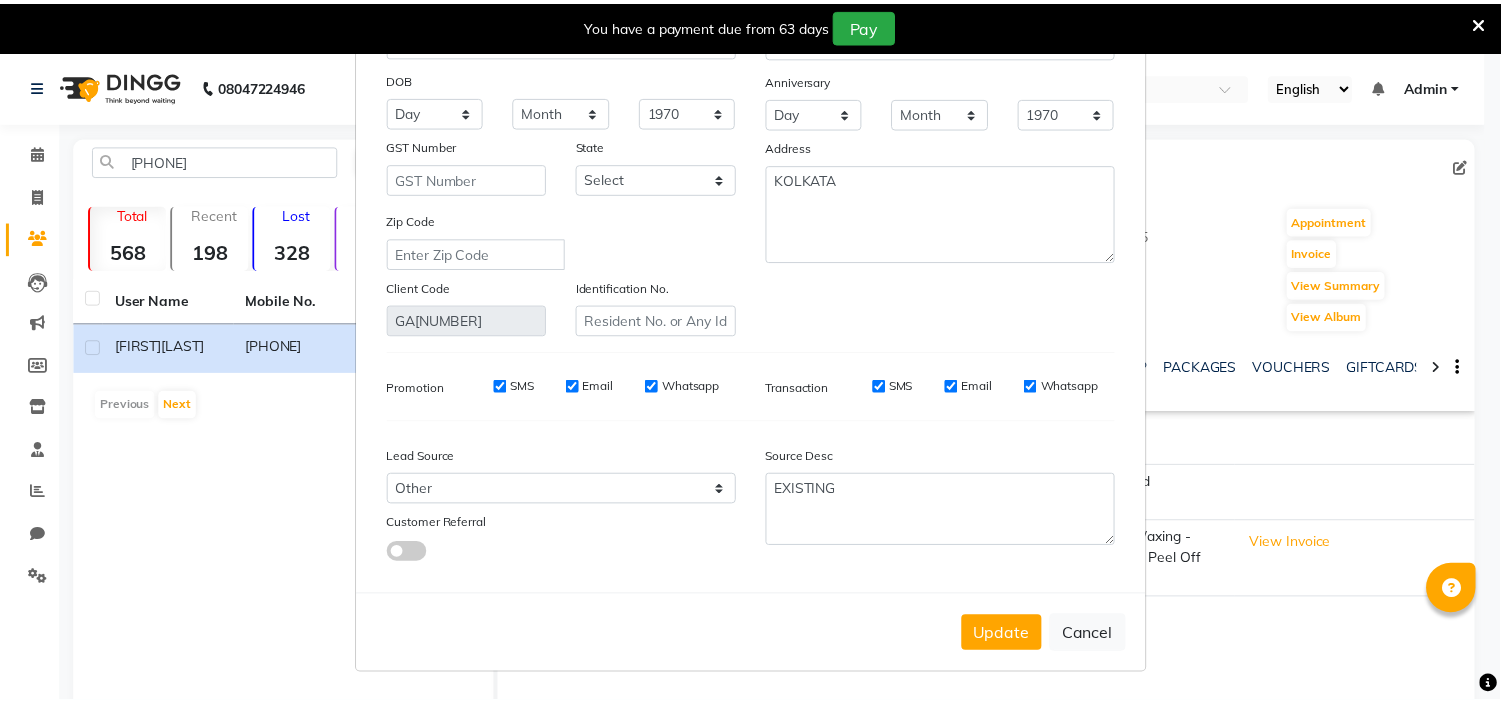 scroll, scrollTop: 186, scrollLeft: 0, axis: vertical 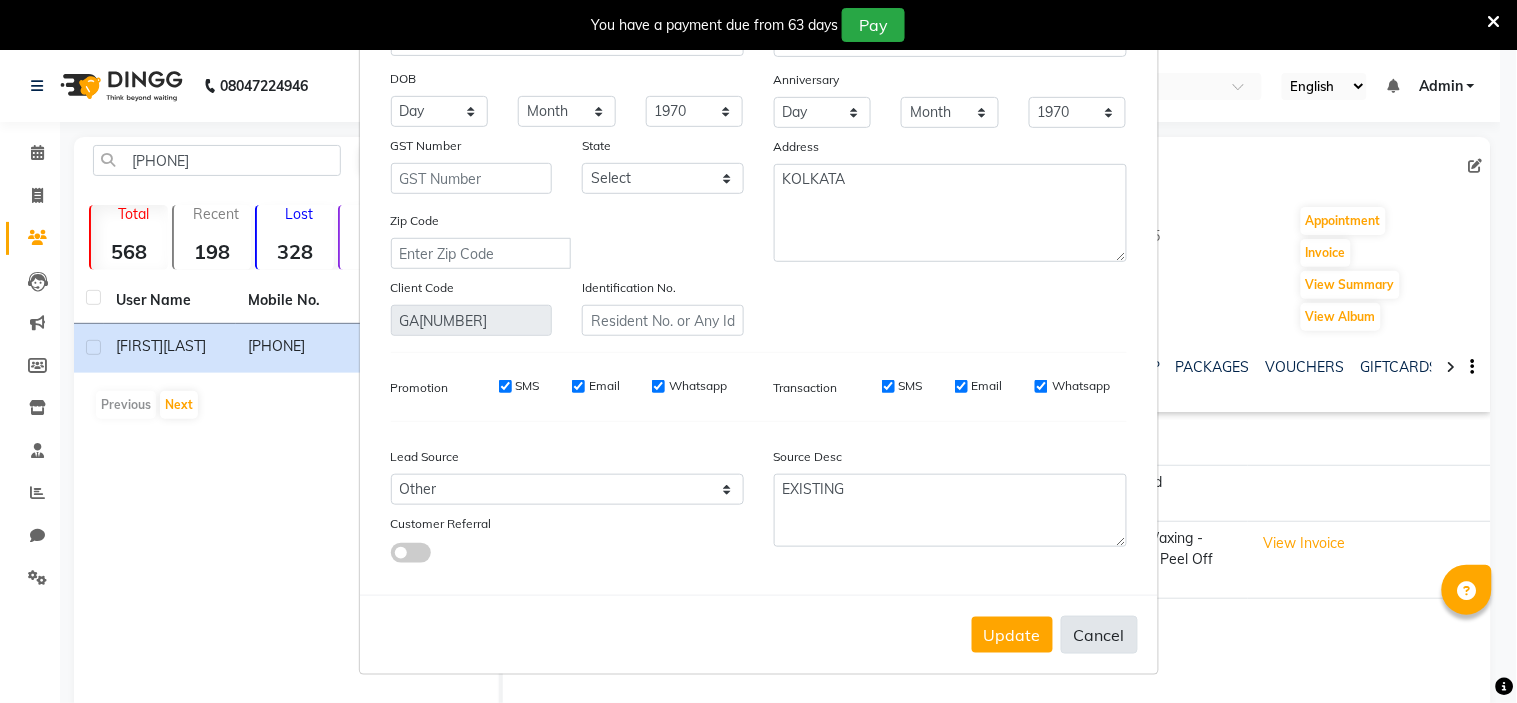 click on "Cancel" at bounding box center [1099, 635] 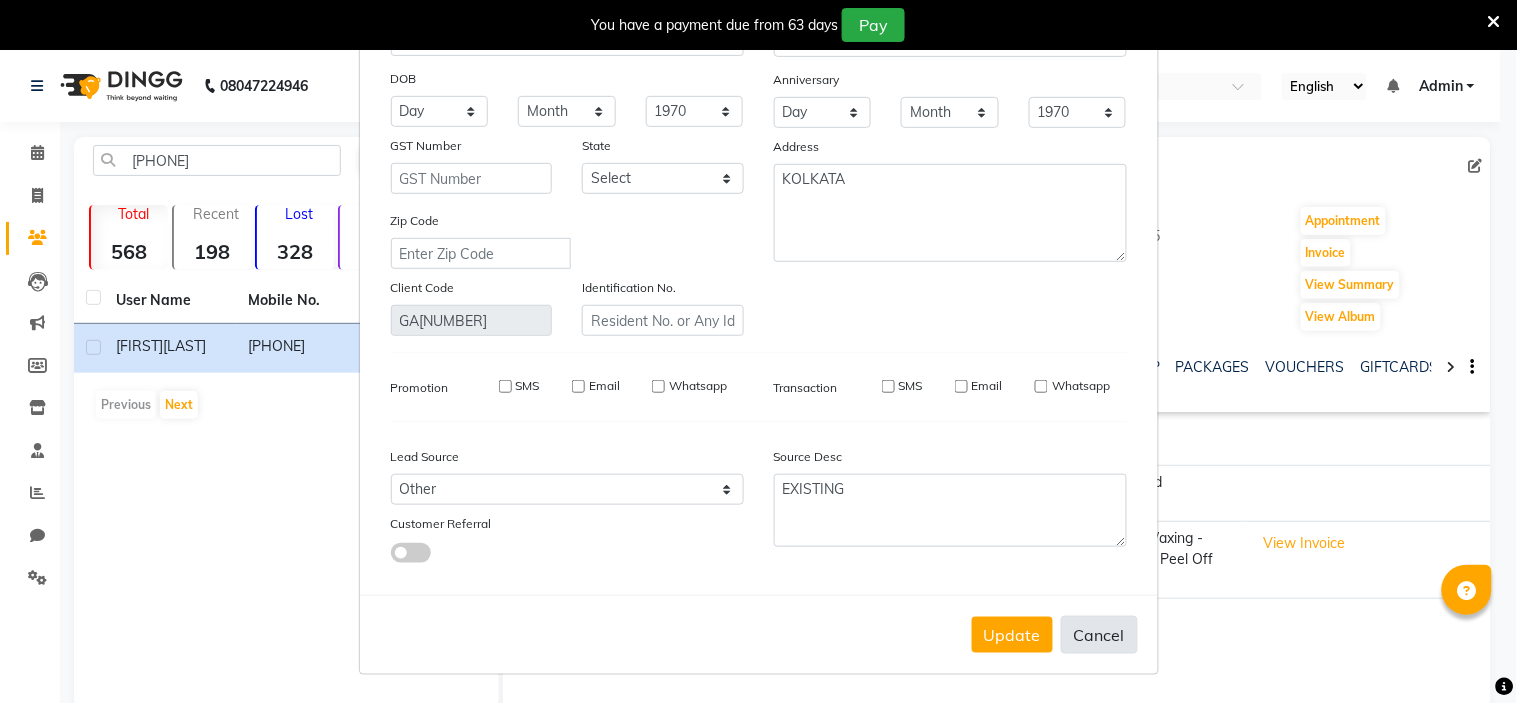 type 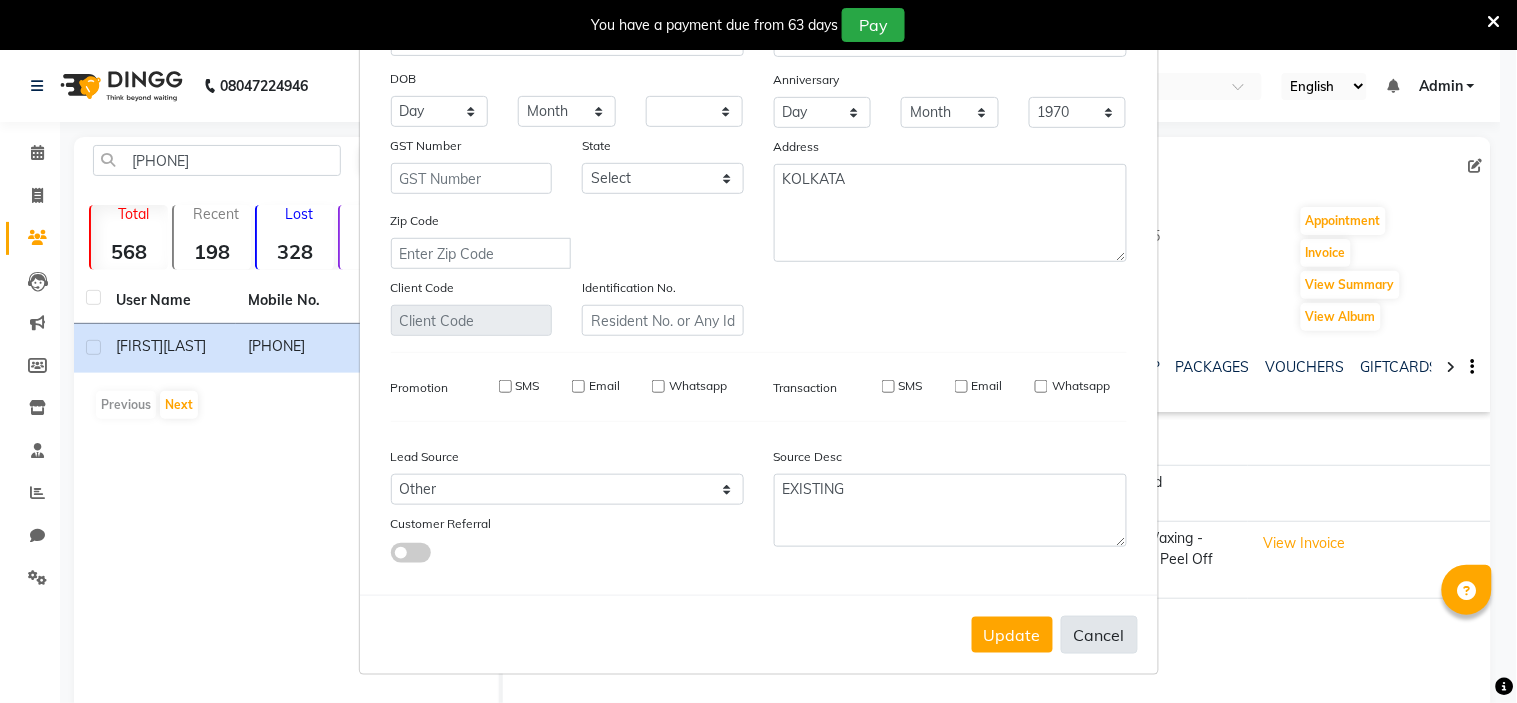 select 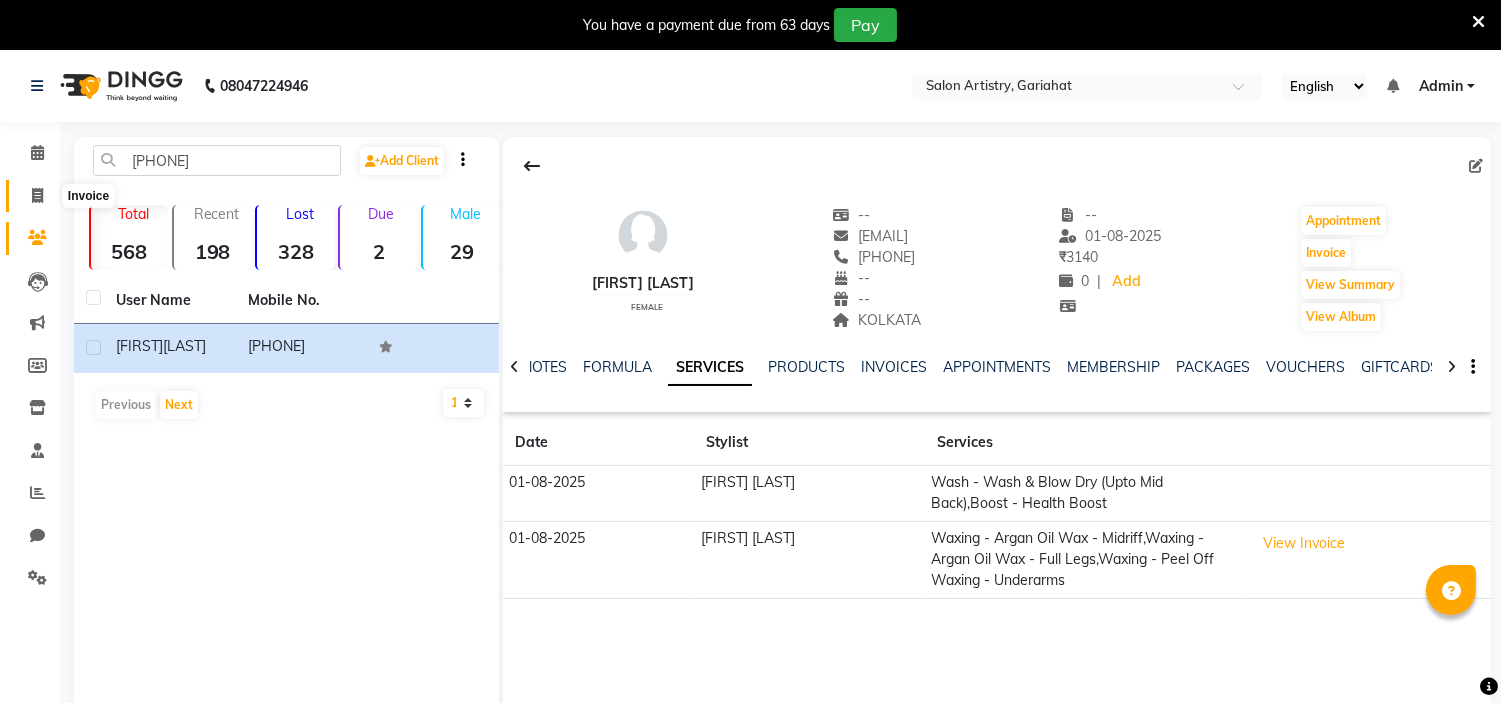 click 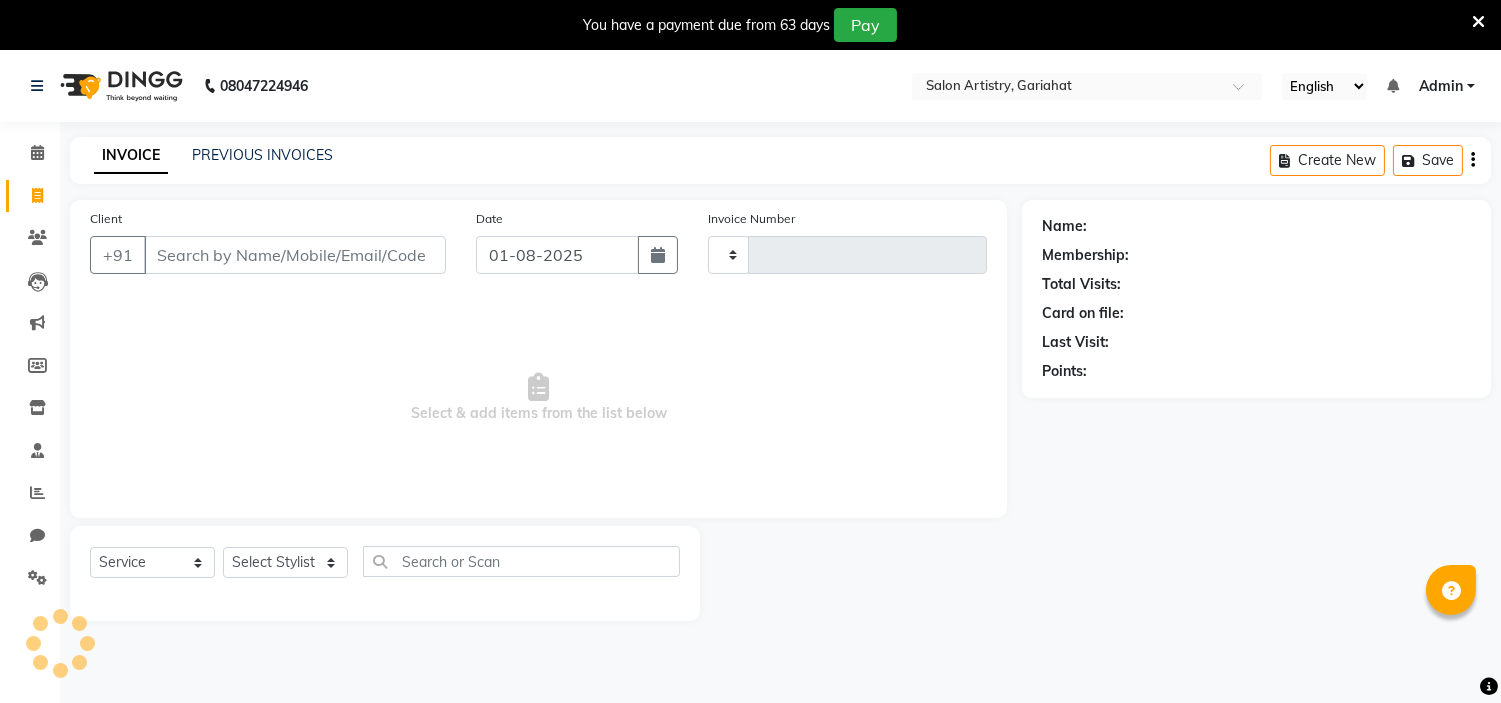 scroll, scrollTop: 50, scrollLeft: 0, axis: vertical 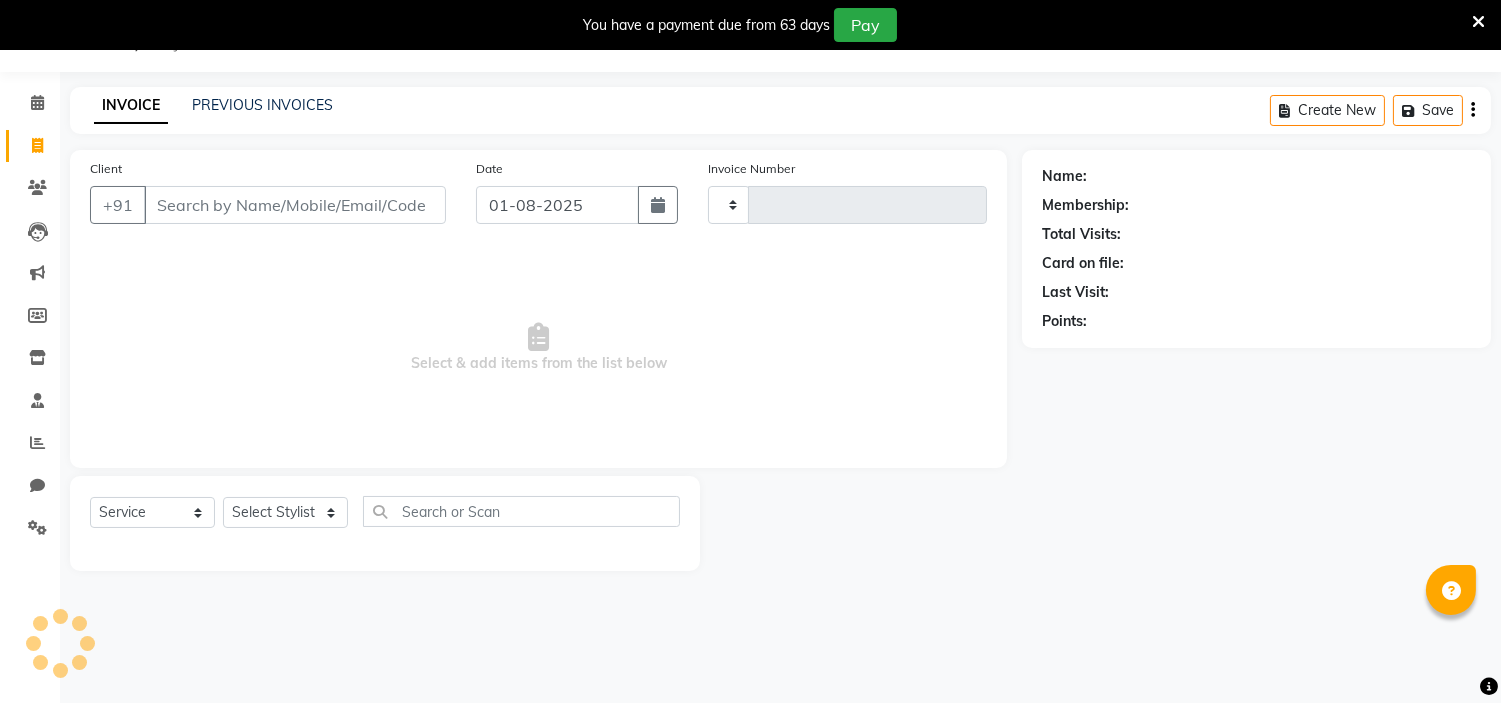 type on "0509" 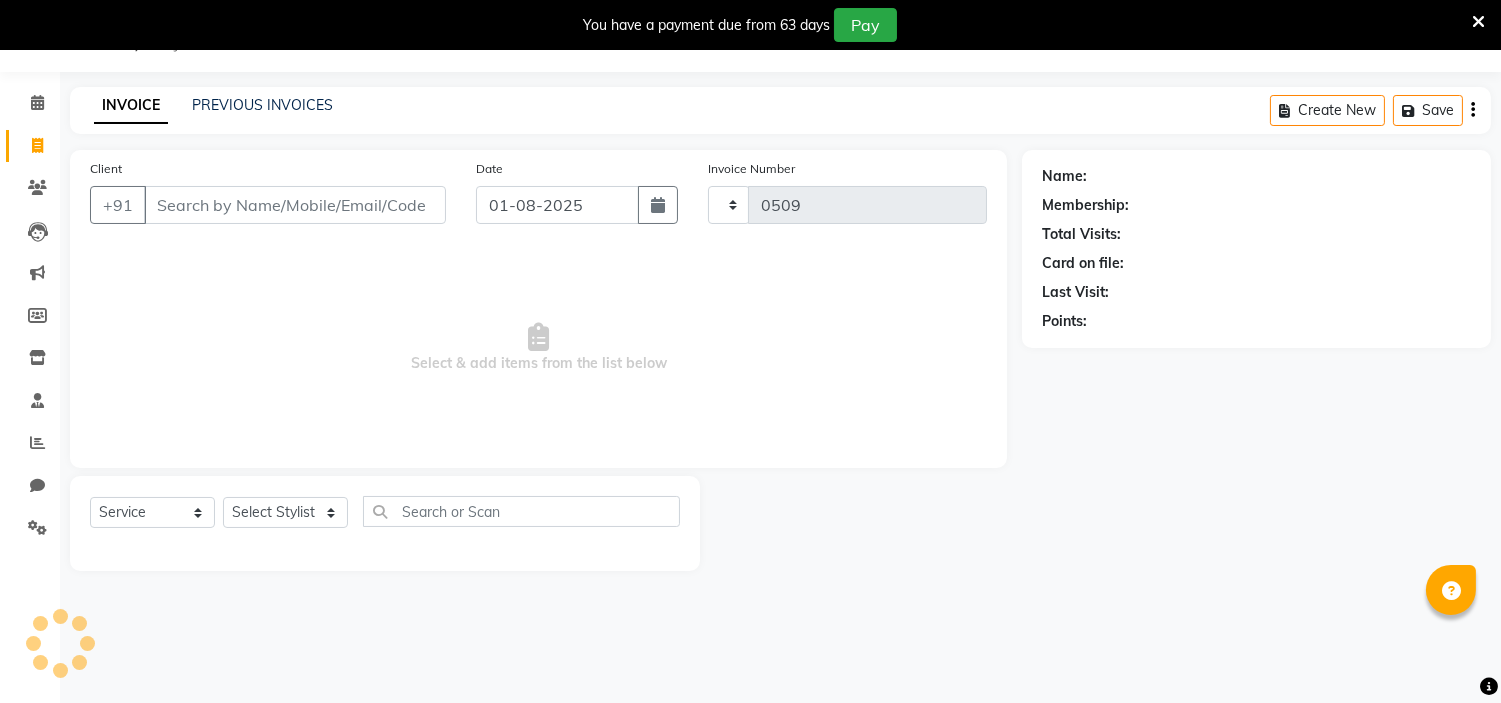 select on "8368" 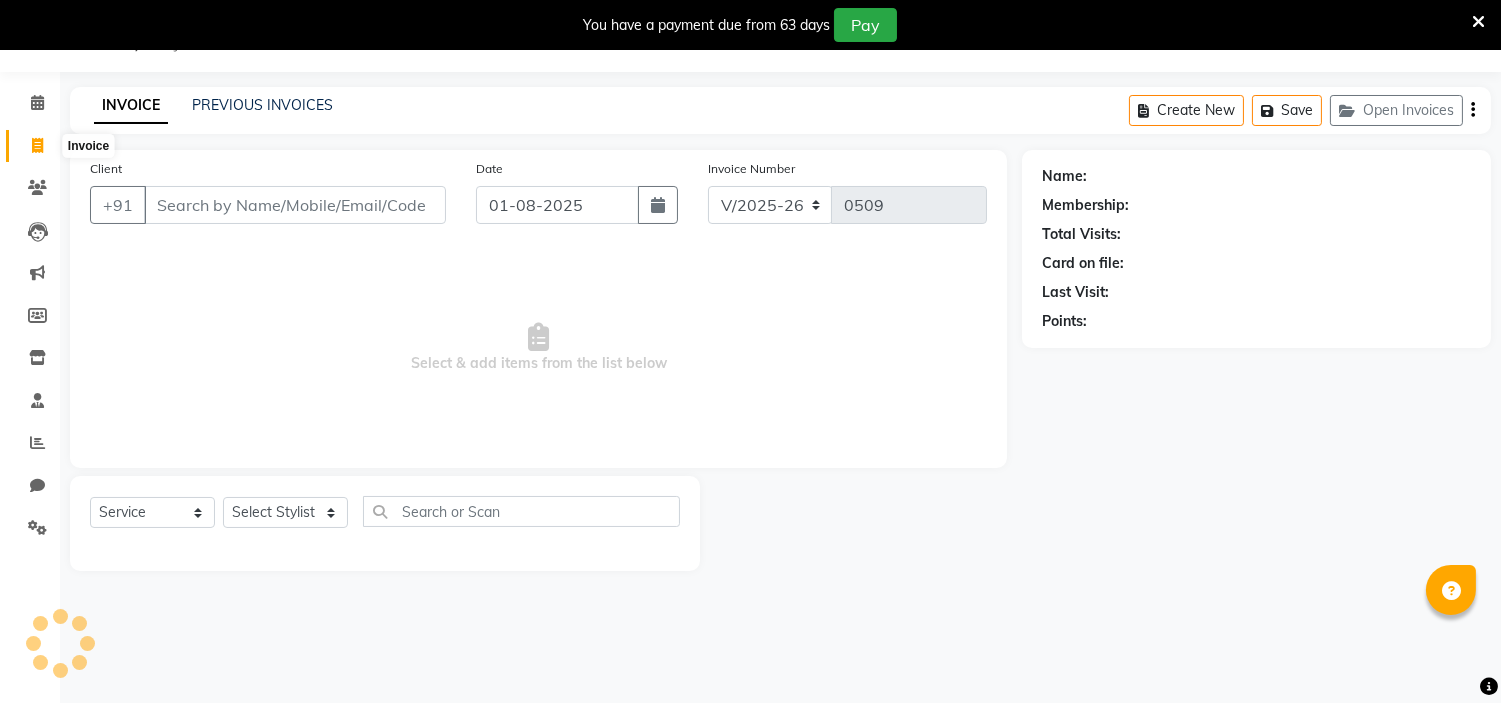 click 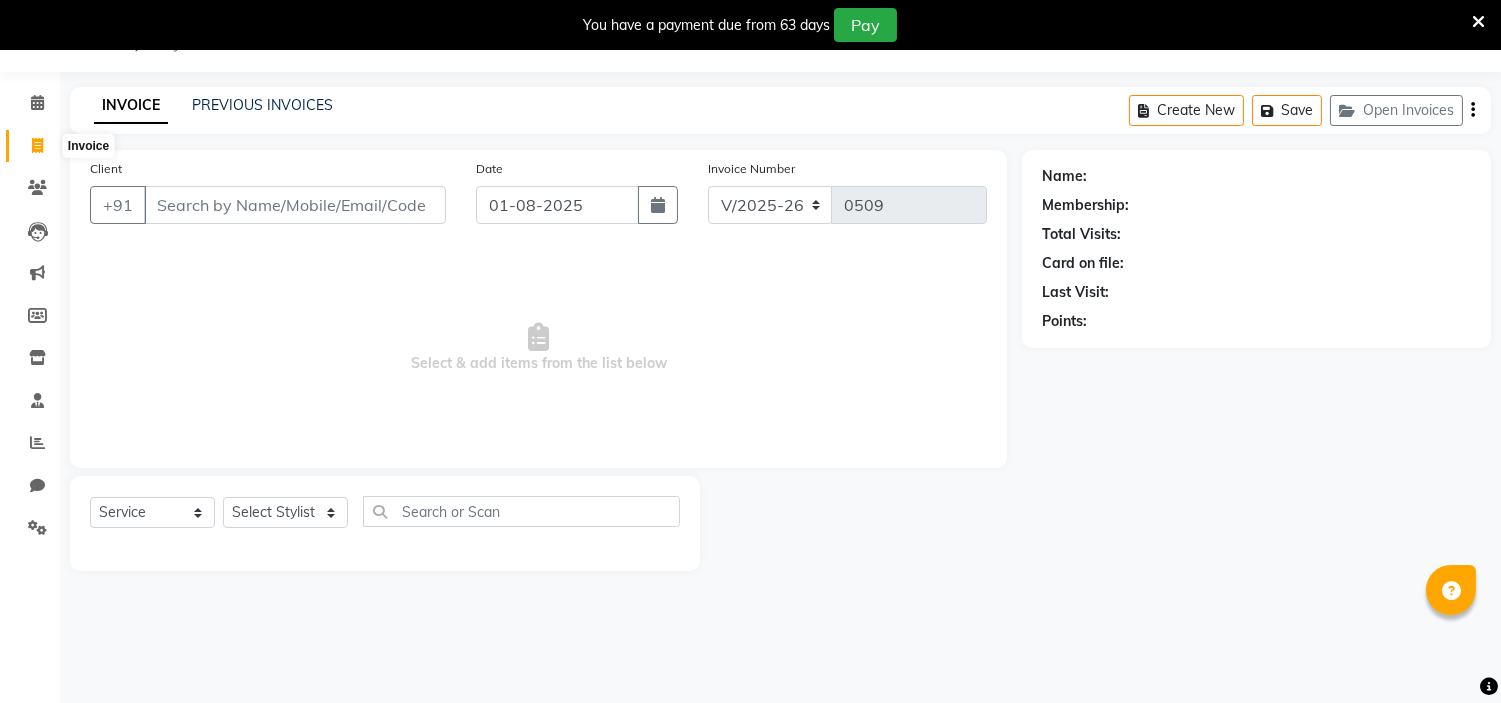 click 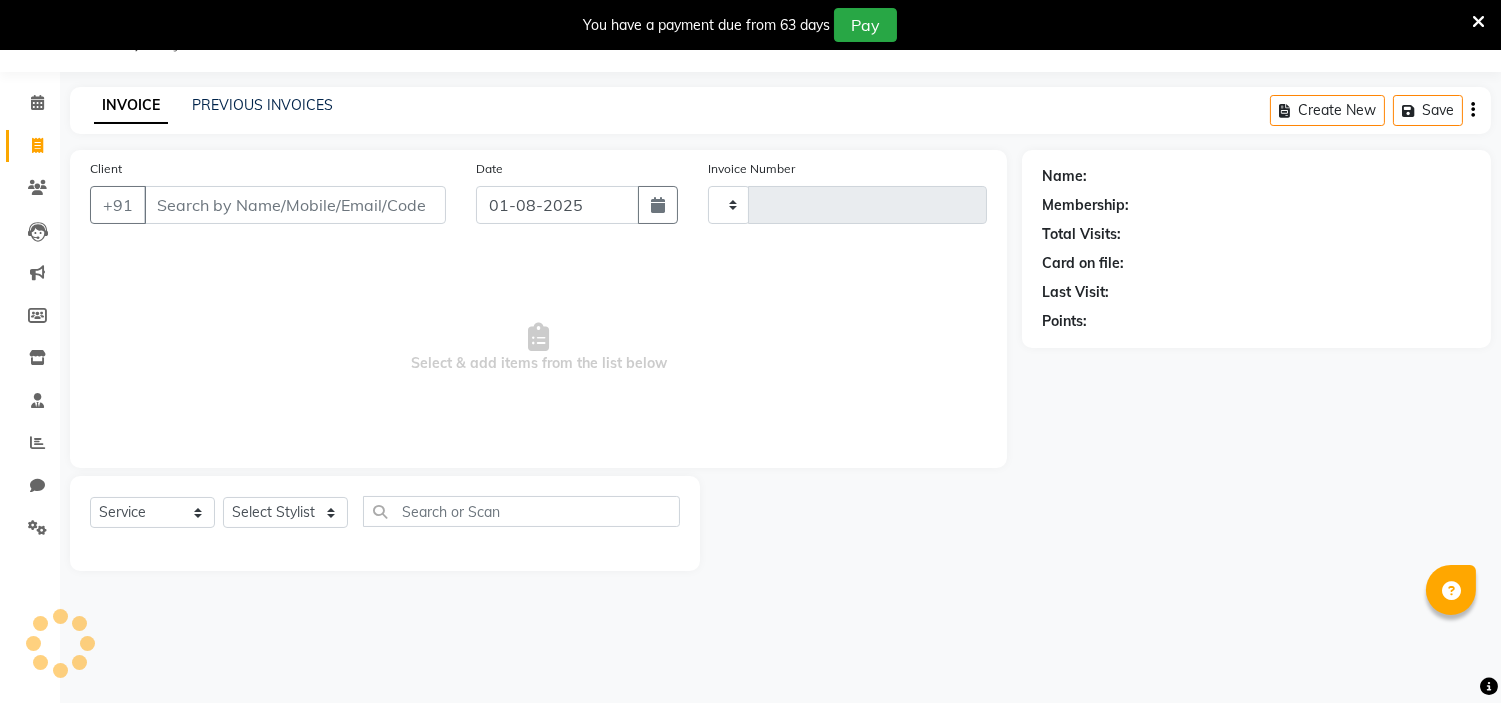 type on "0509" 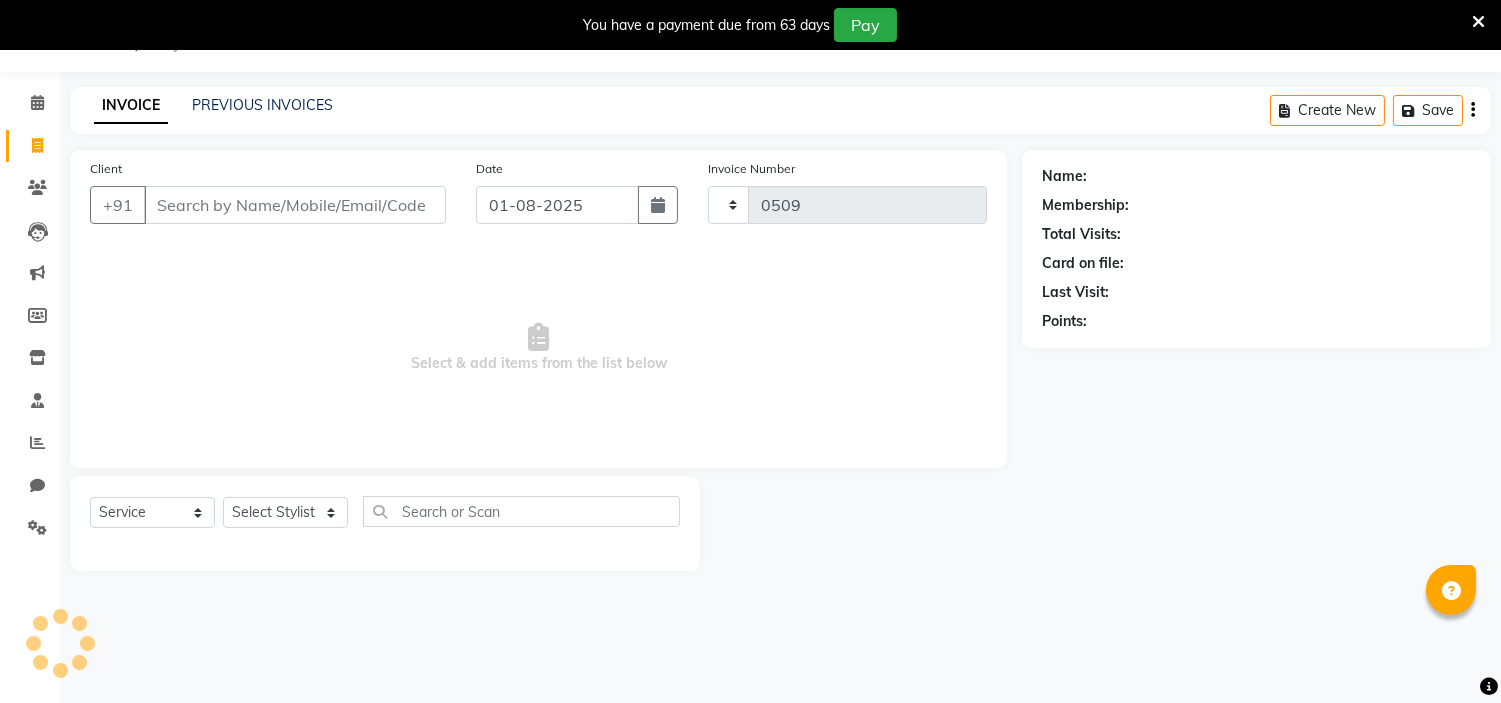 select on "8368" 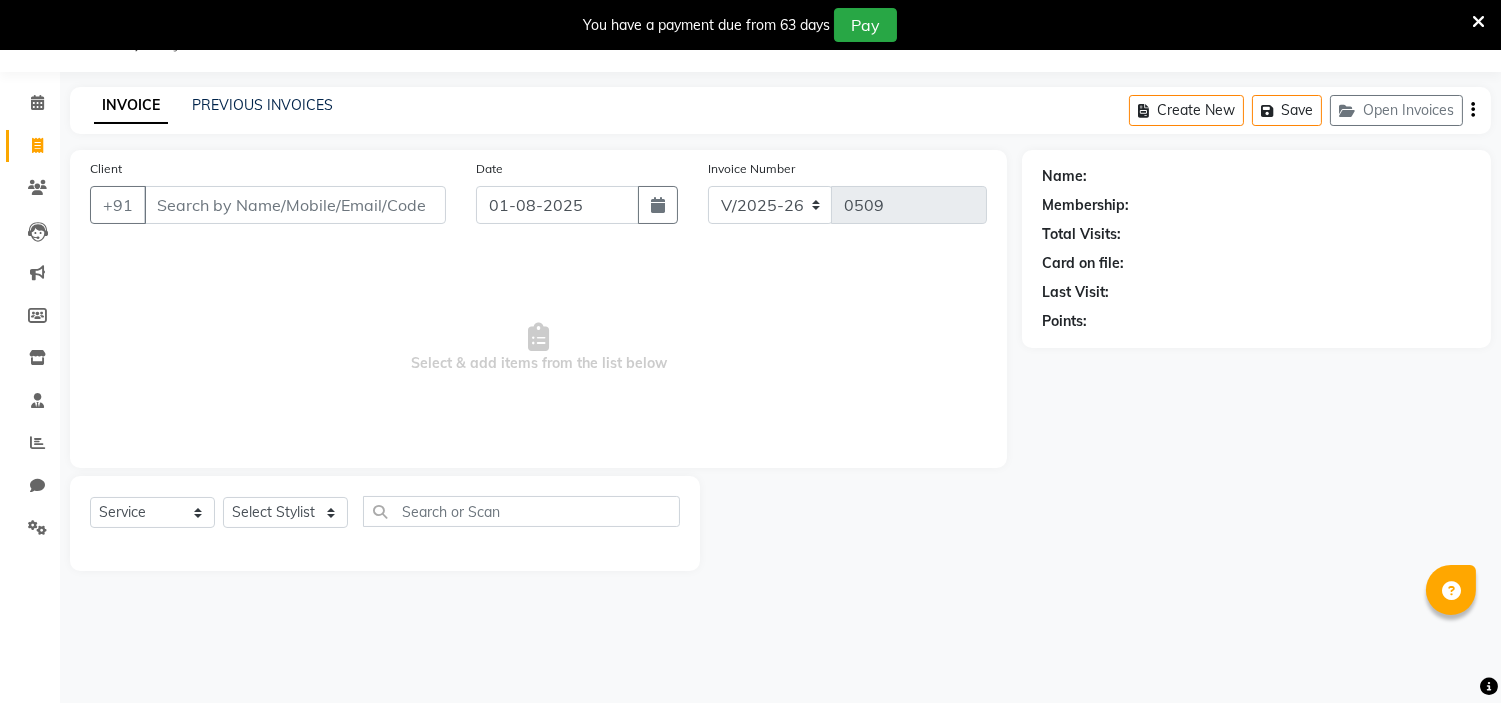 click 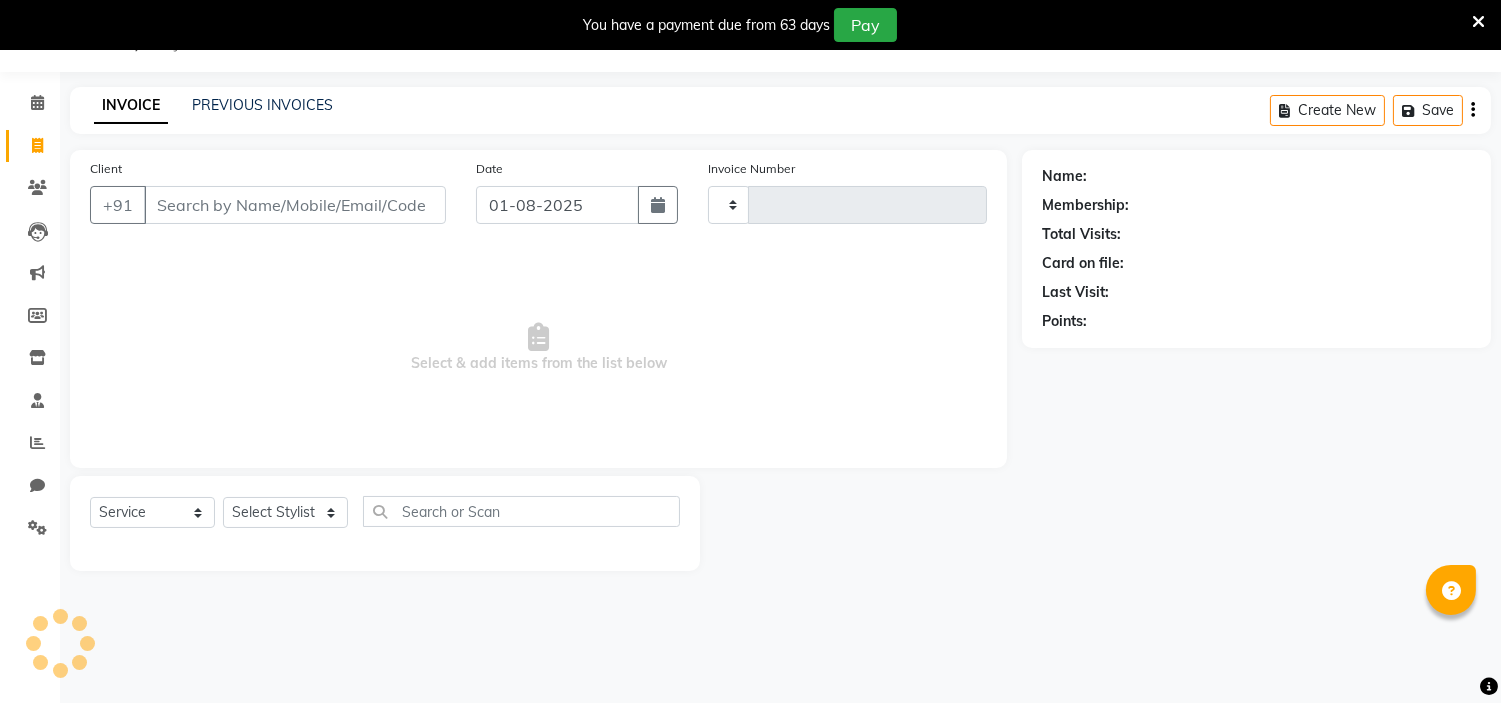 type on "0509" 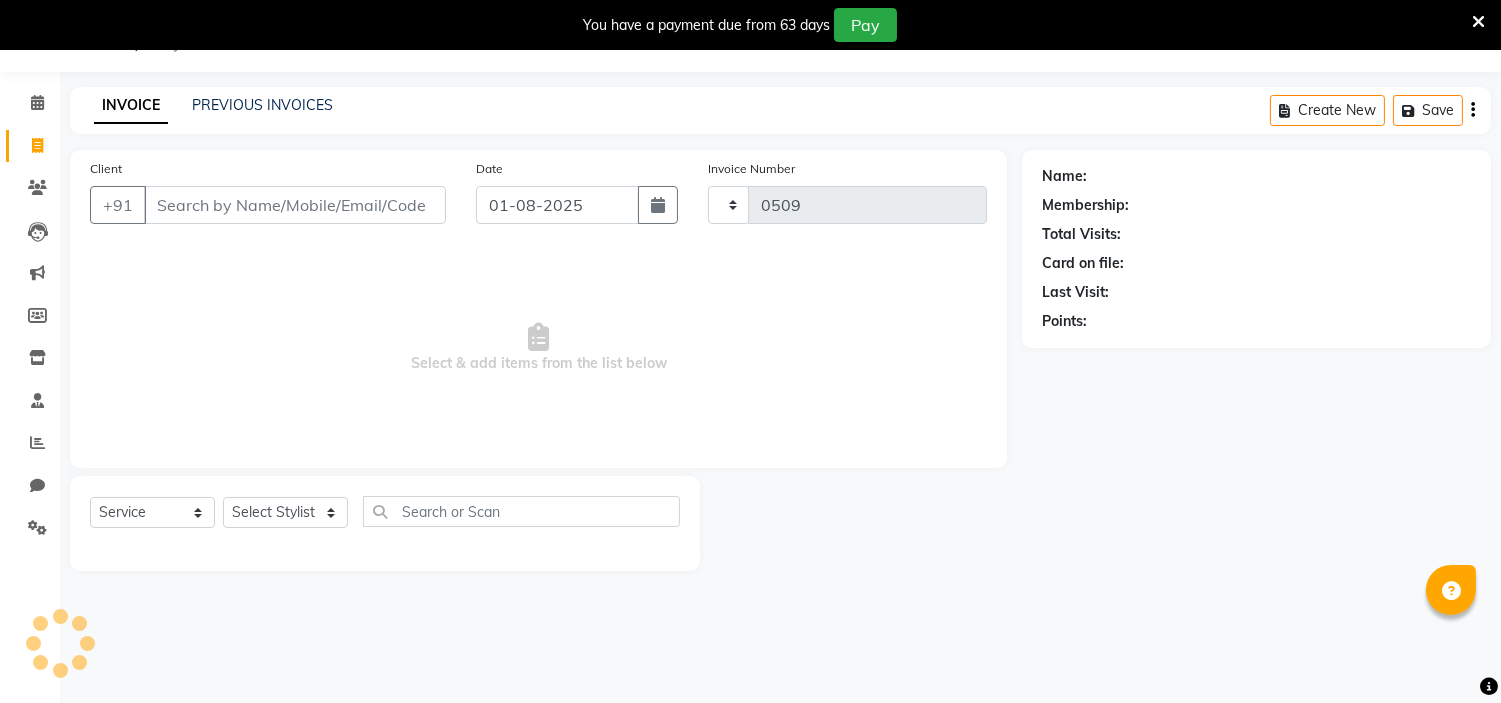 select on "8368" 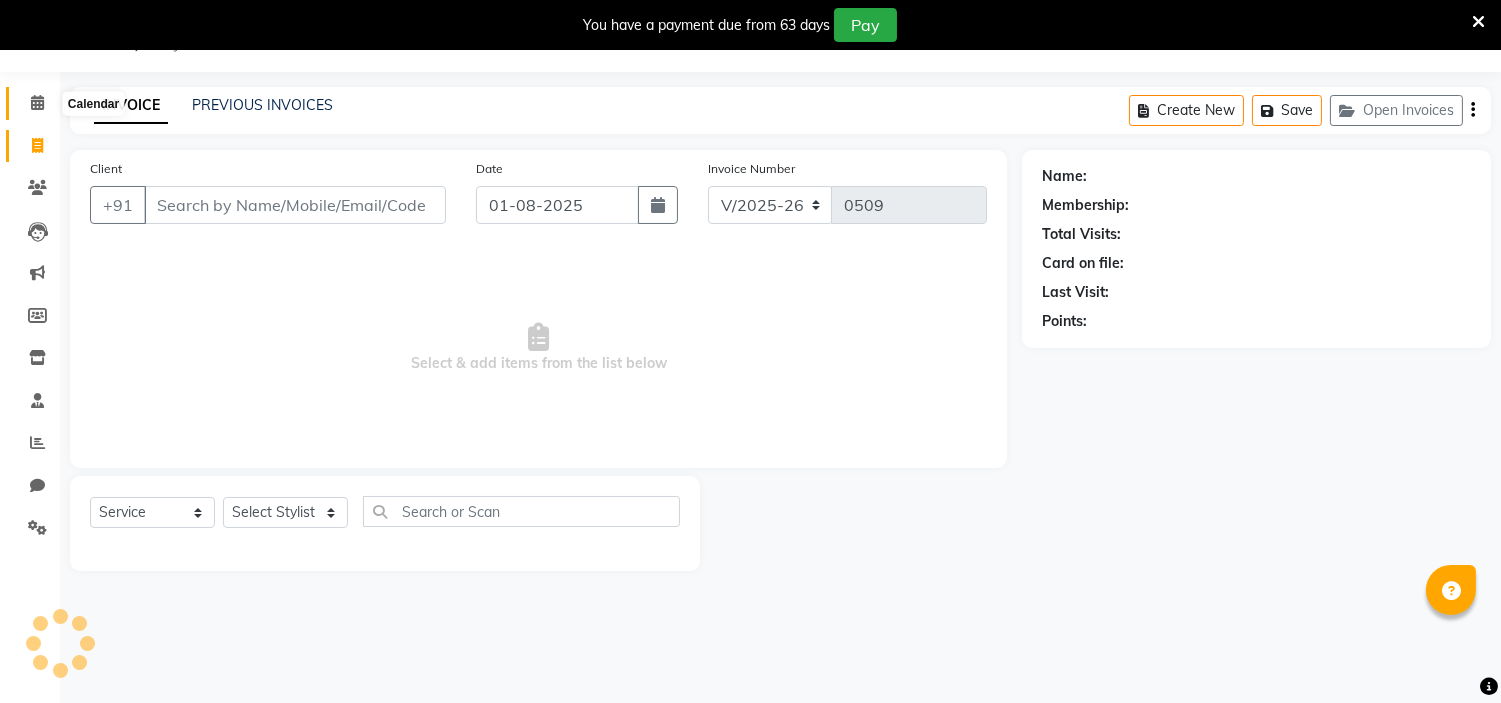 click 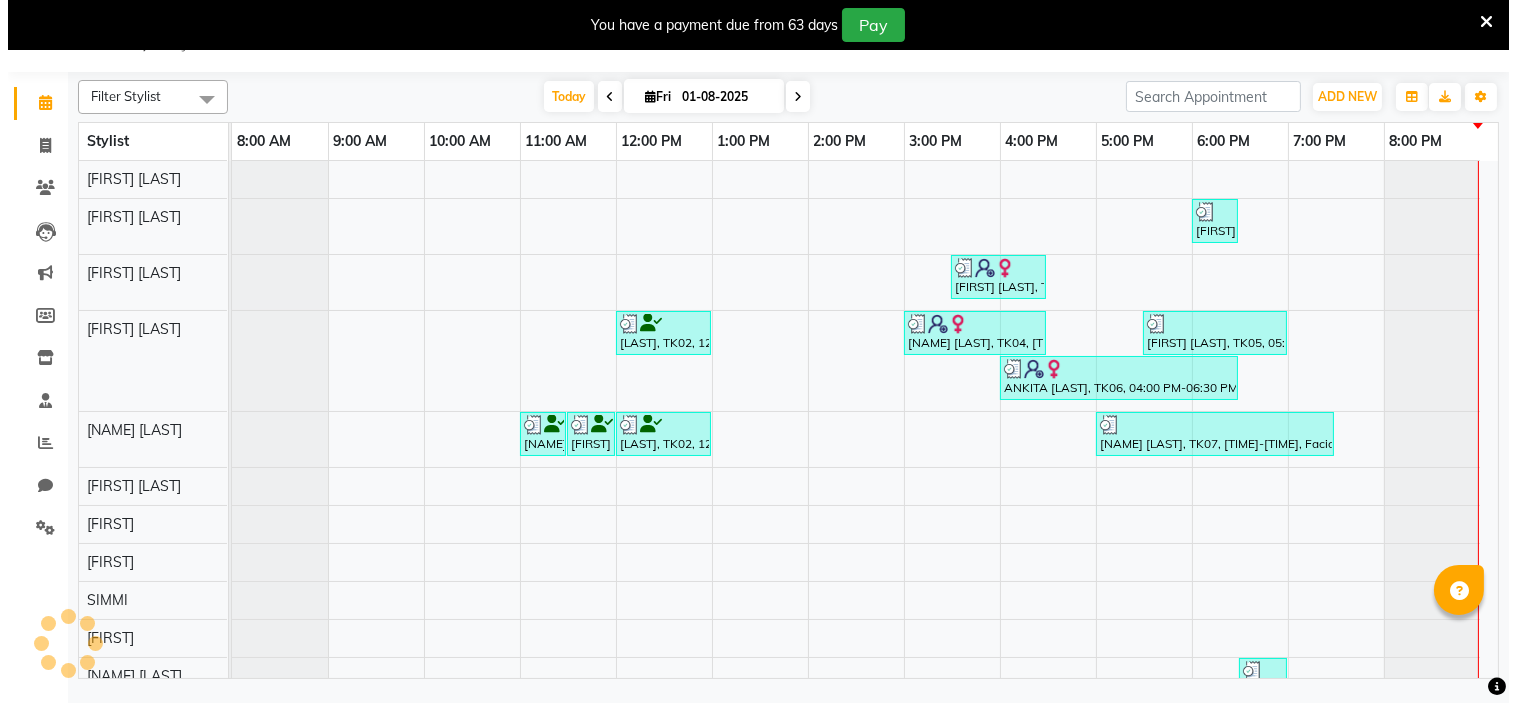 scroll, scrollTop: 0, scrollLeft: 0, axis: both 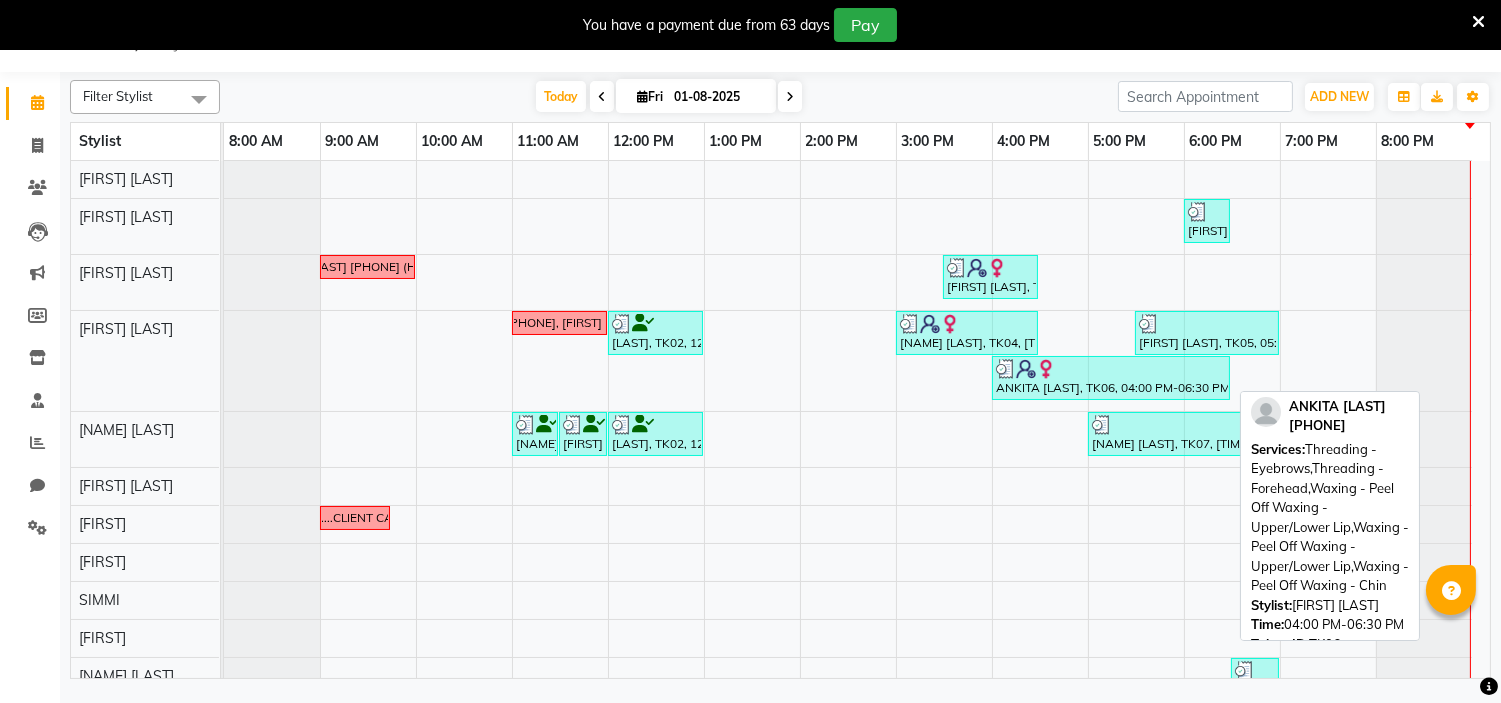 click at bounding box center (1046, 369) 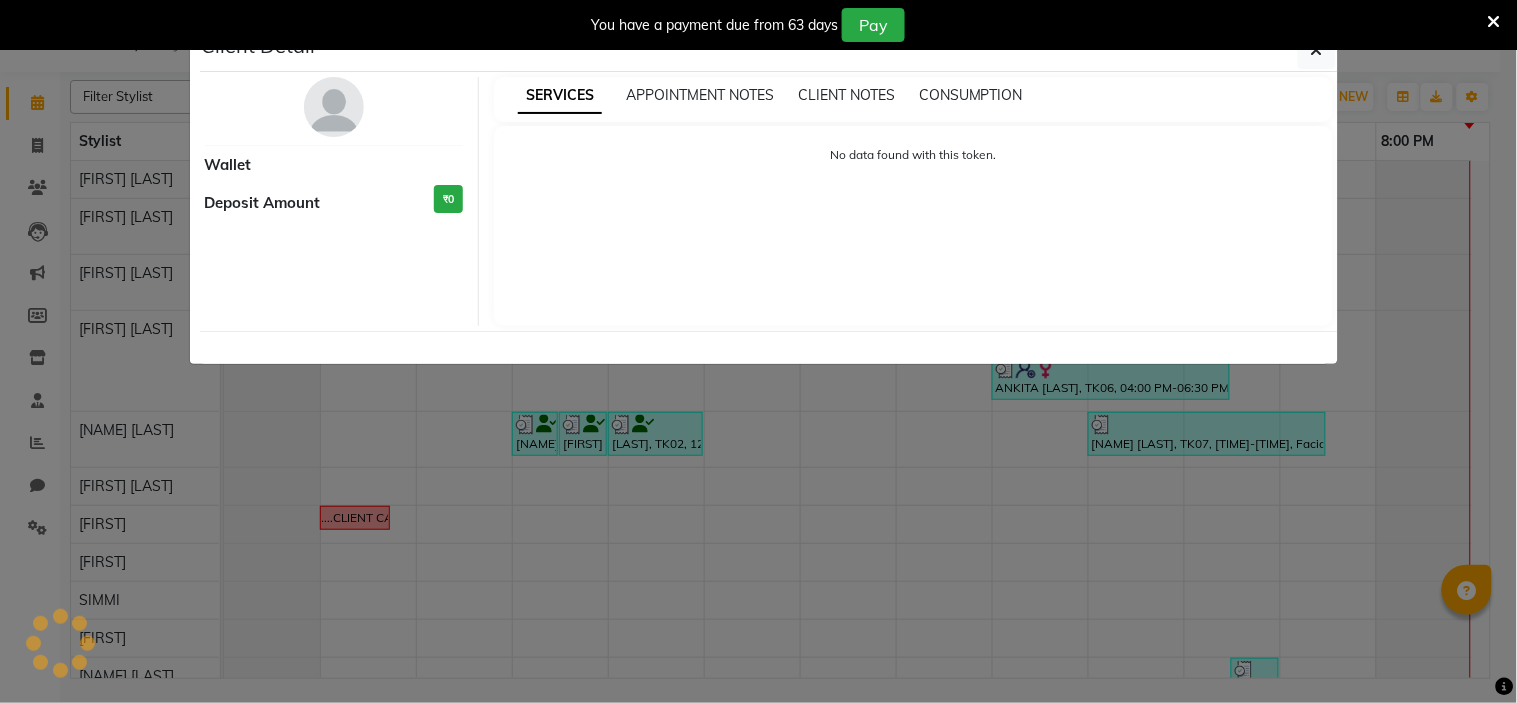select on "3" 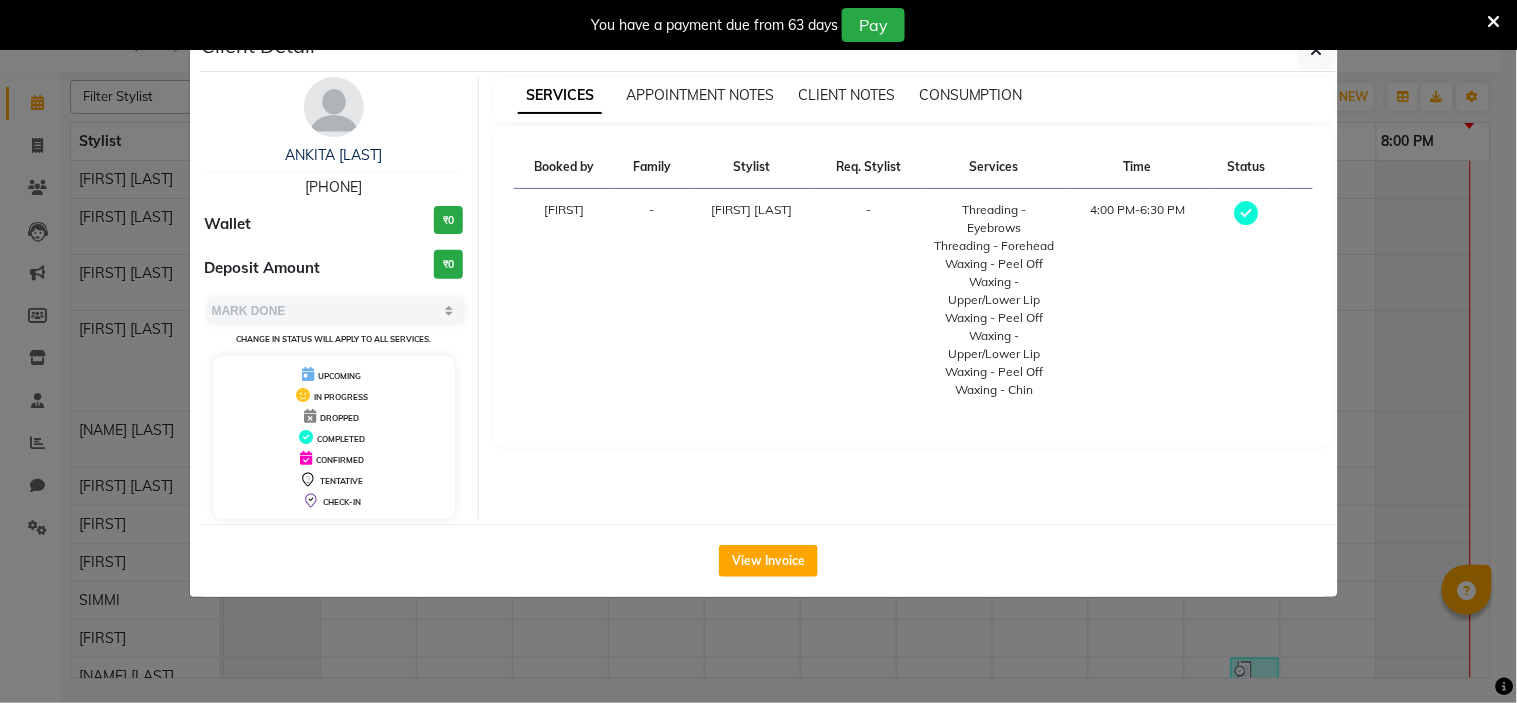 drag, startPoint x: 288, startPoint y: 192, endPoint x: 383, endPoint y: 197, distance: 95.131485 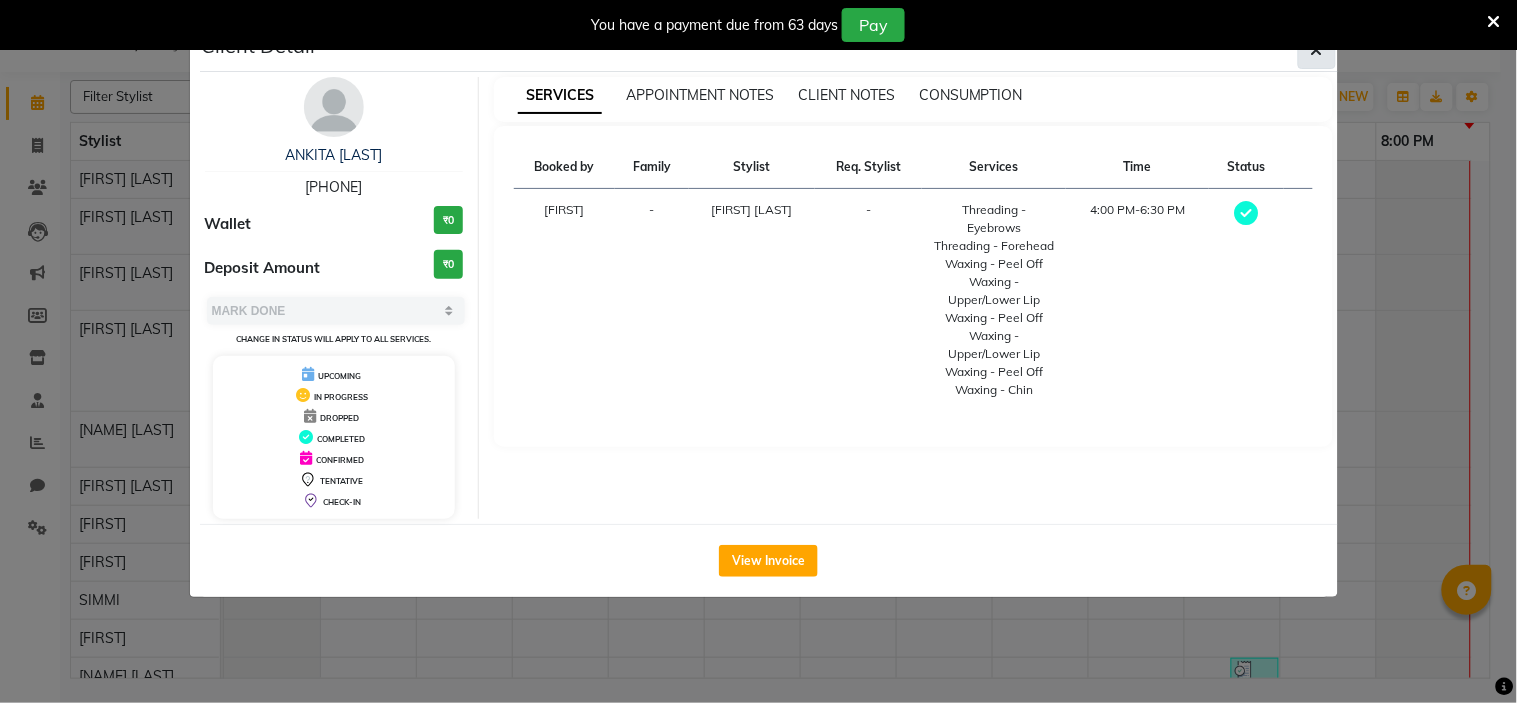 click 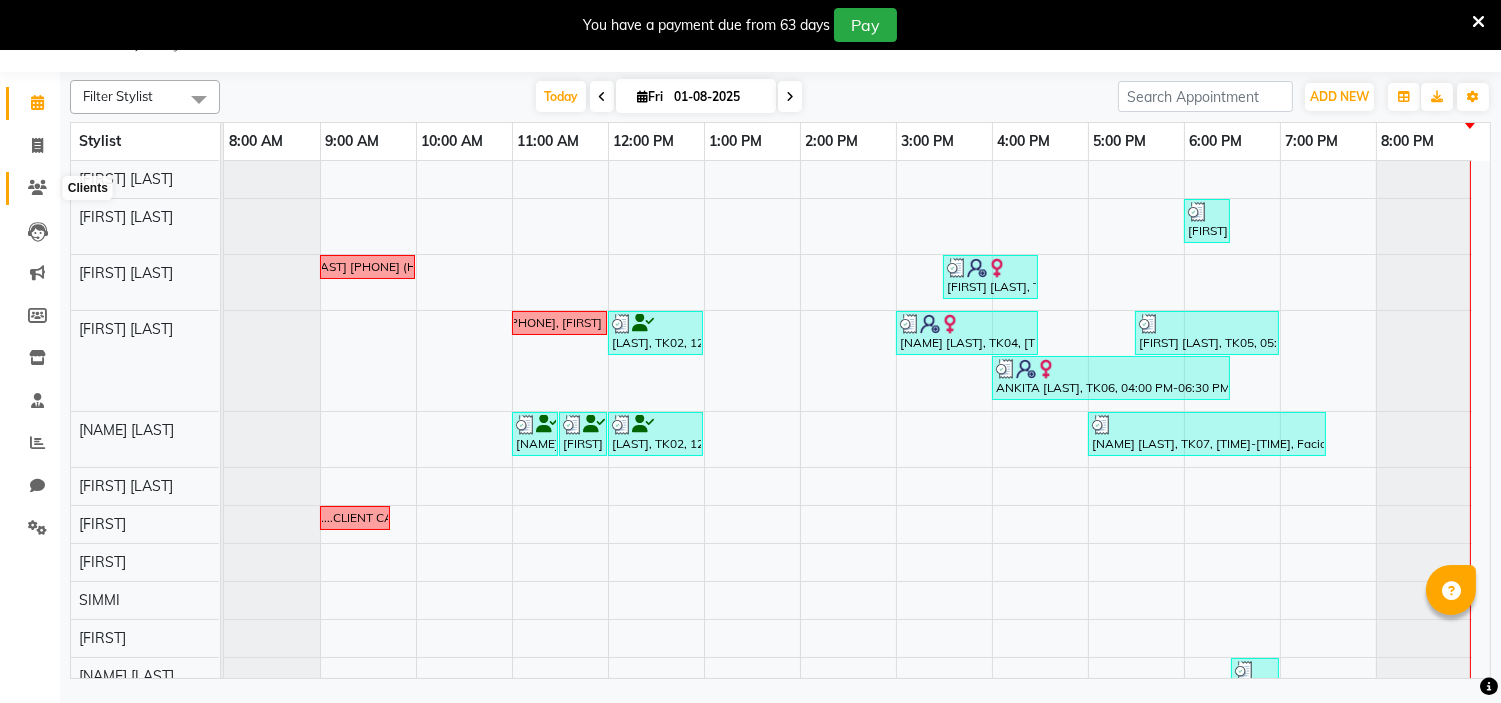 click 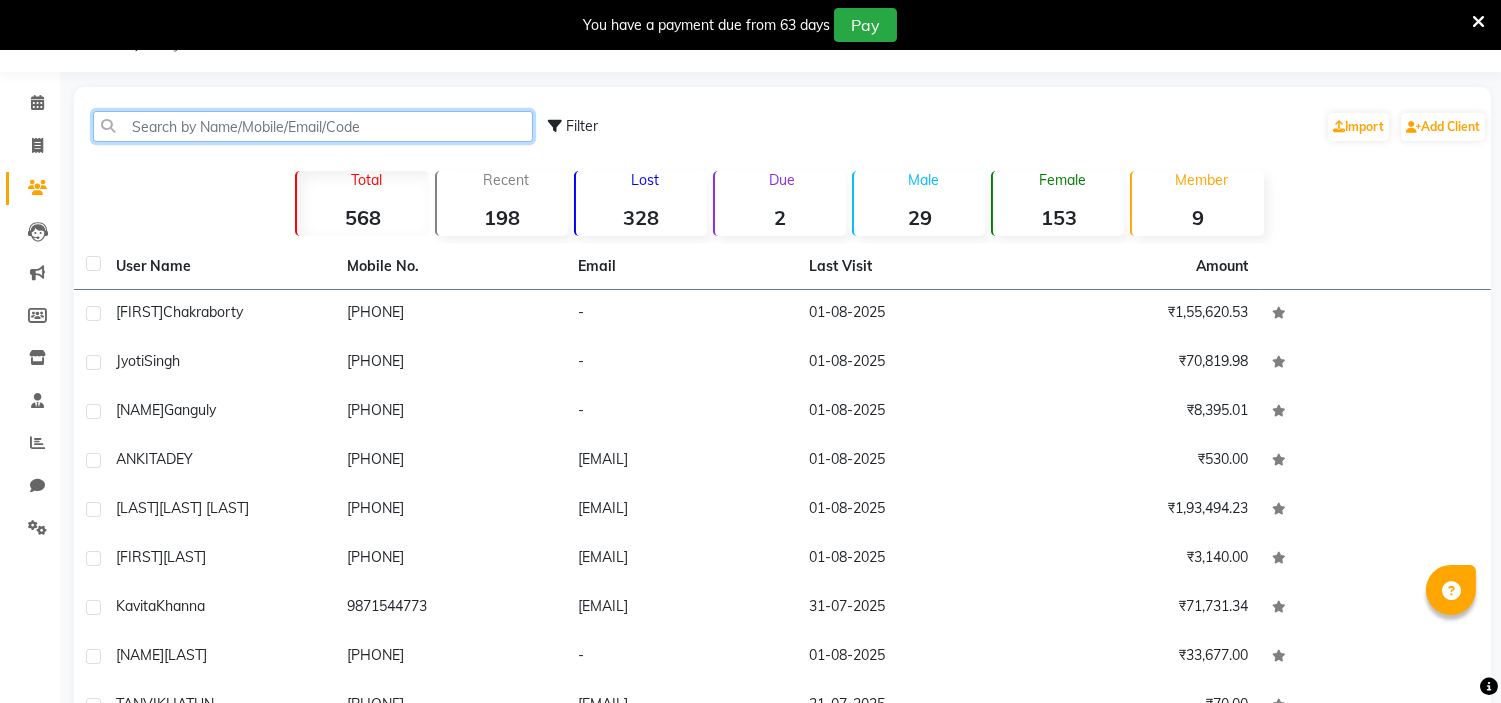 click 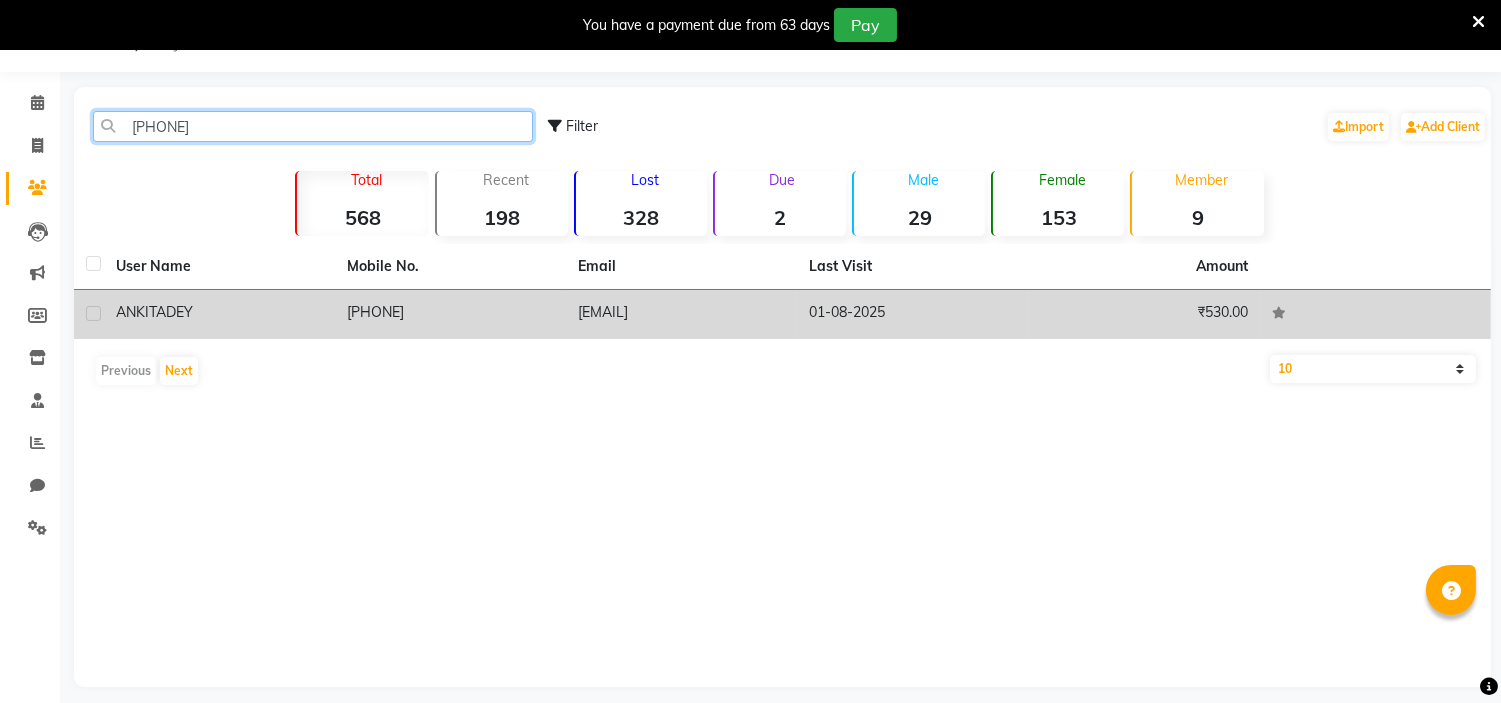 type on "[PHONE]" 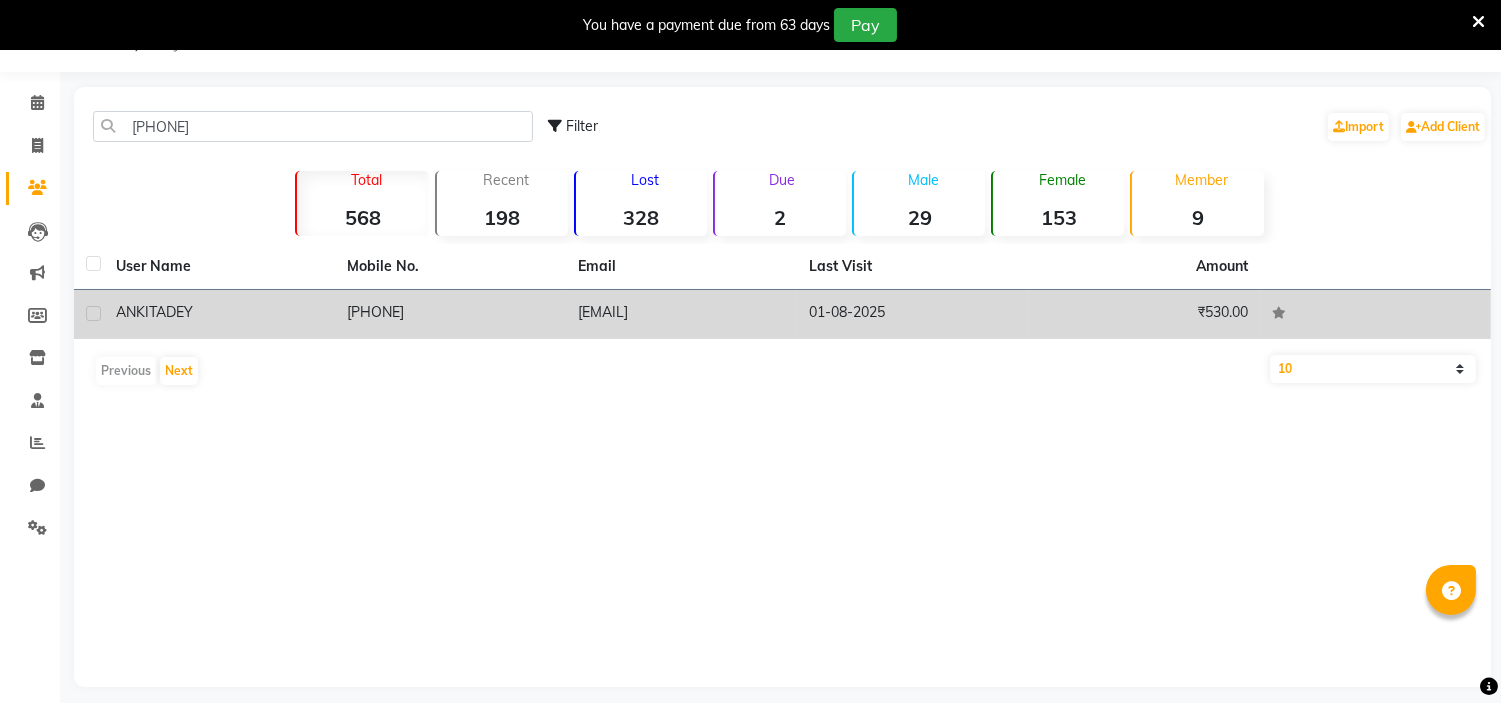 click on "DEY" 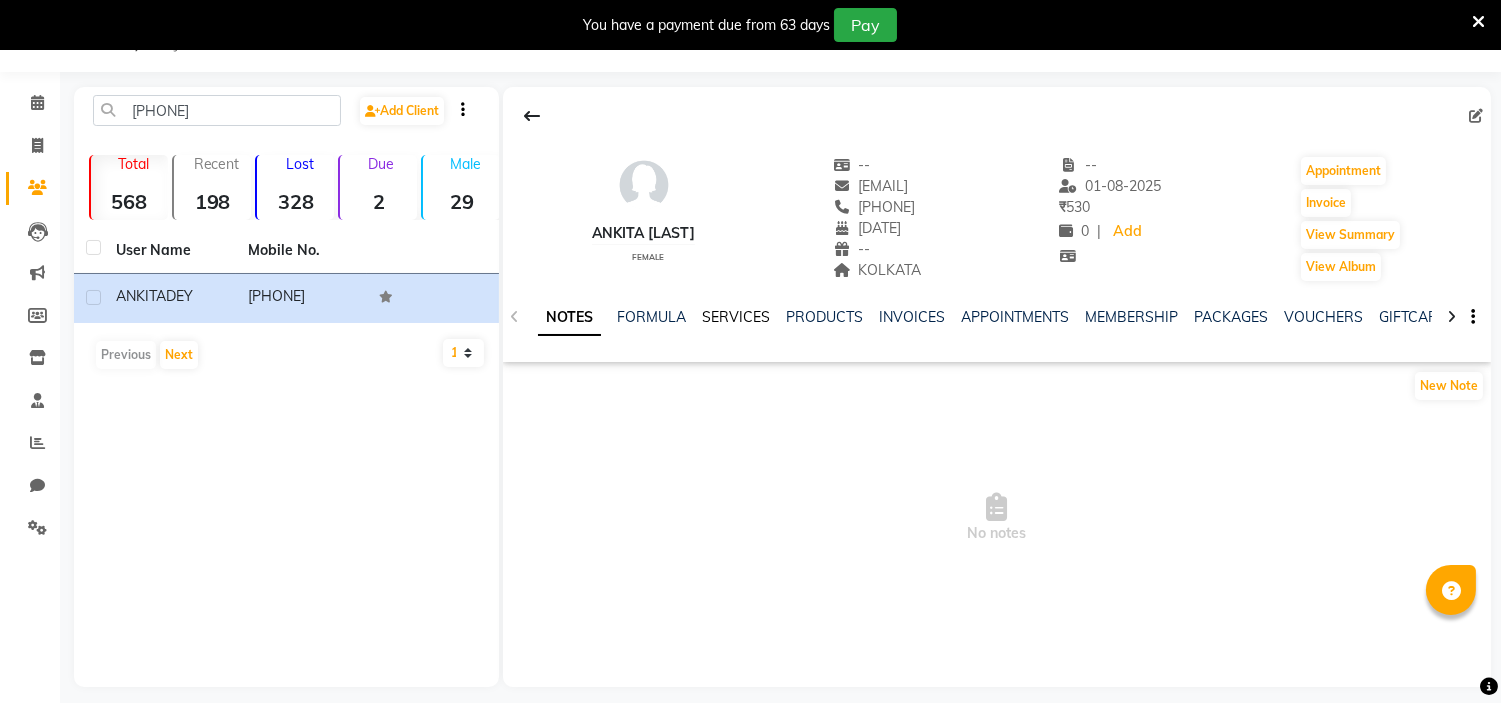 click on "SERVICES" 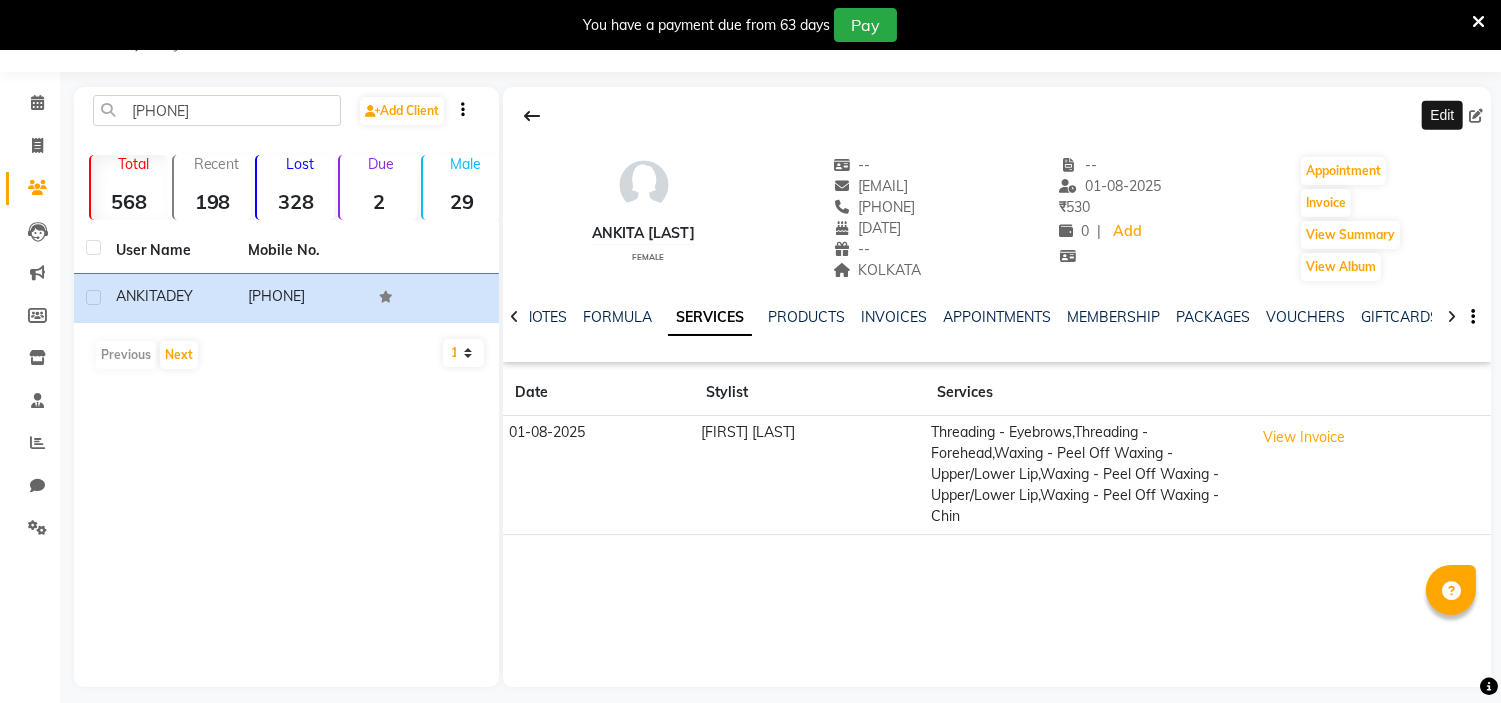 click 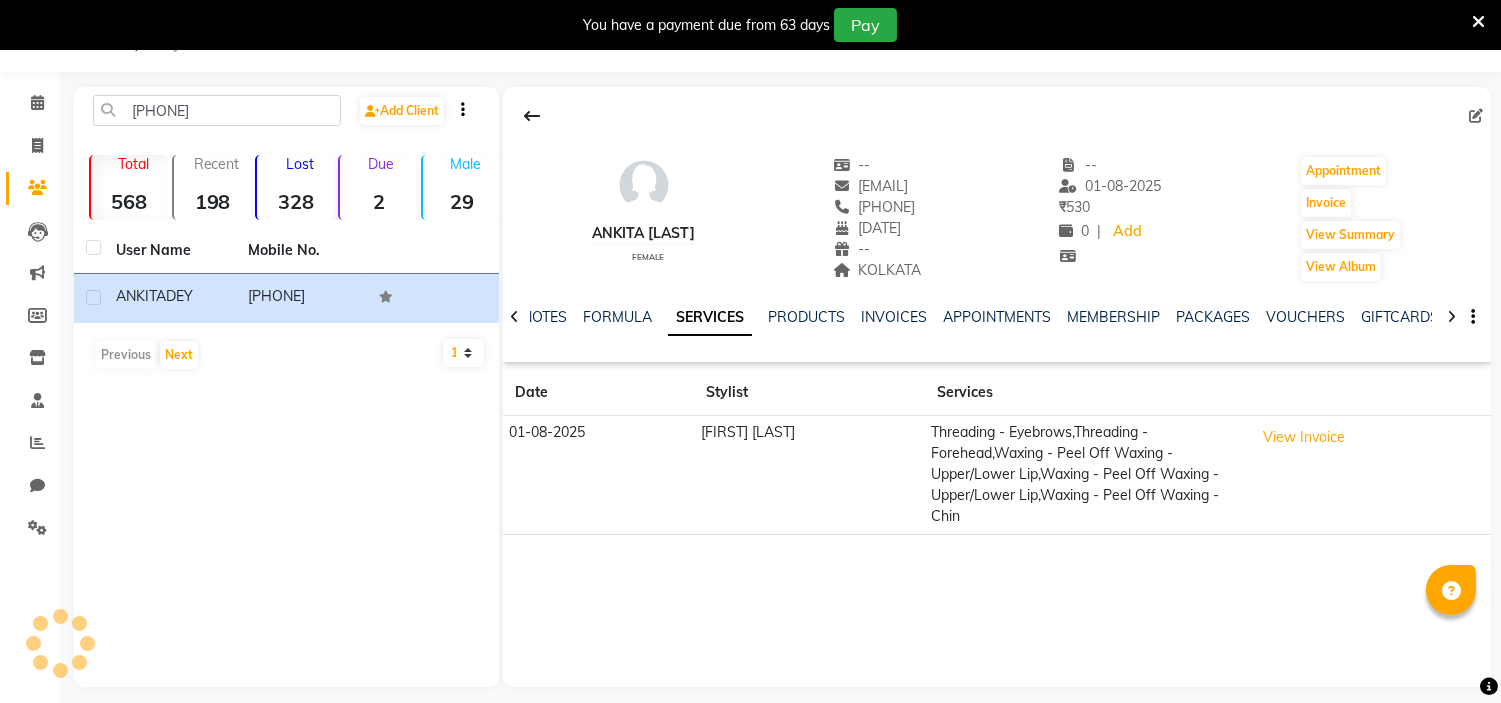 select on "05" 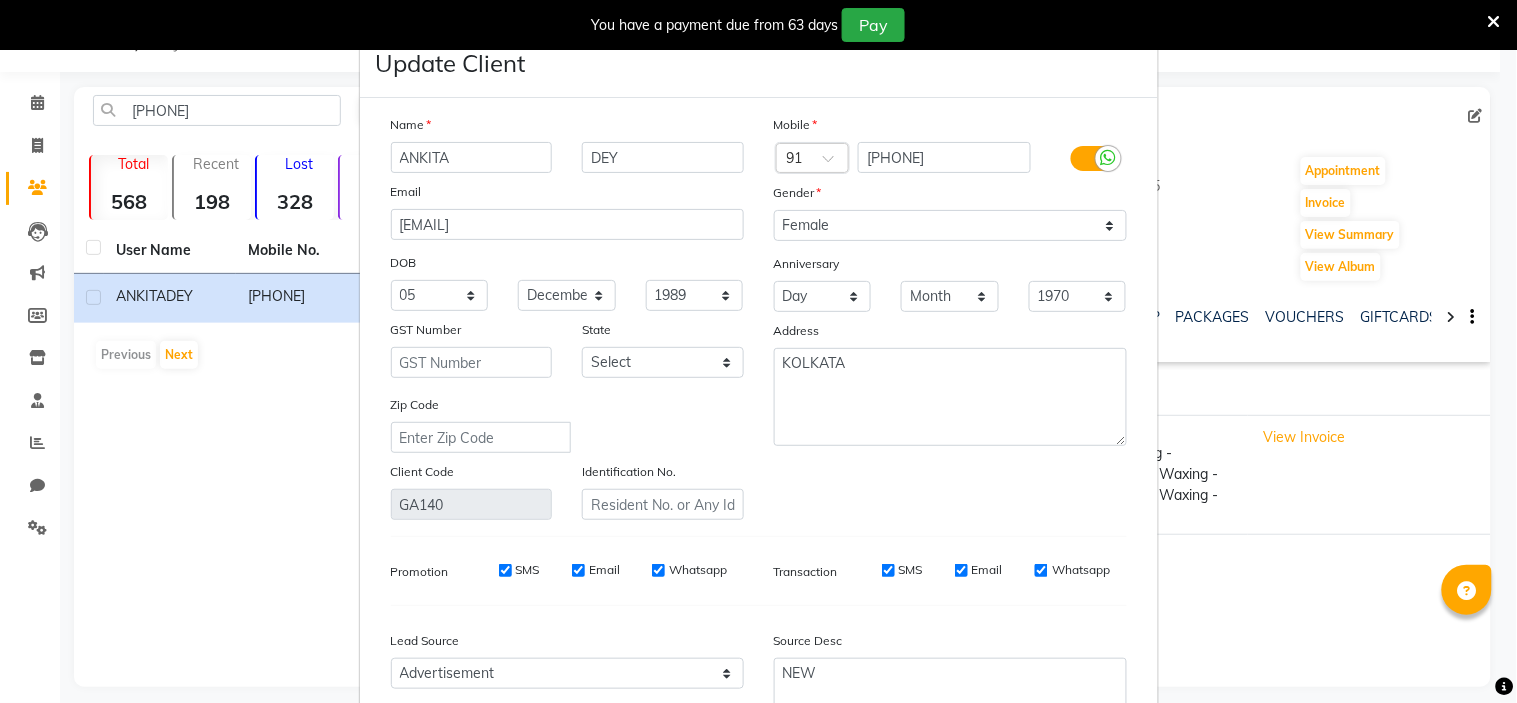click on "Mobile Country Code × 91 [PHONE] Gender Select Male Female Other Prefer Not To Say Anniversary Day 01 02 03 04 05 06 07 08 09 10 11 12 13 14 15 16 17 18 19 20 21 22 23 24 25 26 27 28 29 30 31 Month January February March April May June July August September October November December 1970 1971 1972 1973 1974 1975 1976 1977 1978 1979 1980 1981 1982 1983 1984 1985 1986 1987 1988 1989 1990 1991 1992 1993 1994 1995 1996 1997 1998 1999 2000 2001 2002 2003 2004 2005 2006 2007 2008 2009 2010 2011 2012 2013 2014 2015 2016 2017 2018 2019 2020 2021 2022 2023 2024 2025 Address KOLKATA" at bounding box center [950, 317] 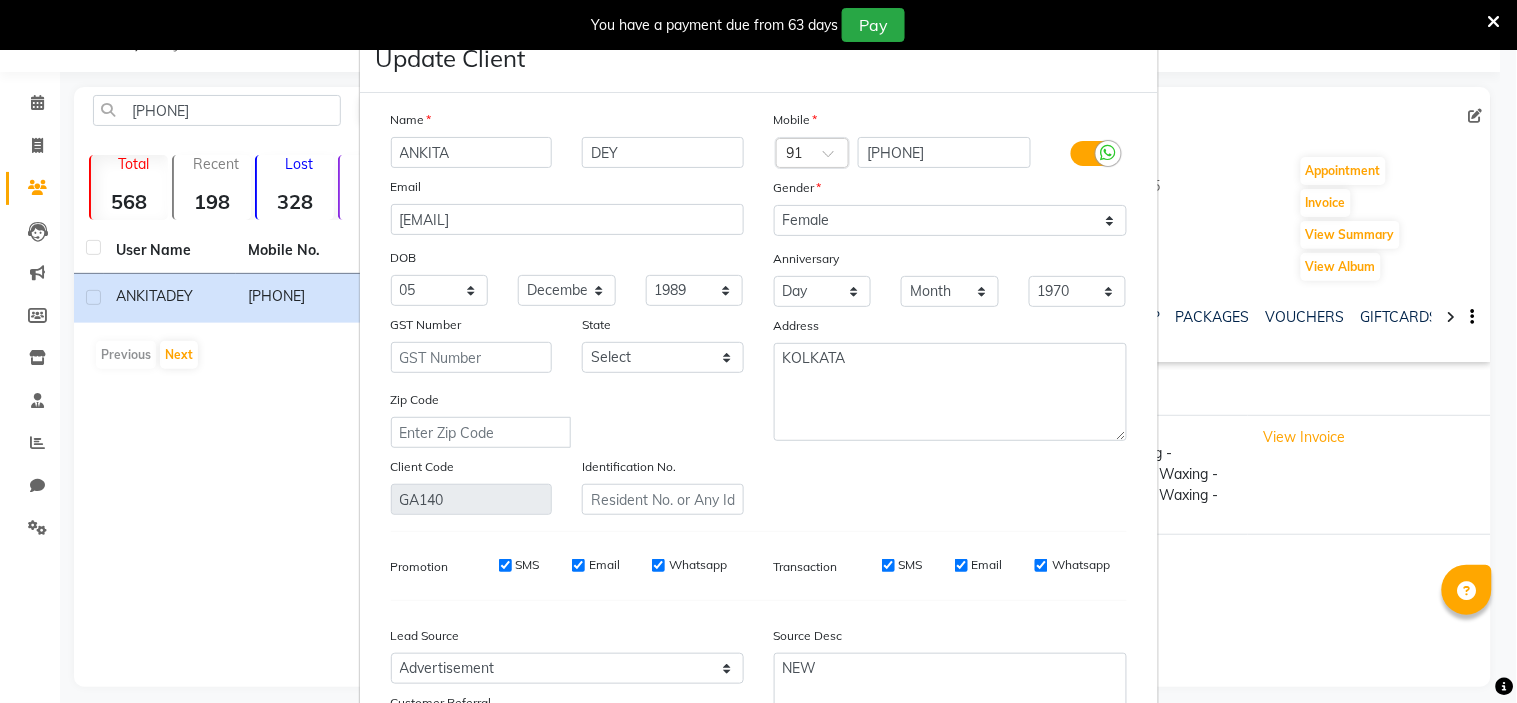 scroll, scrollTop: 0, scrollLeft: 0, axis: both 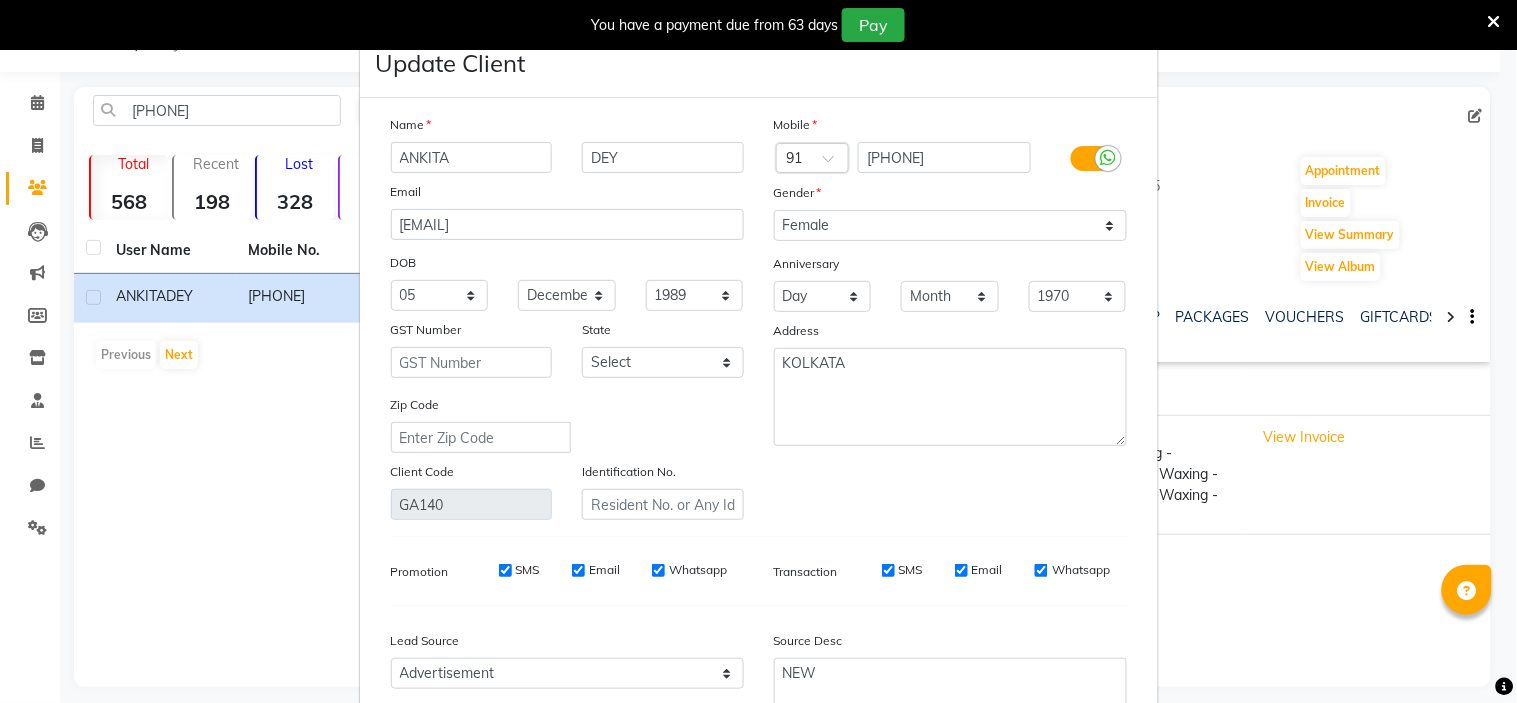 click on "Update Client Name ANKITA [LAST] Email [EMAIL] DOB Day 01 02 03 04 05 06 07 08 09 10 11 12 13 14 15 16 17 18 19 20 21 22 23 24 25 26 27 28 29 30 31 Month January February March April May June July August September October November December 1940 1941 1942 1943 1944 1945 1946 1947 1948 1949 1950 1951 1952 1953 1954 1955 1956 1957 1958 1959 1960 1961 1962 1963 1964 1965 1966 1967 1968 1969 1970 1971 1972 1973 1974 1975 1976 1977 1978 1979 1980 1981 1982 1983 1984 1985 1986 1987 1988 1989 1990 1991 1992 1993 1994 1995 1996 1997 1998 1999 2000 2001 2002 2003 2004 2005 2006 2007 2008 2009 2010 2011 2012 2013 2014 2015 2016 2017 2018 2019 2020 2021 2022 2023 2024 GST Number State Select Andaman and Nicobar Islands Andhra Pradesh Arunachal Pradesh Assam Bihar Chandigarh Chhattisgarh Dadra and Nagar Haveli Daman and Diu Delhi Goa Gujarat Haryana Himachal Pradesh Jammu and Kashmir Jharkhand Karnataka Kerala Lakshadweep Madhya Pradesh Maharashtra Manipur Meghalaya Mizoram Nagaland Odisha Pondicherry Punjab" at bounding box center [758, 351] 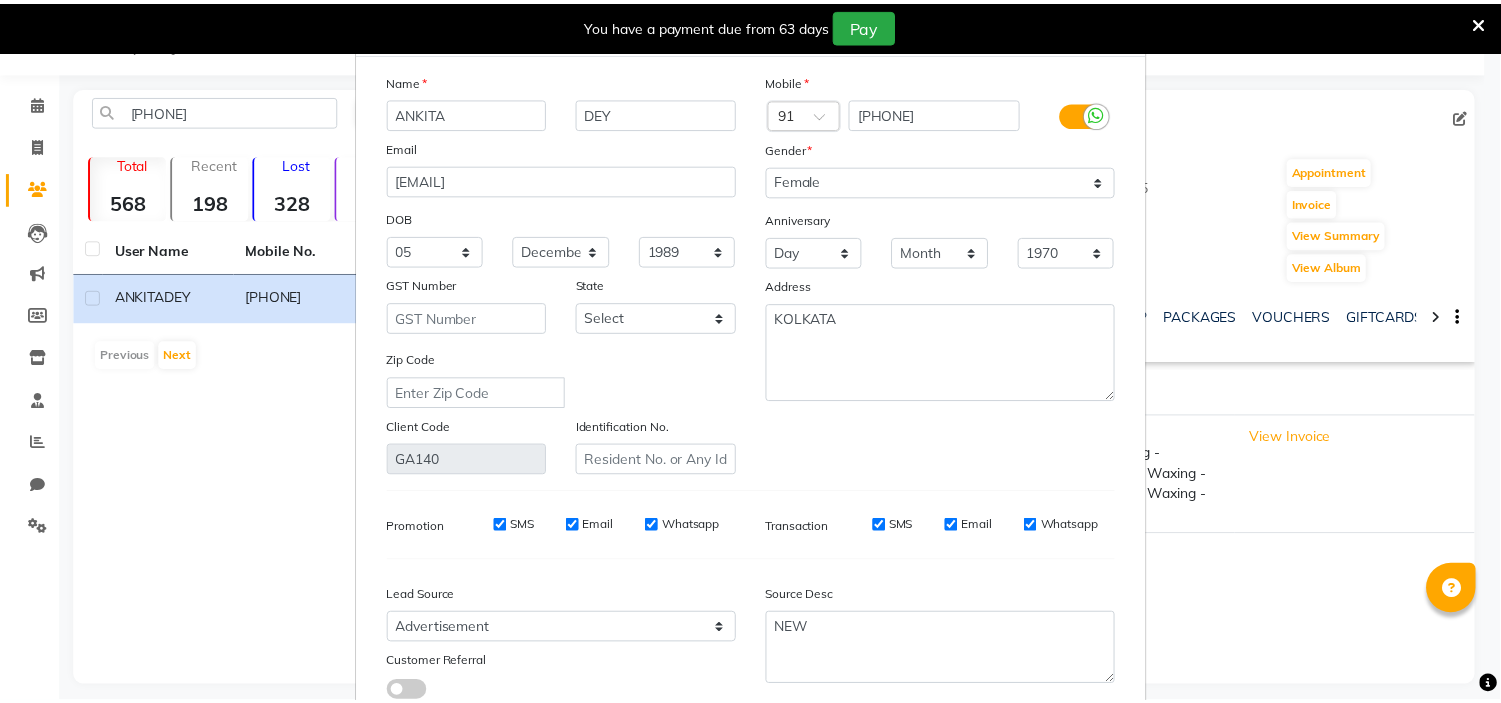 scroll, scrollTop: 186, scrollLeft: 0, axis: vertical 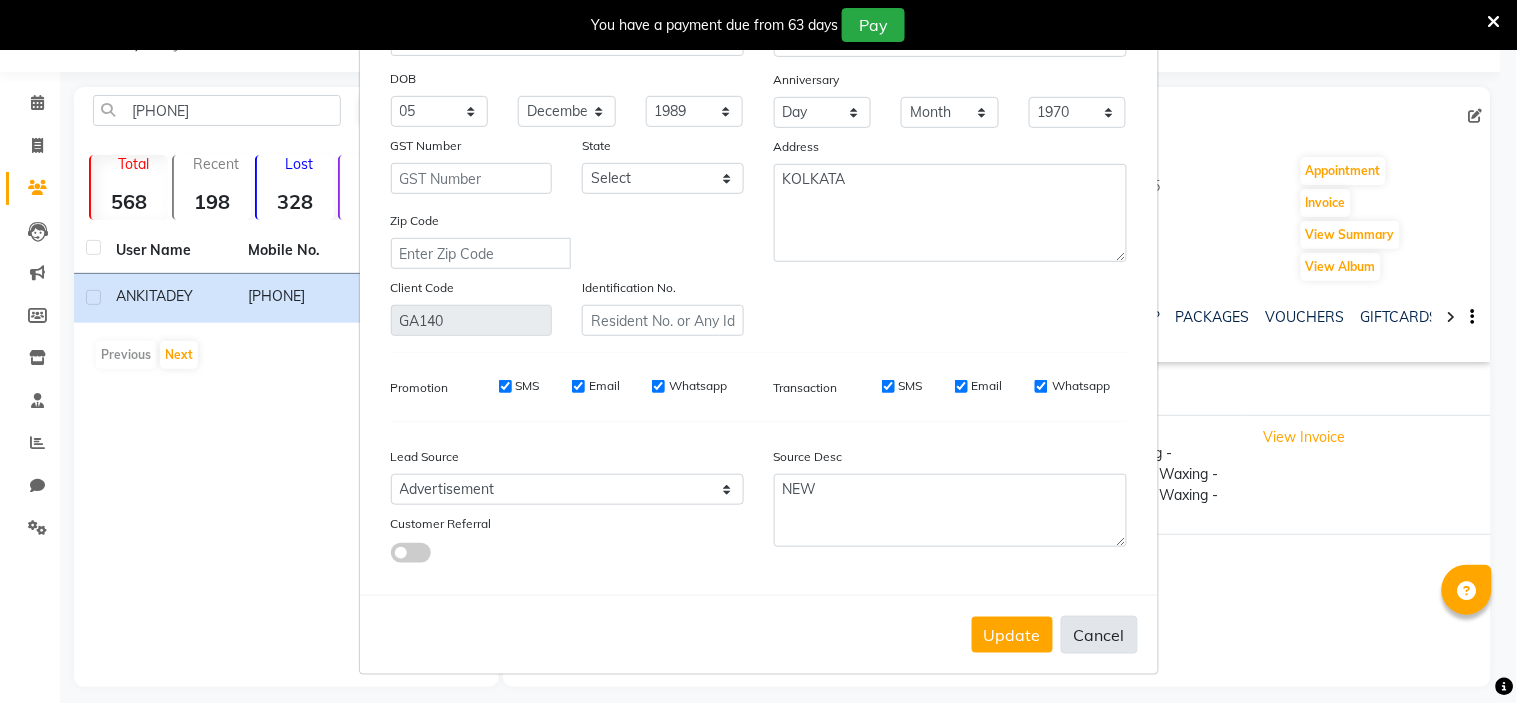 click on "Cancel" at bounding box center (1099, 635) 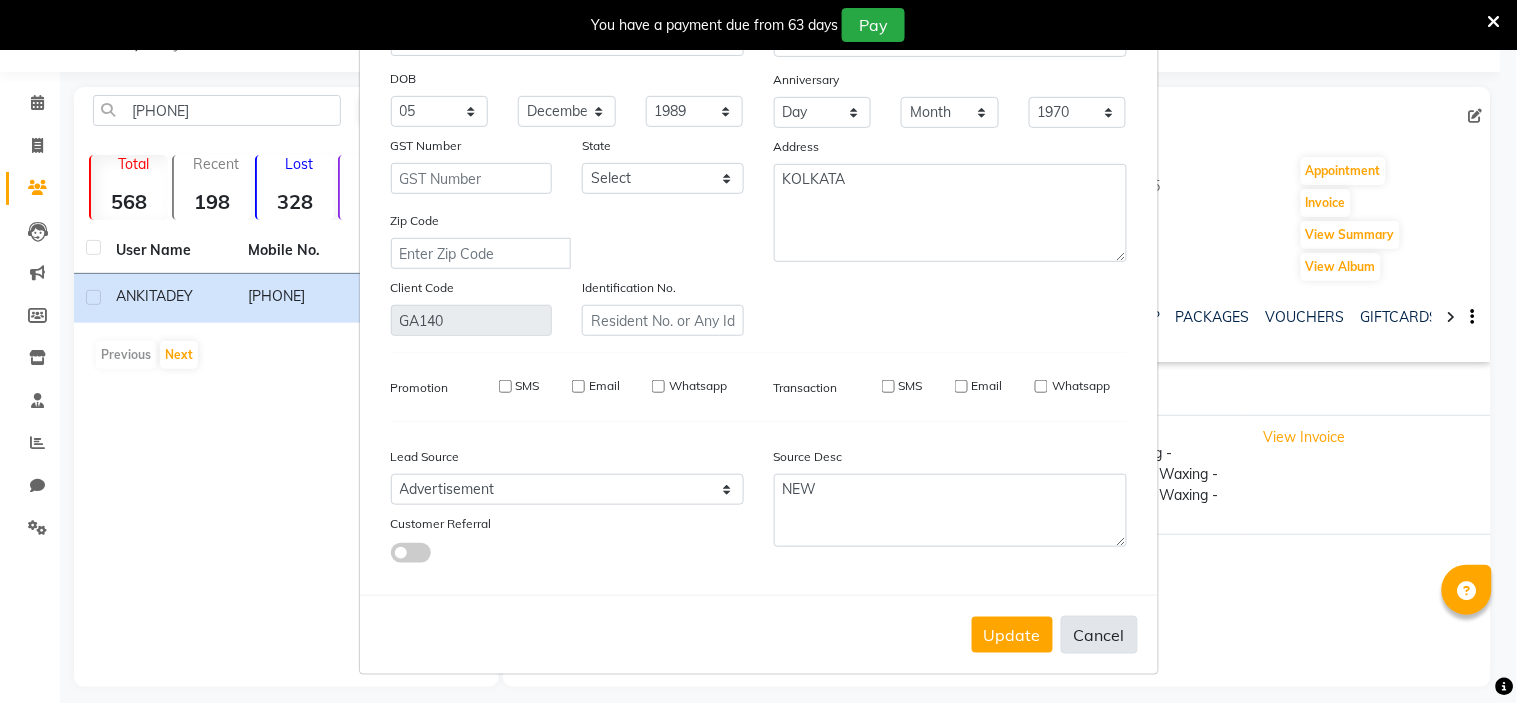 type 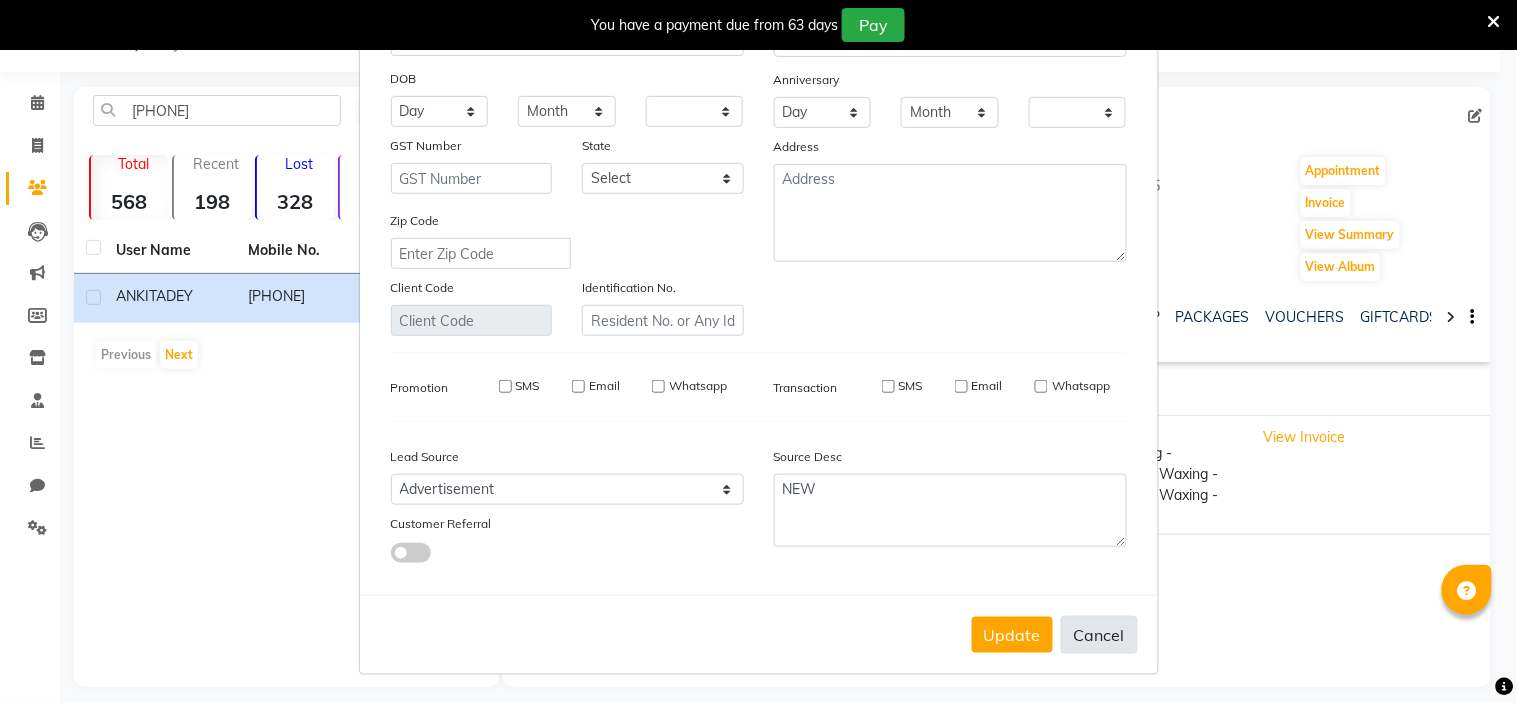 checkbox on "false" 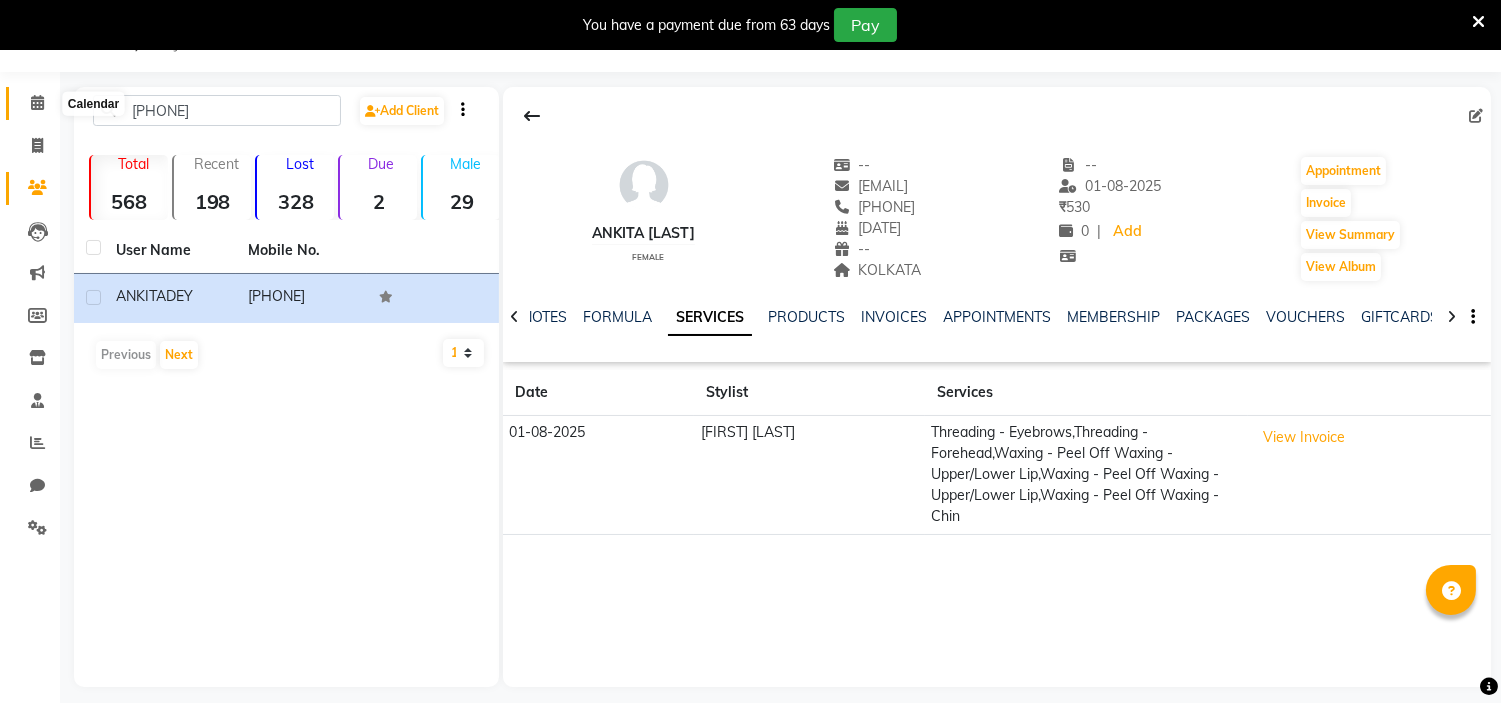 click 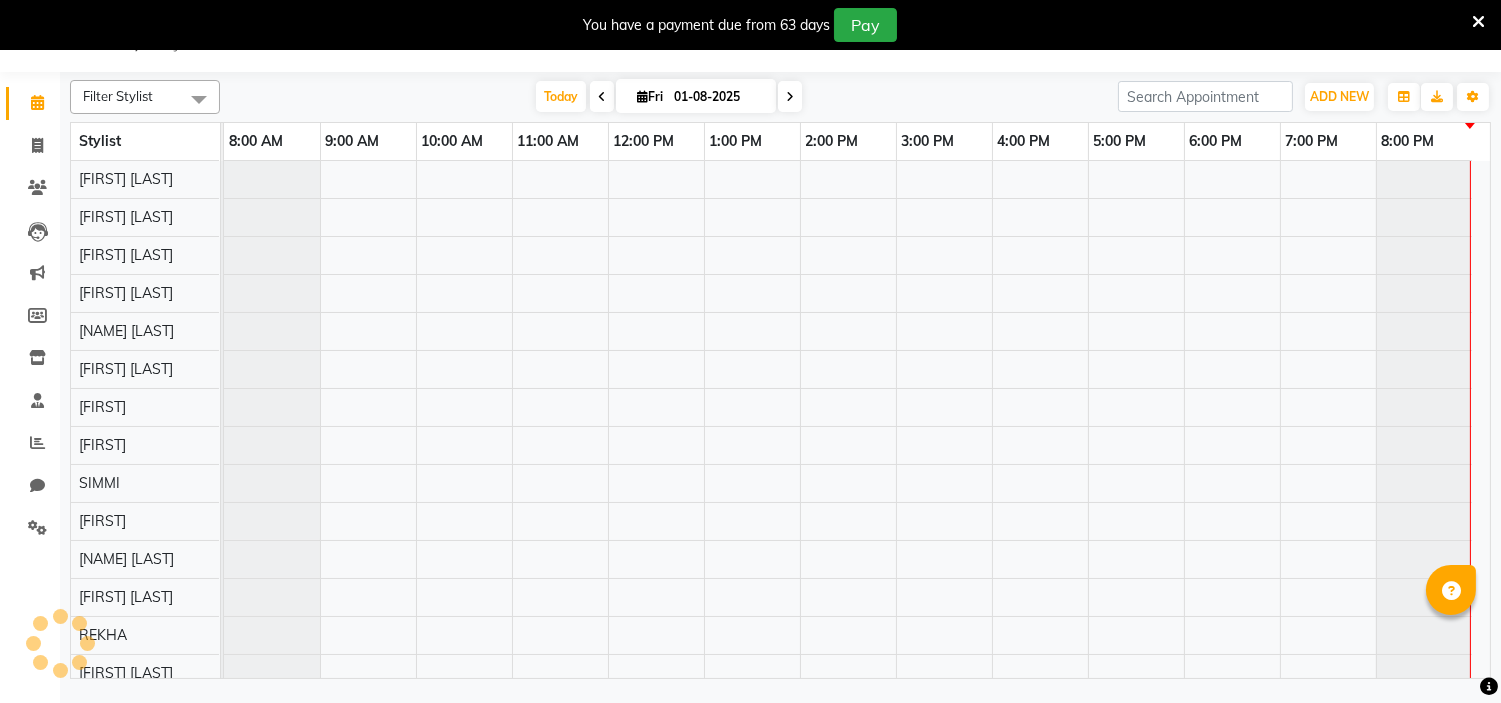 scroll, scrollTop: 0, scrollLeft: 0, axis: both 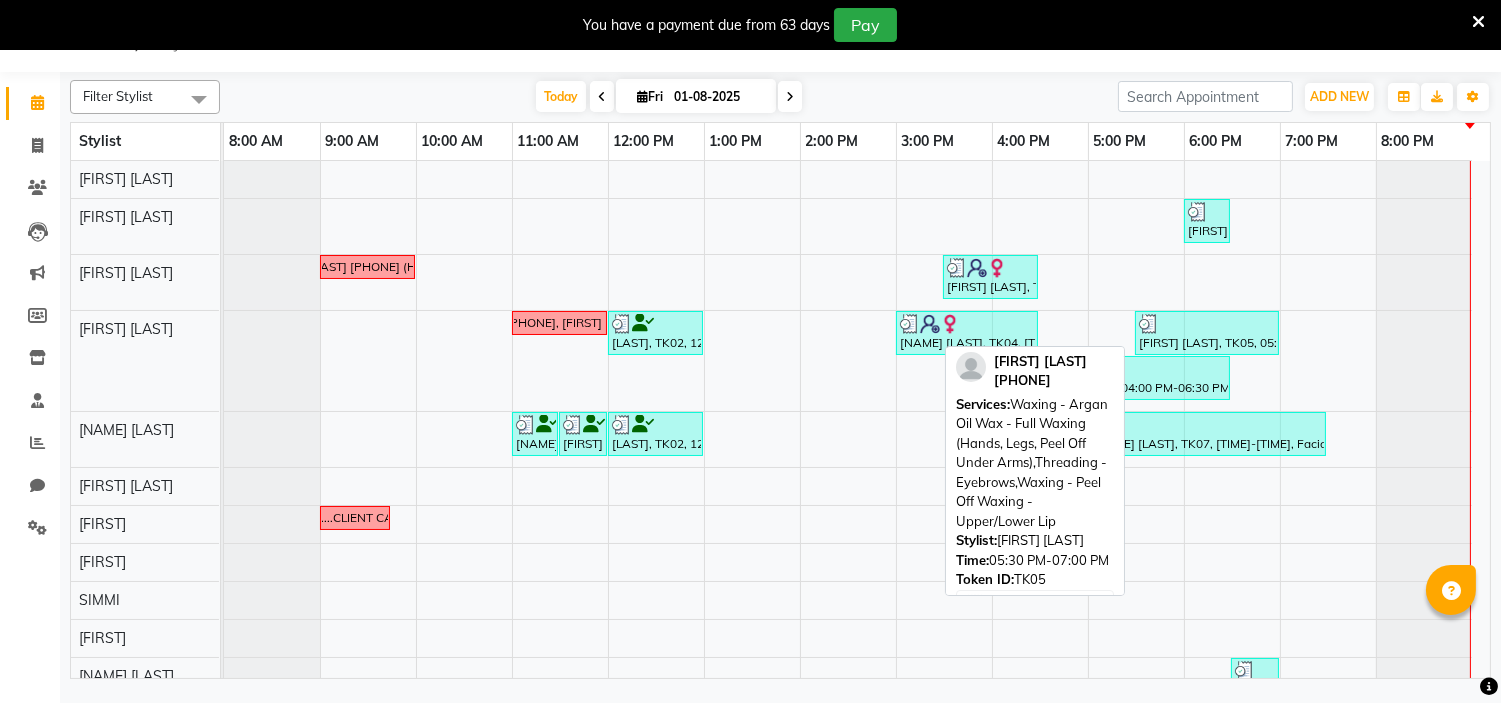 click on "[FIRST] [LAST], TK05, 05:30 PM-07:00 PM, Waxing - Argan Oil Wax - Full Waxing (Hands, Legs, Peel Off Under Arms),Threading - Eyebrows,Waxing - Peel Off Waxing - Upper/Lower Lip" at bounding box center [1207, 333] 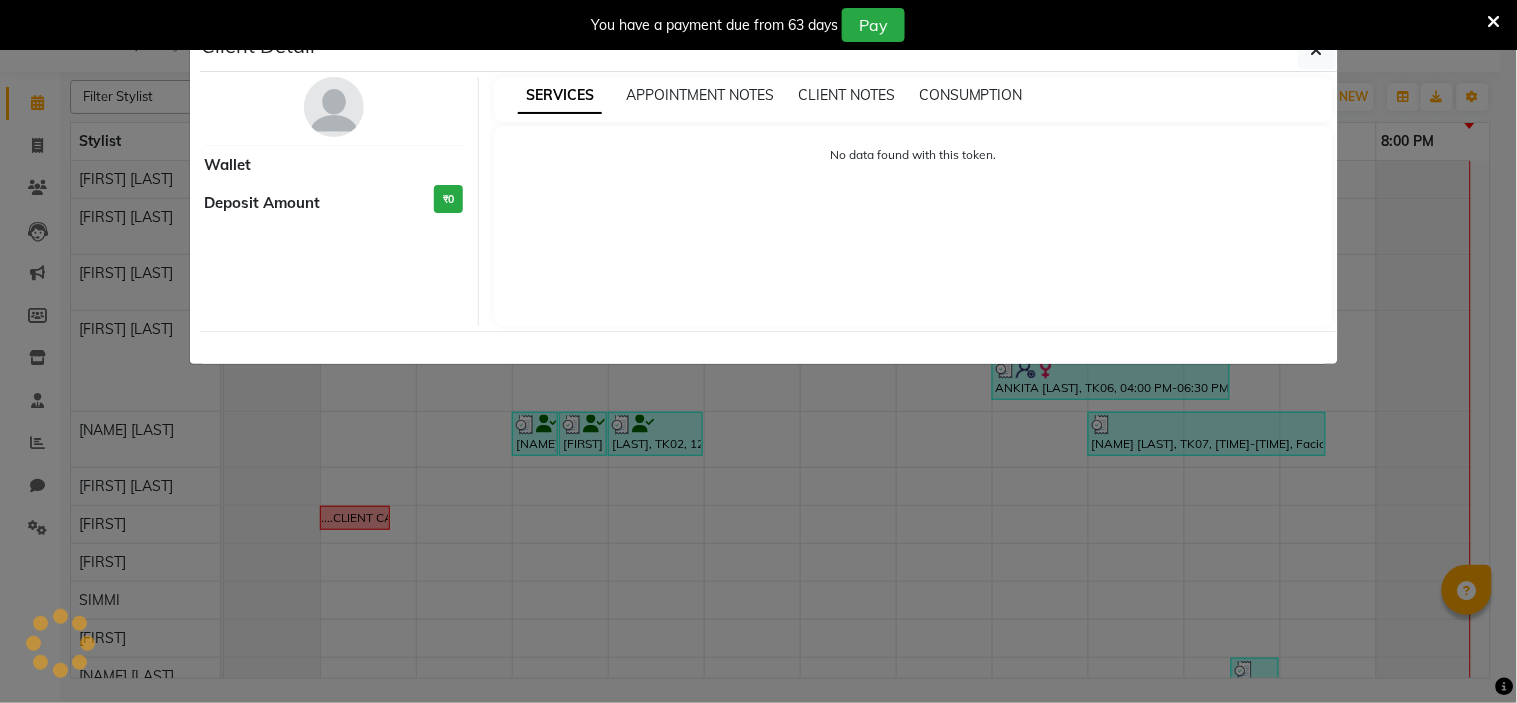 select on "3" 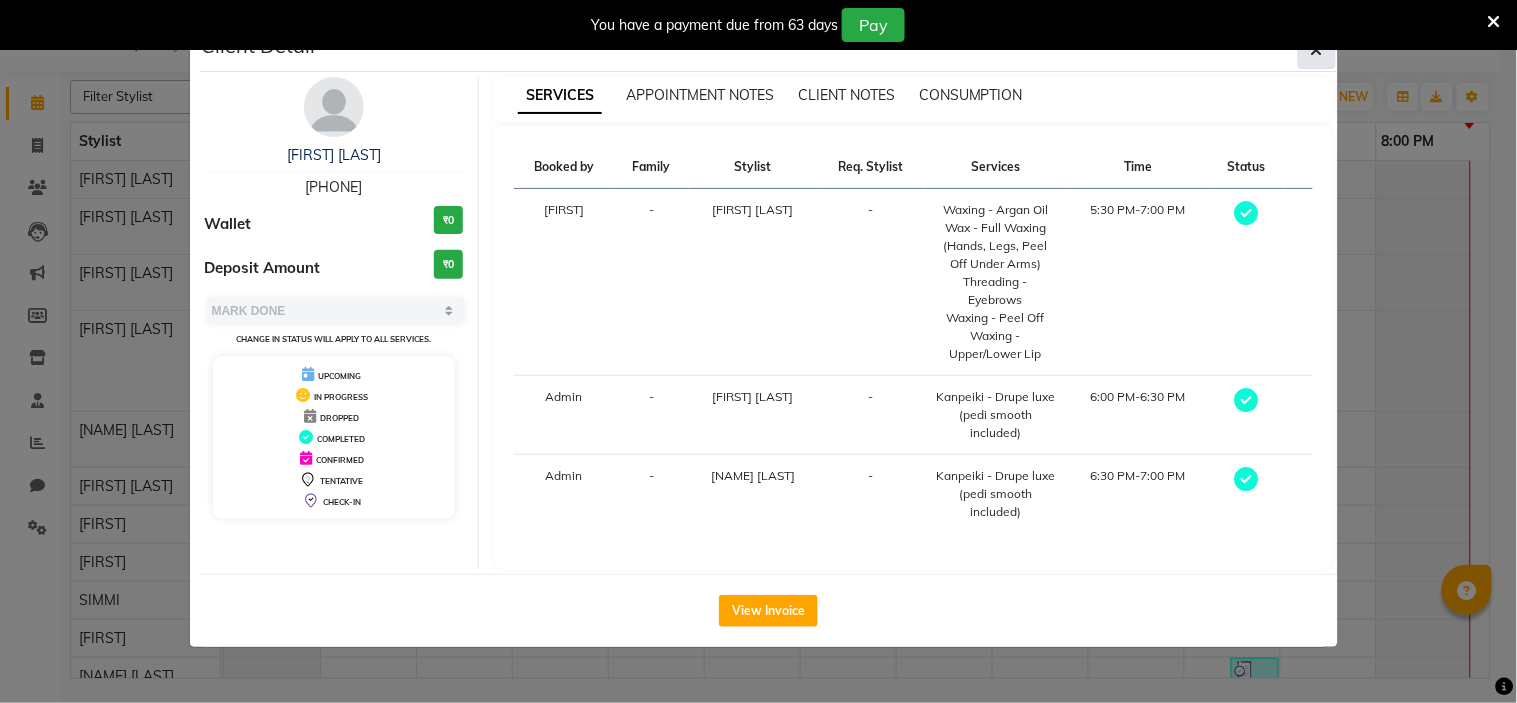 click 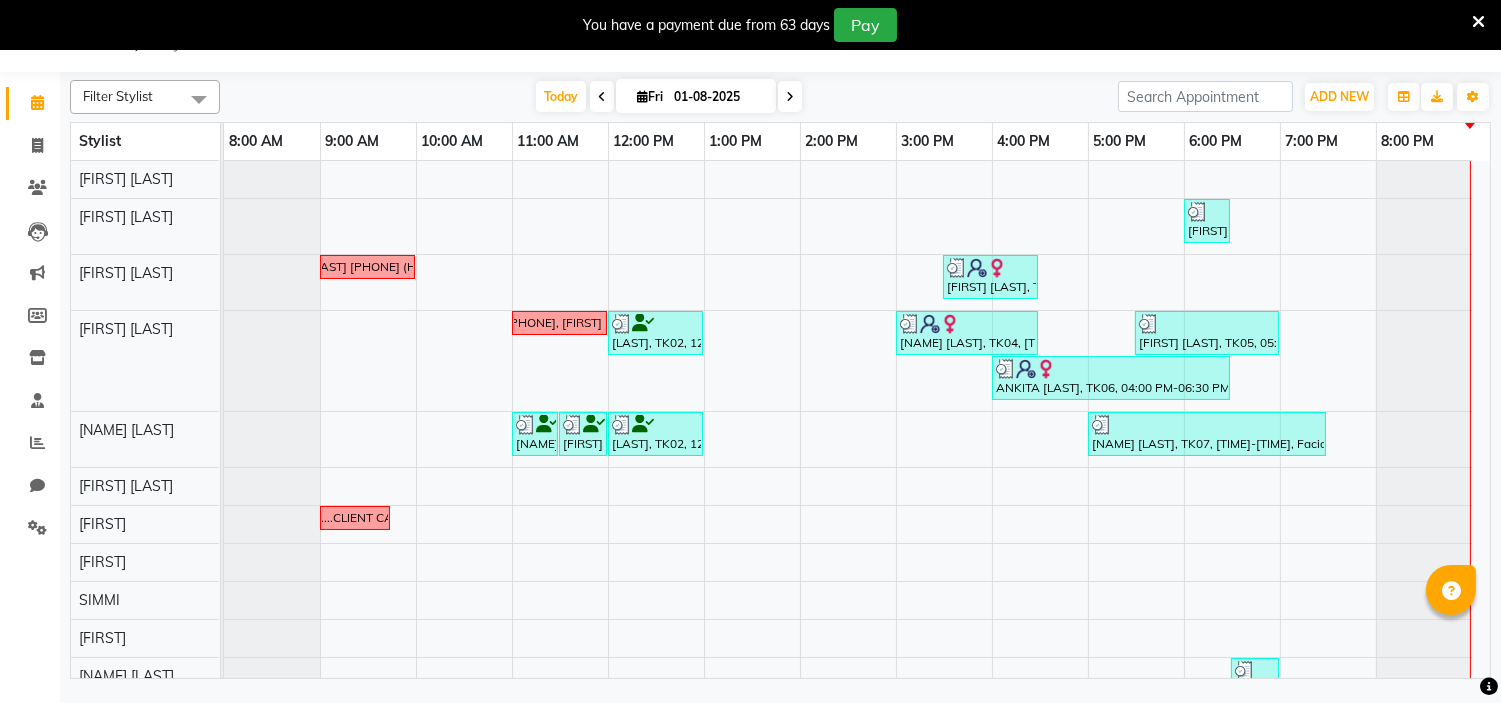 click at bounding box center [790, 97] 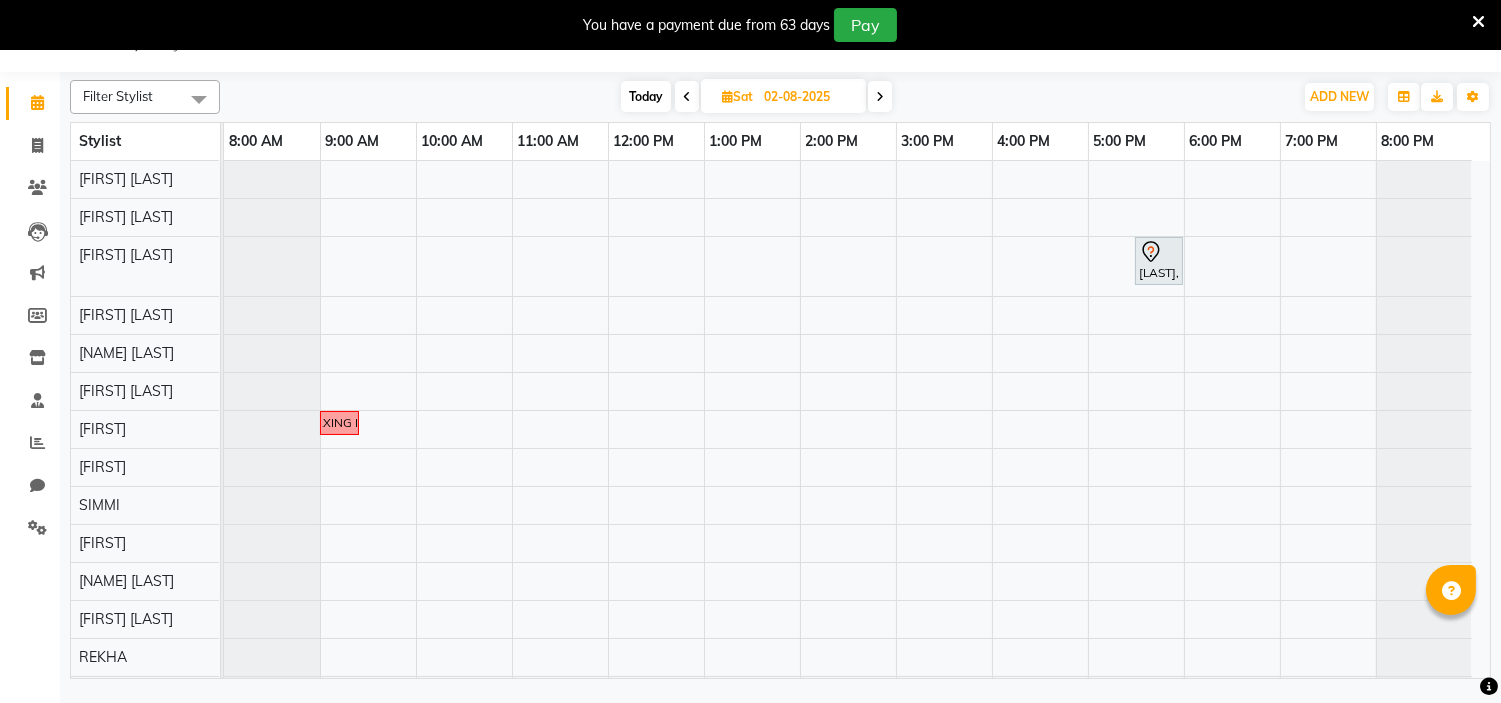 click on "[FIRST] [LAST], 05:30 PM-06:00 PM, HAIR CUT SENIOR STYLIST MEN  [FIRST] COLOUR   [FIRST] [PHONE] ....CLIENT WANT TO COME FOR WAXING IN THIS WEEKEND..KNOCK HER FOR APPOINTMENT" at bounding box center [857, 437] 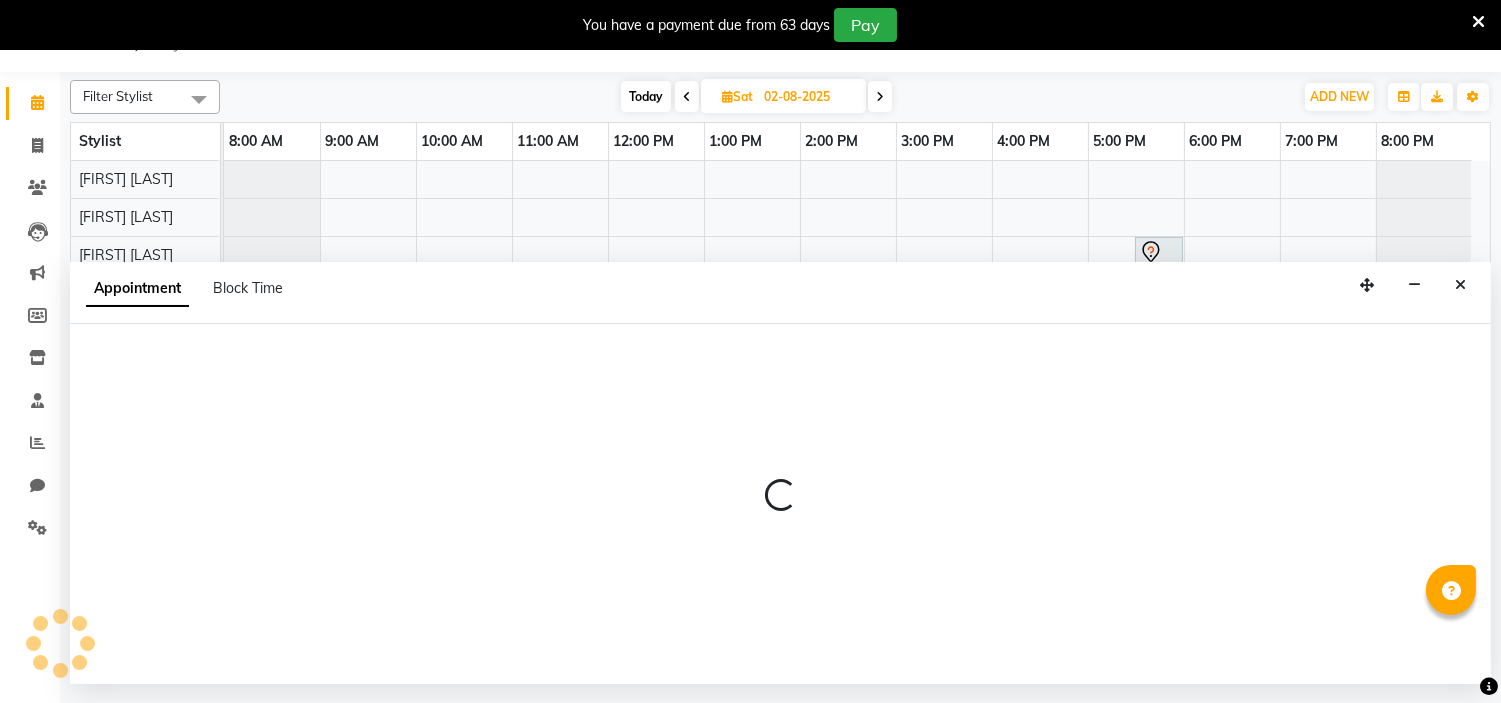 select on "82202" 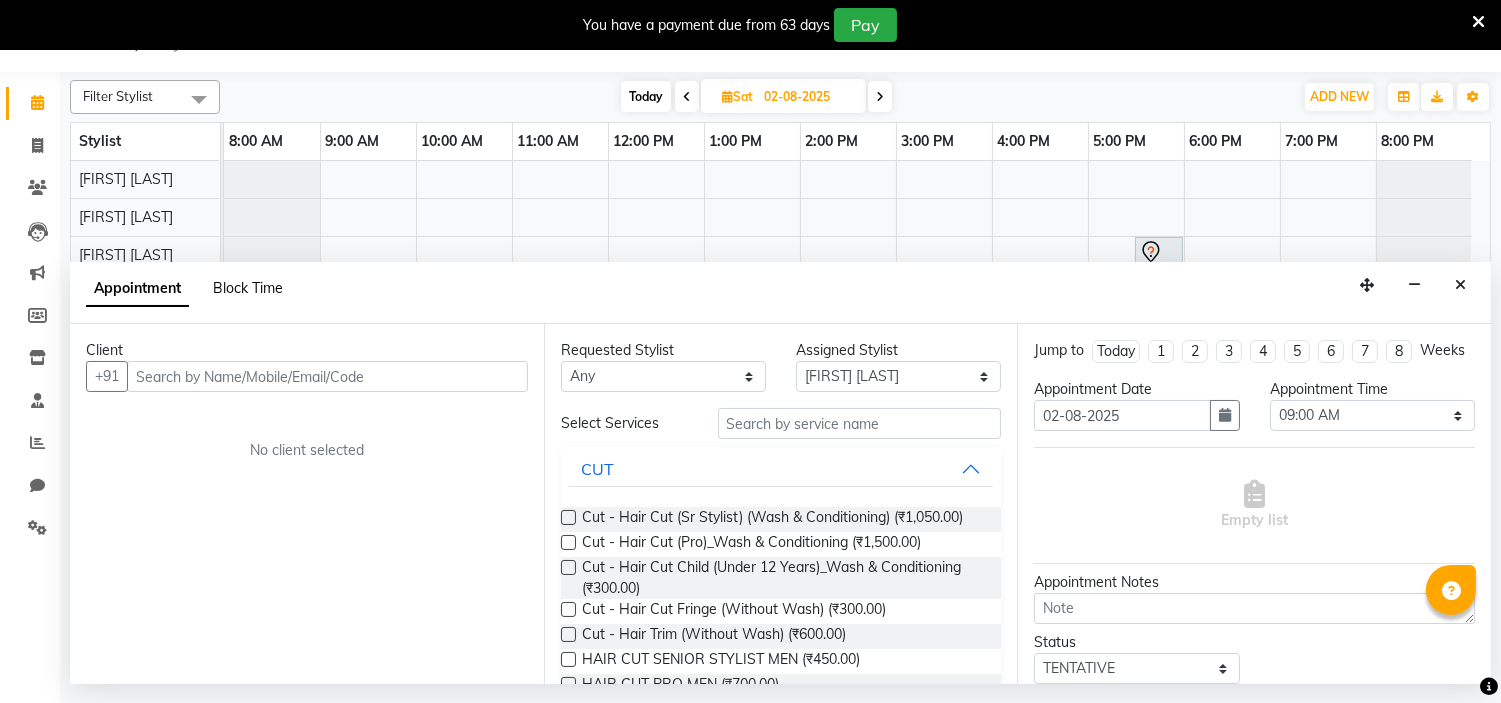 click on "Block Time" at bounding box center [248, 288] 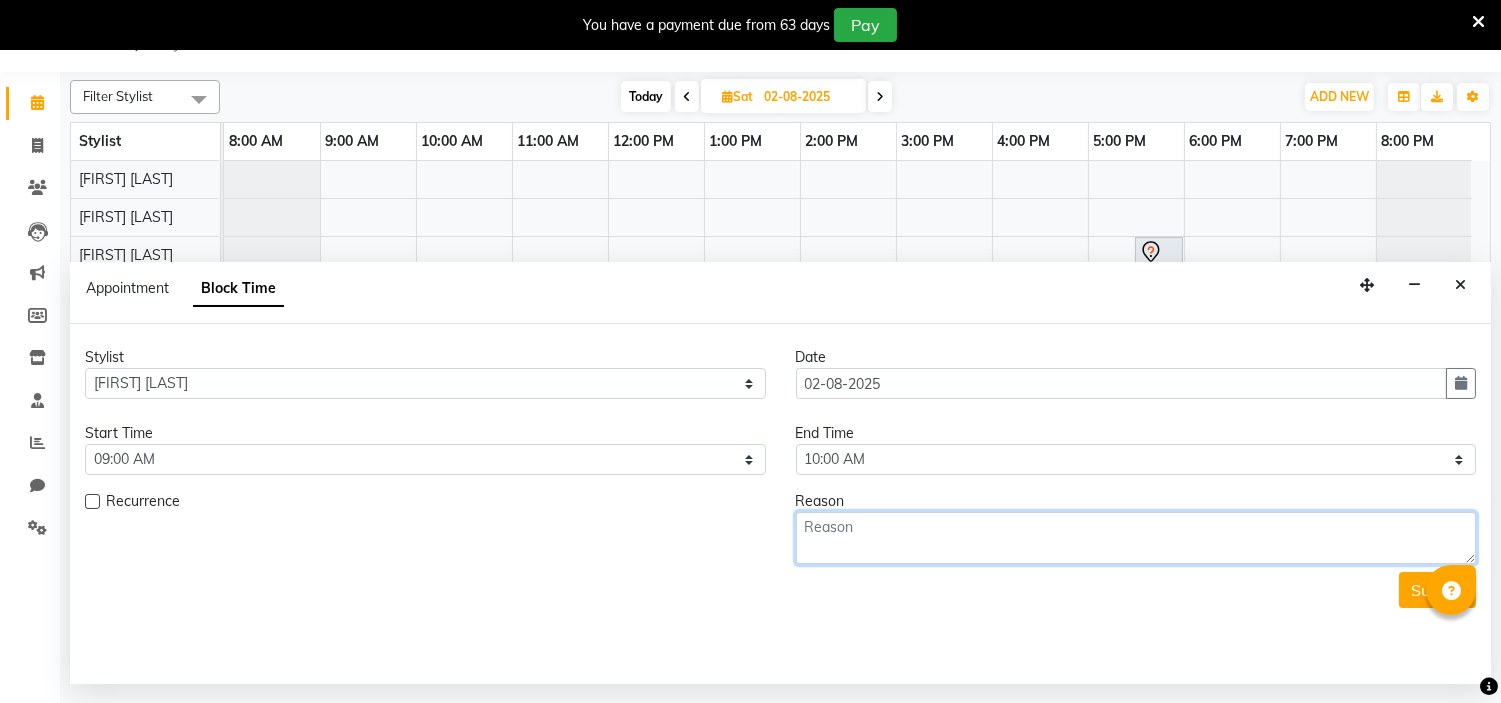 click at bounding box center [1136, 538] 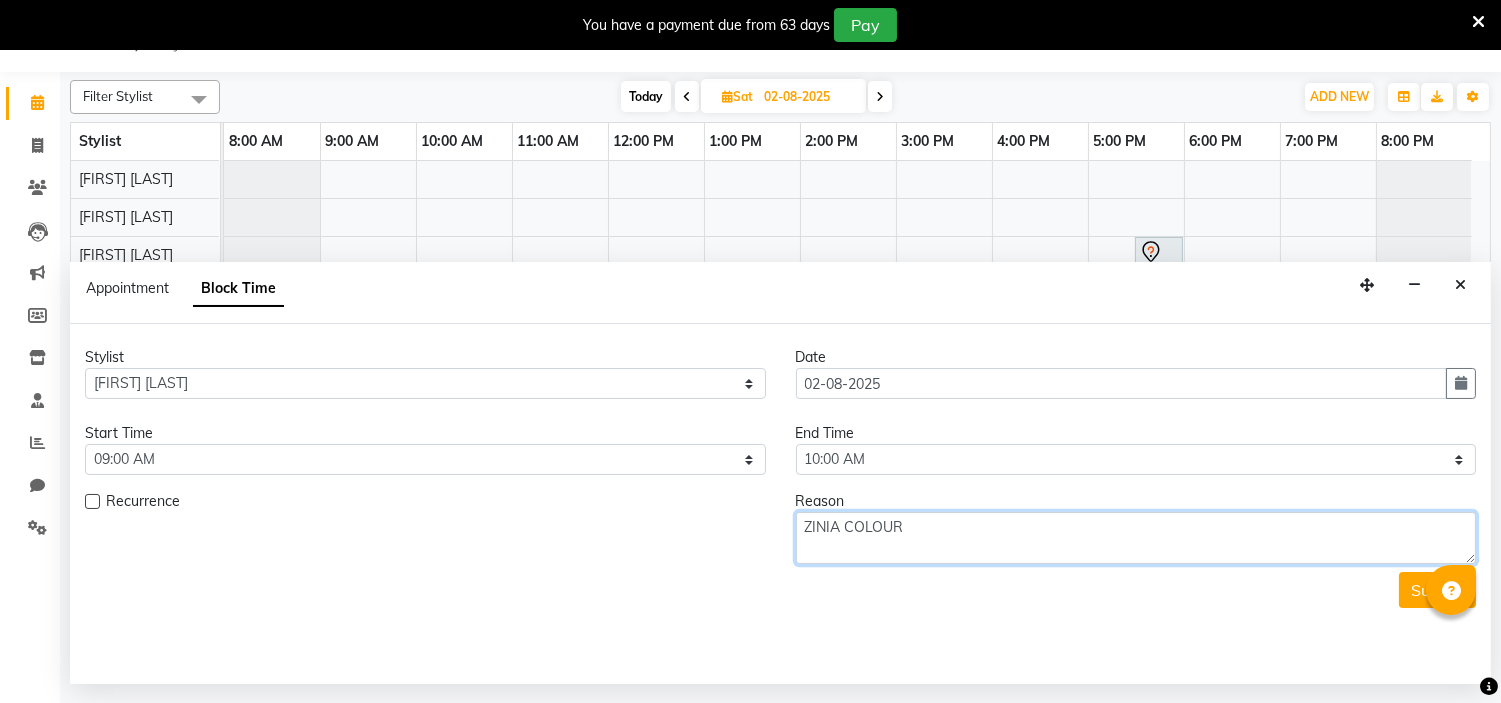 type on "ZINIA COLOUR" 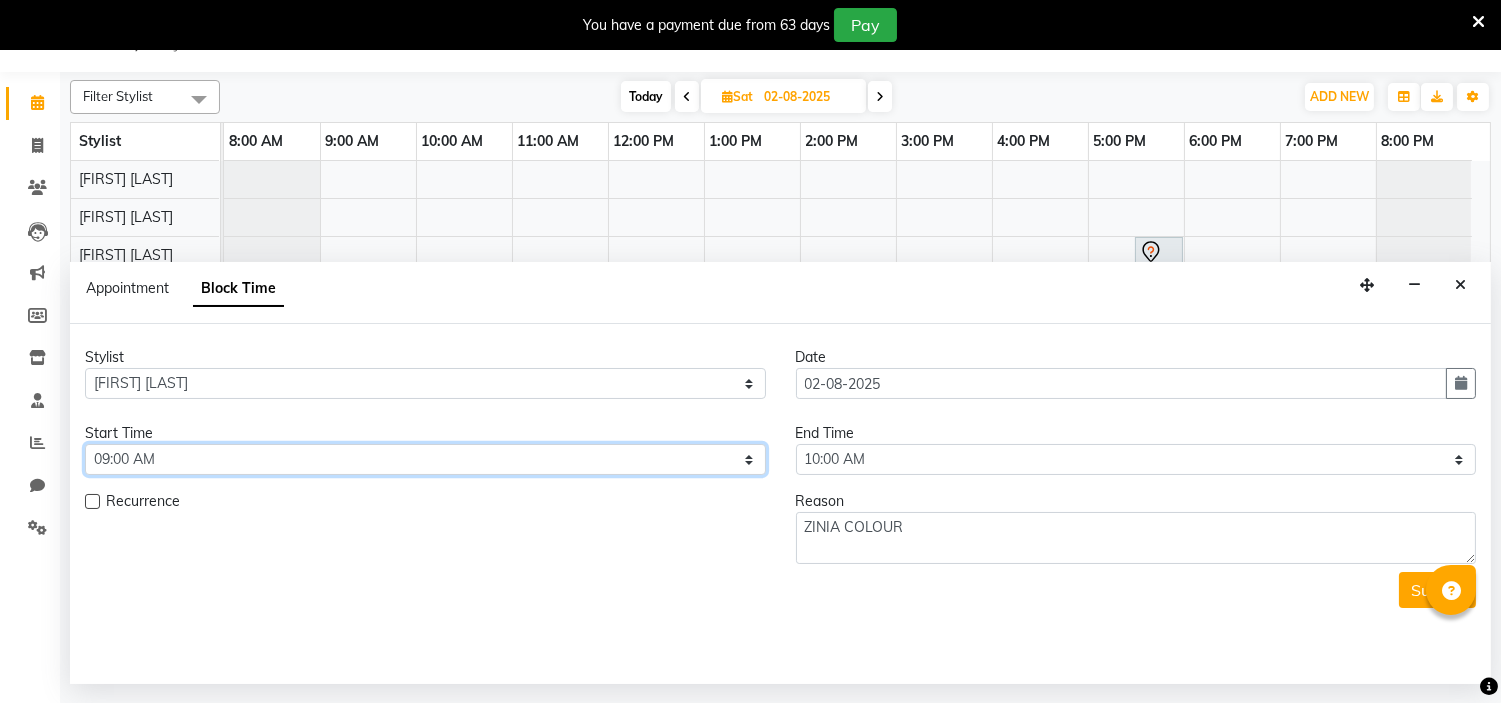 click on "Select 09:00 AM 09:05 AM 09:10 AM 09:15 AM 09:20 AM 09:25 AM 09:30 AM 09:35 AM 09:40 AM 09:45 AM 09:50 AM 09:55 AM 10:00 AM 10:05 AM 10:10 AM 10:15 AM 10:20 AM 10:25 AM 10:30 AM 10:35 AM 10:40 AM 10:45 AM 10:50 AM 10:55 AM 11:00 AM 11:05 AM 11:10 AM 11:15 AM 11:20 AM 11:25 AM 11:30 AM 11:35 AM 11:40 AM 11:45 AM 11:50 AM 11:55 AM 12:00 PM 12:05 PM 12:10 PM 12:15 PM 12:20 PM 12:25 PM 12:30 PM 12:35 PM 12:40 PM 12:45 PM 12:50 PM 12:55 PM 01:00 PM 01:05 PM 01:10 PM 01:15 PM 01:20 PM 01:25 PM 01:30 PM 01:35 PM 01:40 PM 01:45 PM 01:50 PM 01:55 PM 02:00 PM 02:05 PM 02:10 PM 02:15 PM 02:20 PM 02:25 PM 02:30 PM 02:35 PM 02:40 PM 02:45 PM 02:50 PM 02:55 PM 03:00 PM 03:05 PM 03:10 PM 03:15 PM 03:20 PM 03:25 PM 03:30 PM 03:35 PM 03:40 PM 03:45 PM 03:50 PM 03:55 PM 04:00 PM 04:05 PM 04:10 PM 04:15 PM 04:20 PM 04:25 PM 04:30 PM 04:35 PM 04:40 PM 04:45 PM 04:50 PM 04:55 PM 05:00 PM 05:05 PM 05:10 PM 05:15 PM 05:20 PM 05:25 PM 05:30 PM 05:35 PM 05:40 PM 05:45 PM 05:50 PM 05:55 PM 06:00 PM 06:05 PM 06:10 PM 06:15 PM 06:20 PM" at bounding box center (425, 459) 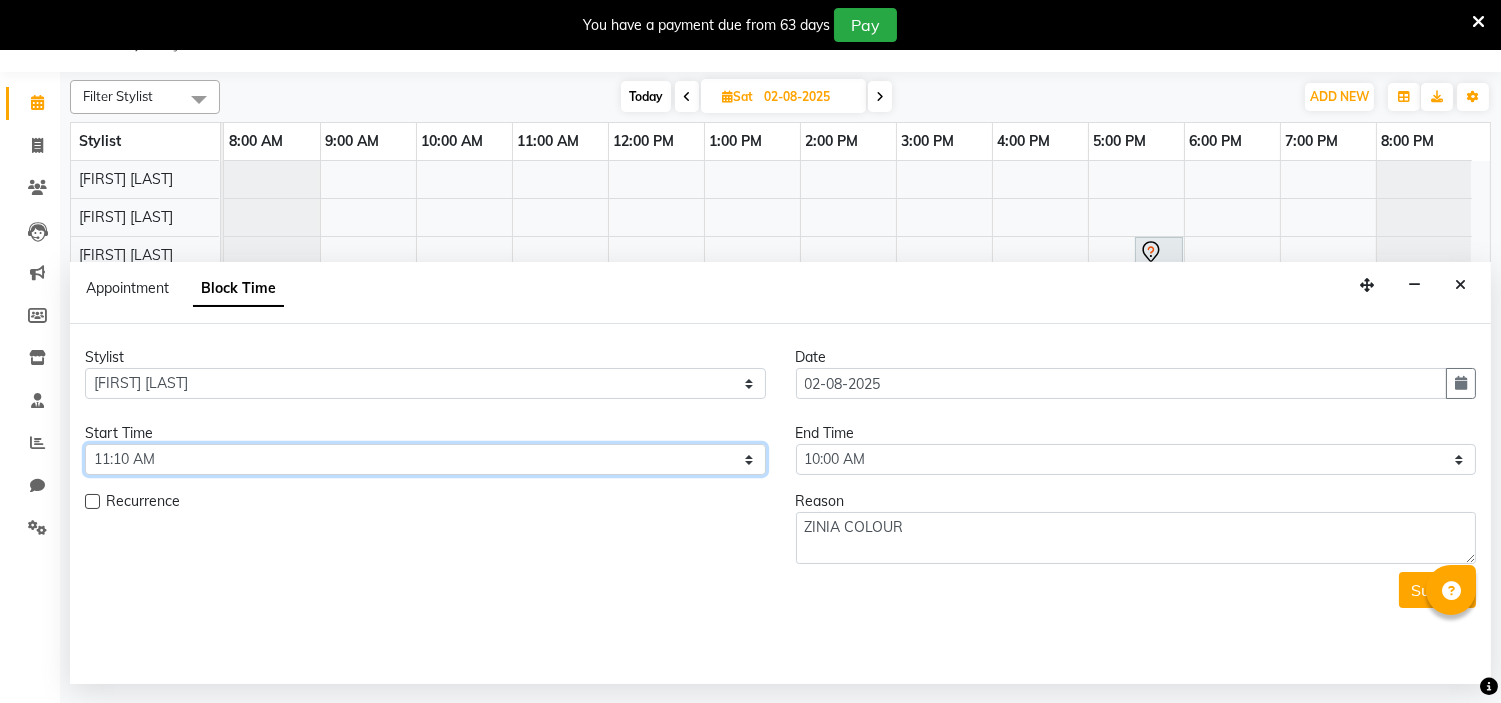 click on "Select 09:00 AM 09:05 AM 09:10 AM 09:15 AM 09:20 AM 09:25 AM 09:30 AM 09:35 AM 09:40 AM 09:45 AM 09:50 AM 09:55 AM 10:00 AM 10:05 AM 10:10 AM 10:15 AM 10:20 AM 10:25 AM 10:30 AM 10:35 AM 10:40 AM 10:45 AM 10:50 AM 10:55 AM 11:00 AM 11:05 AM 11:10 AM 11:15 AM 11:20 AM 11:25 AM 11:30 AM 11:35 AM 11:40 AM 11:45 AM 11:50 AM 11:55 AM 12:00 PM 12:05 PM 12:10 PM 12:15 PM 12:20 PM 12:25 PM 12:30 PM 12:35 PM 12:40 PM 12:45 PM 12:50 PM 12:55 PM 01:00 PM 01:05 PM 01:10 PM 01:15 PM 01:20 PM 01:25 PM 01:30 PM 01:35 PM 01:40 PM 01:45 PM 01:50 PM 01:55 PM 02:00 PM 02:05 PM 02:10 PM 02:15 PM 02:20 PM 02:25 PM 02:30 PM 02:35 PM 02:40 PM 02:45 PM 02:50 PM 02:55 PM 03:00 PM 03:05 PM 03:10 PM 03:15 PM 03:20 PM 03:25 PM 03:30 PM 03:35 PM 03:40 PM 03:45 PM 03:50 PM 03:55 PM 04:00 PM 04:05 PM 04:10 PM 04:15 PM 04:20 PM 04:25 PM 04:30 PM 04:35 PM 04:40 PM 04:45 PM 04:50 PM 04:55 PM 05:00 PM 05:05 PM 05:10 PM 05:15 PM 05:20 PM 05:25 PM 05:30 PM 05:35 PM 05:40 PM 05:45 PM 05:50 PM 05:55 PM 06:00 PM 06:05 PM 06:10 PM 06:15 PM 06:20 PM" at bounding box center (425, 459) 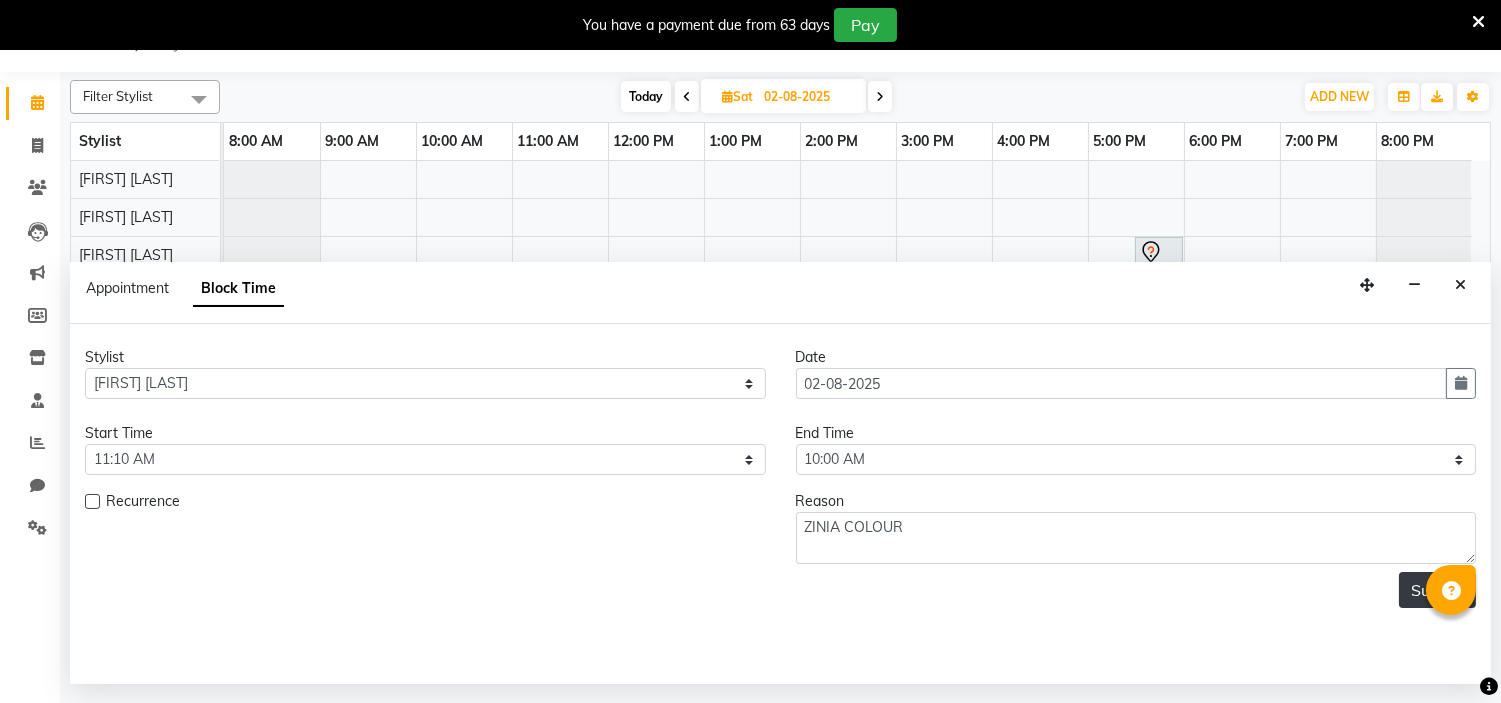 click on "Submit" at bounding box center [1437, 590] 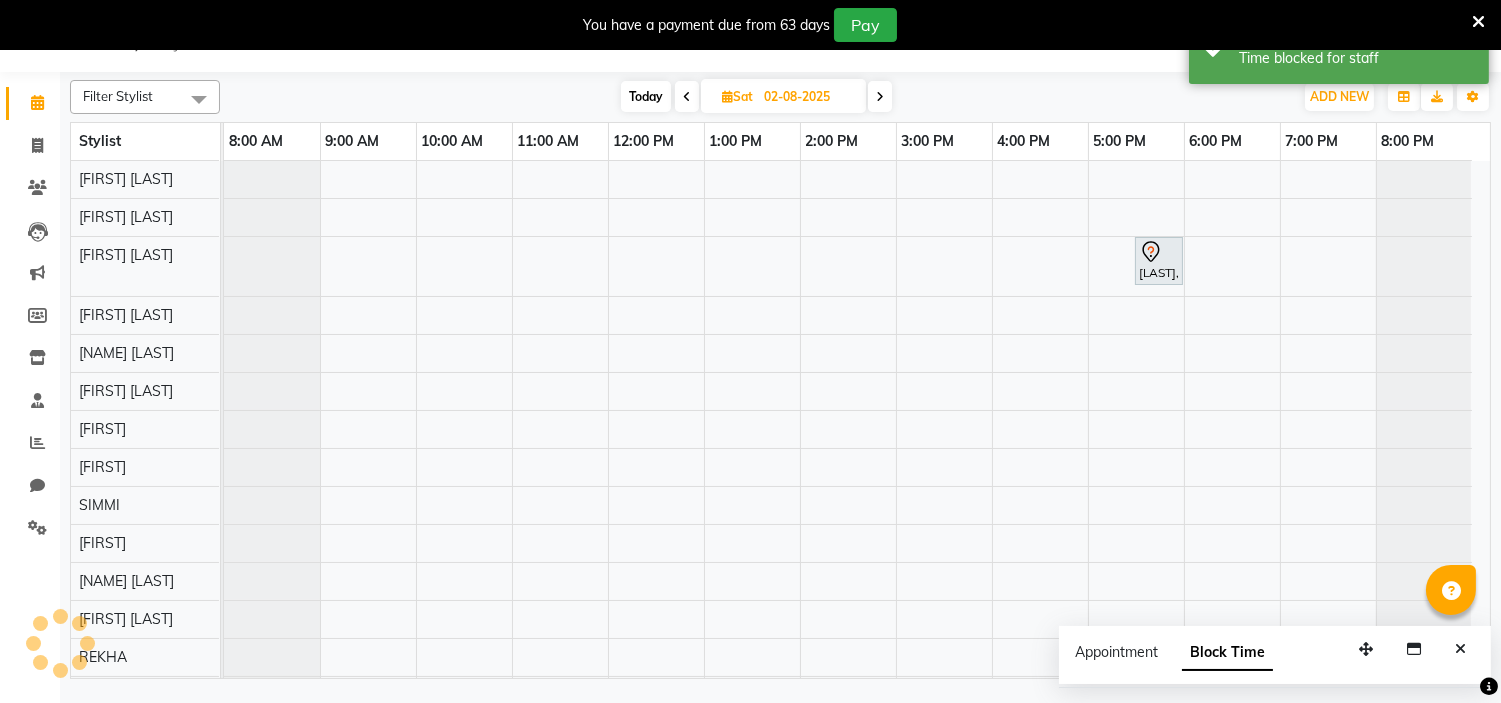 scroll, scrollTop: 0, scrollLeft: 0, axis: both 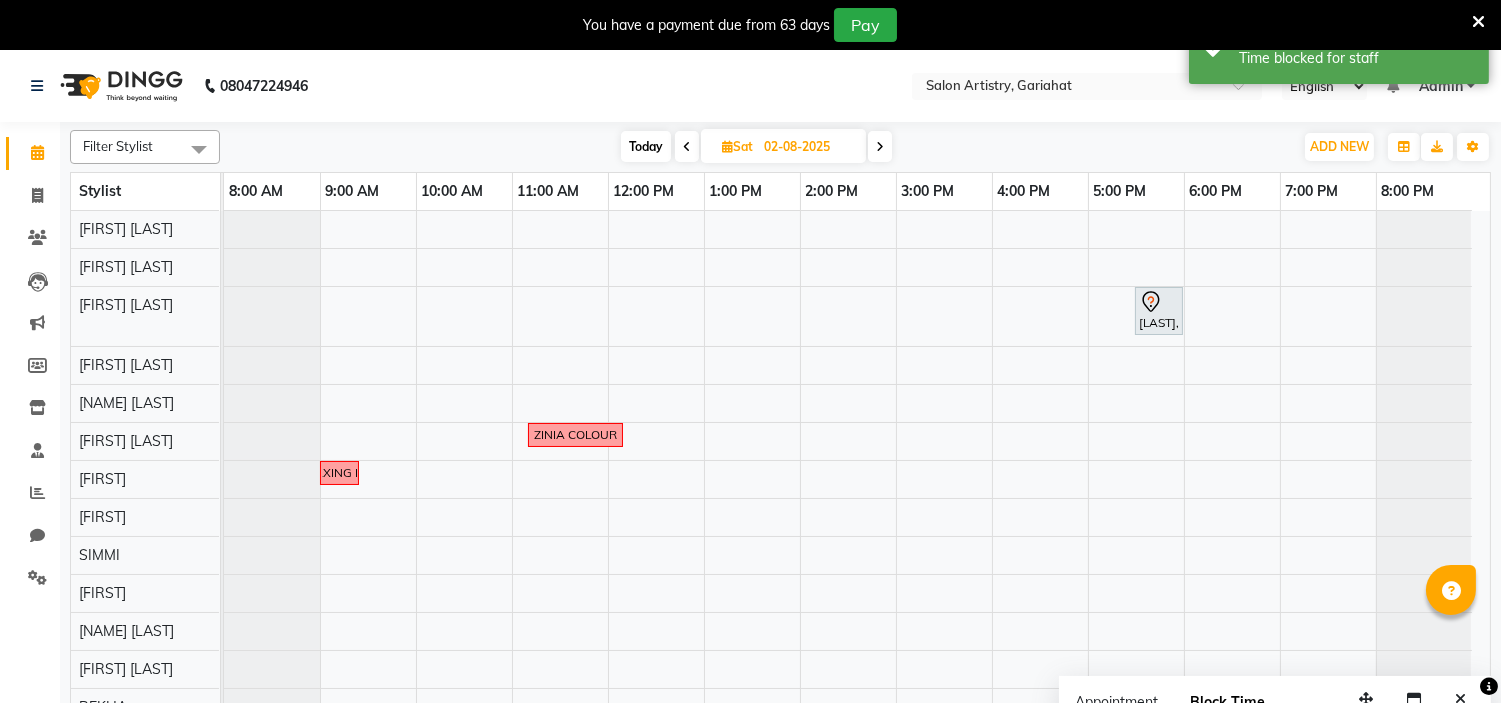 click at bounding box center (687, 146) 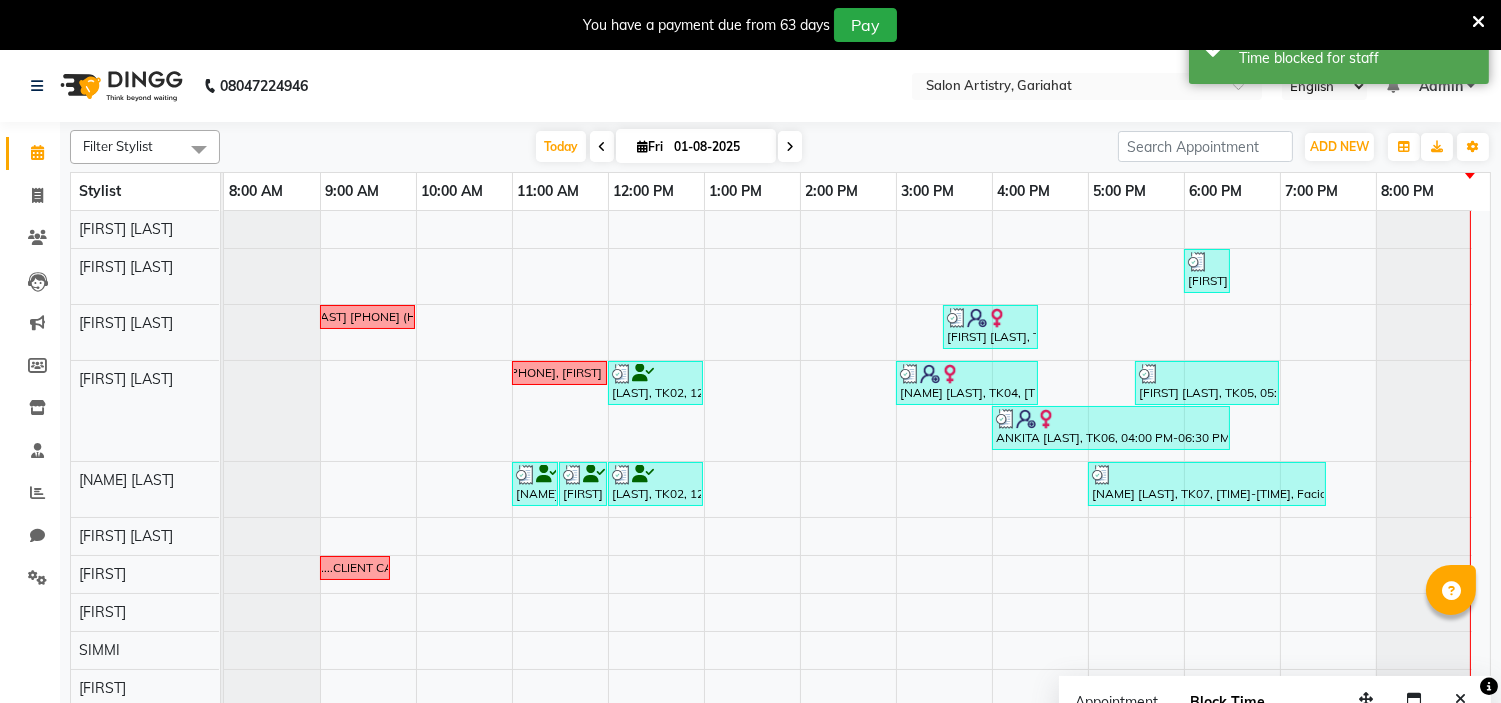 click at bounding box center [790, 147] 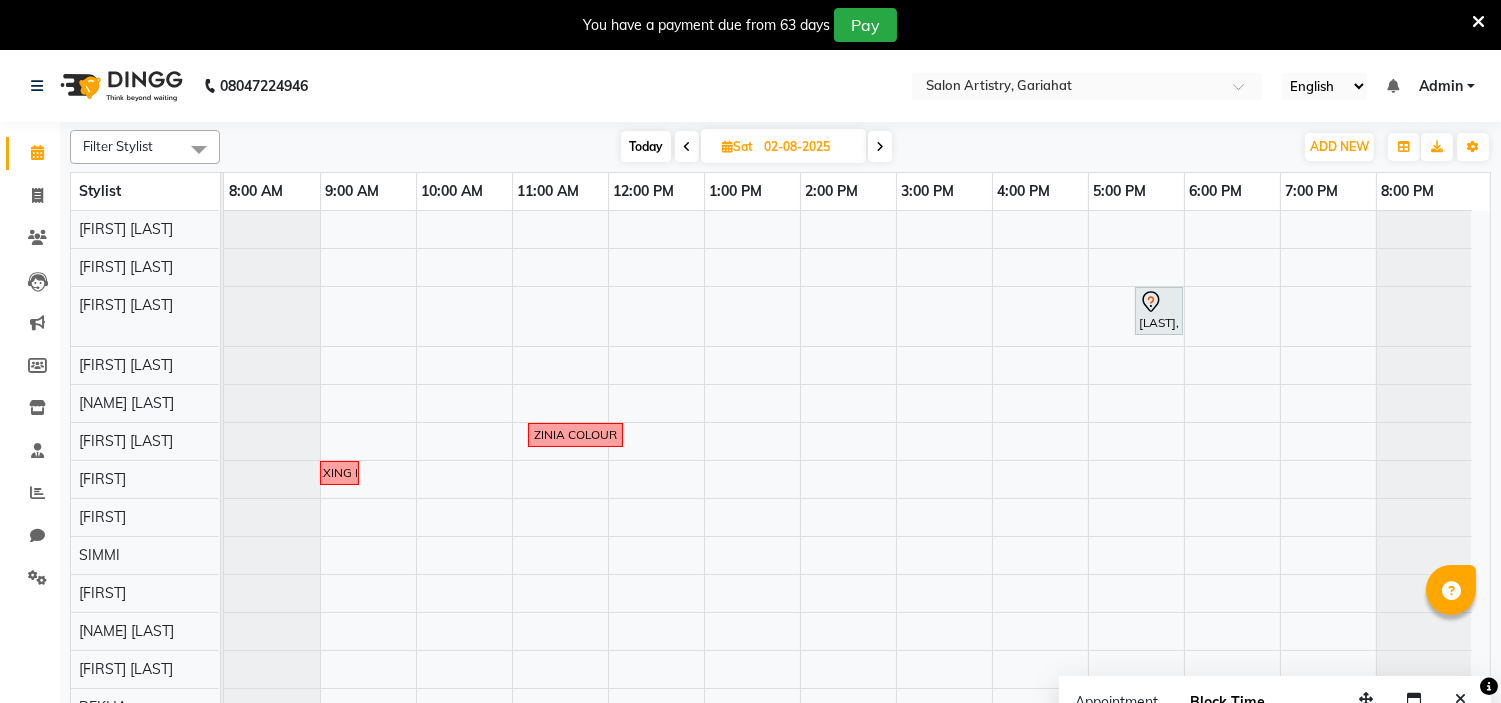 click at bounding box center [687, 147] 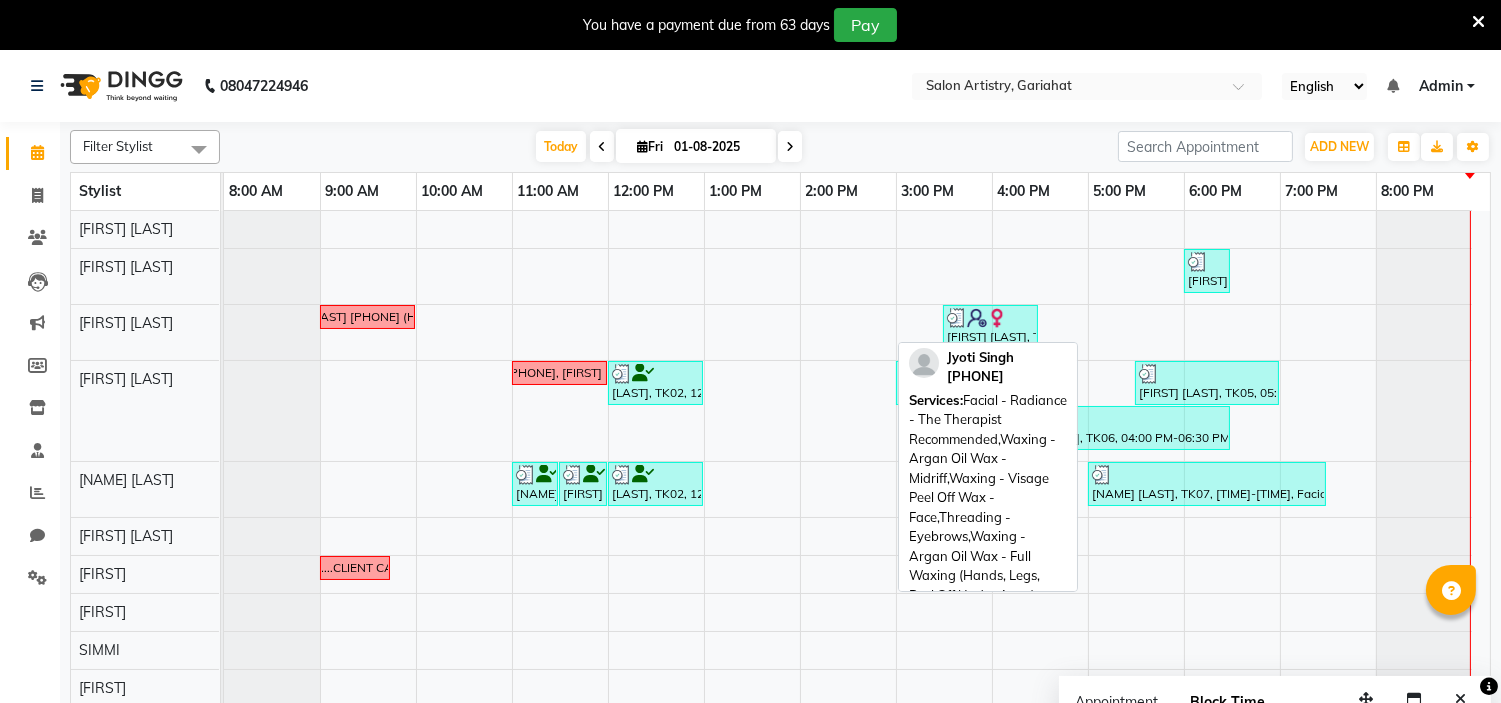 click at bounding box center [1207, 475] 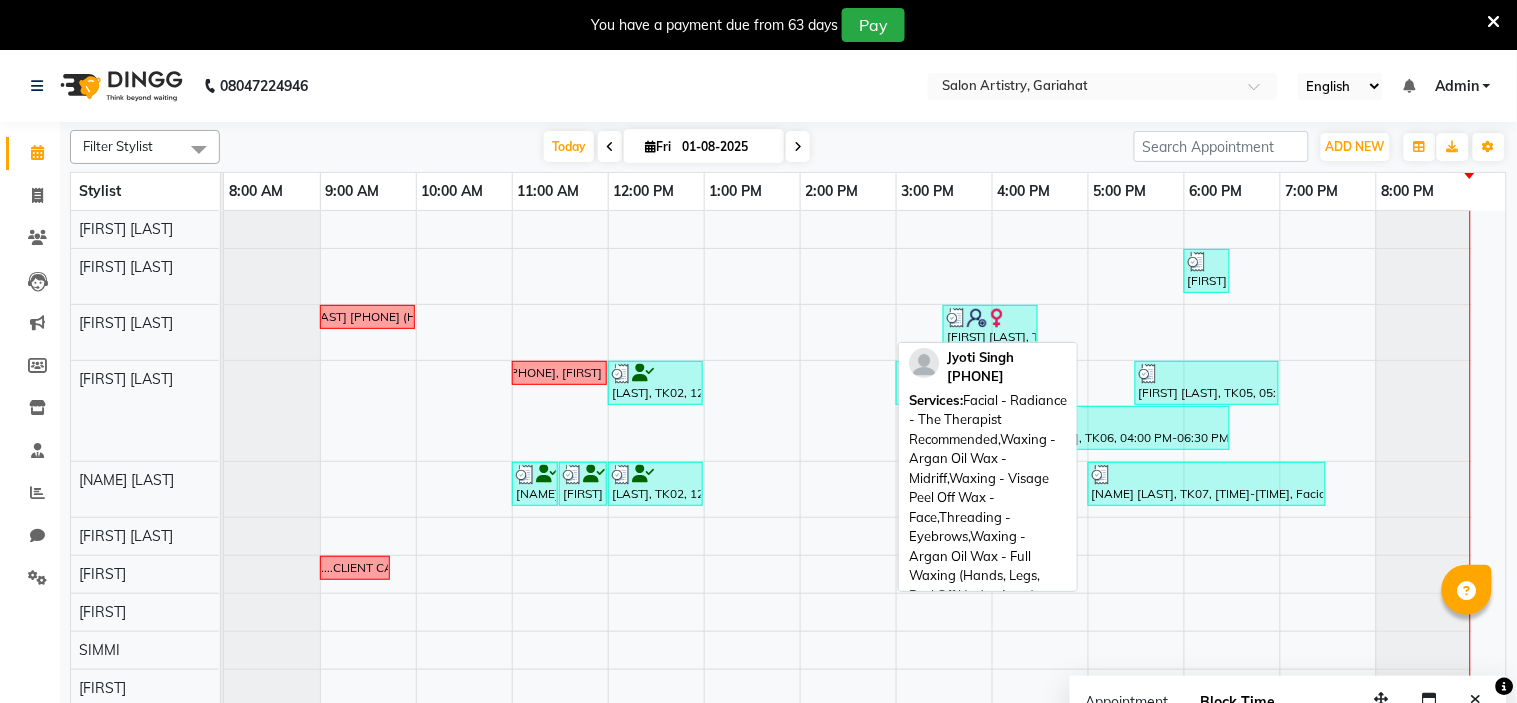 select on "3" 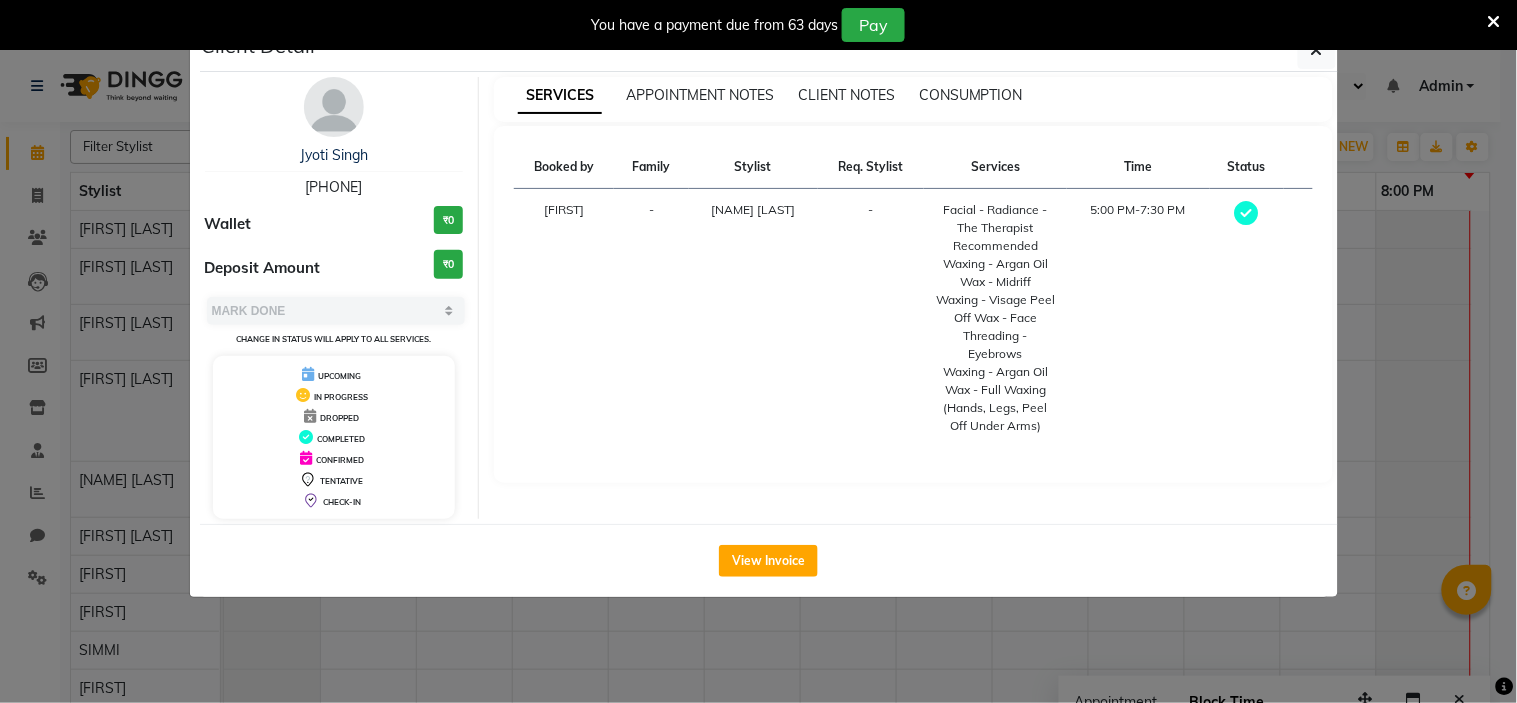 drag, startPoint x: 288, startPoint y: 185, endPoint x: 384, endPoint y: 180, distance: 96.13012 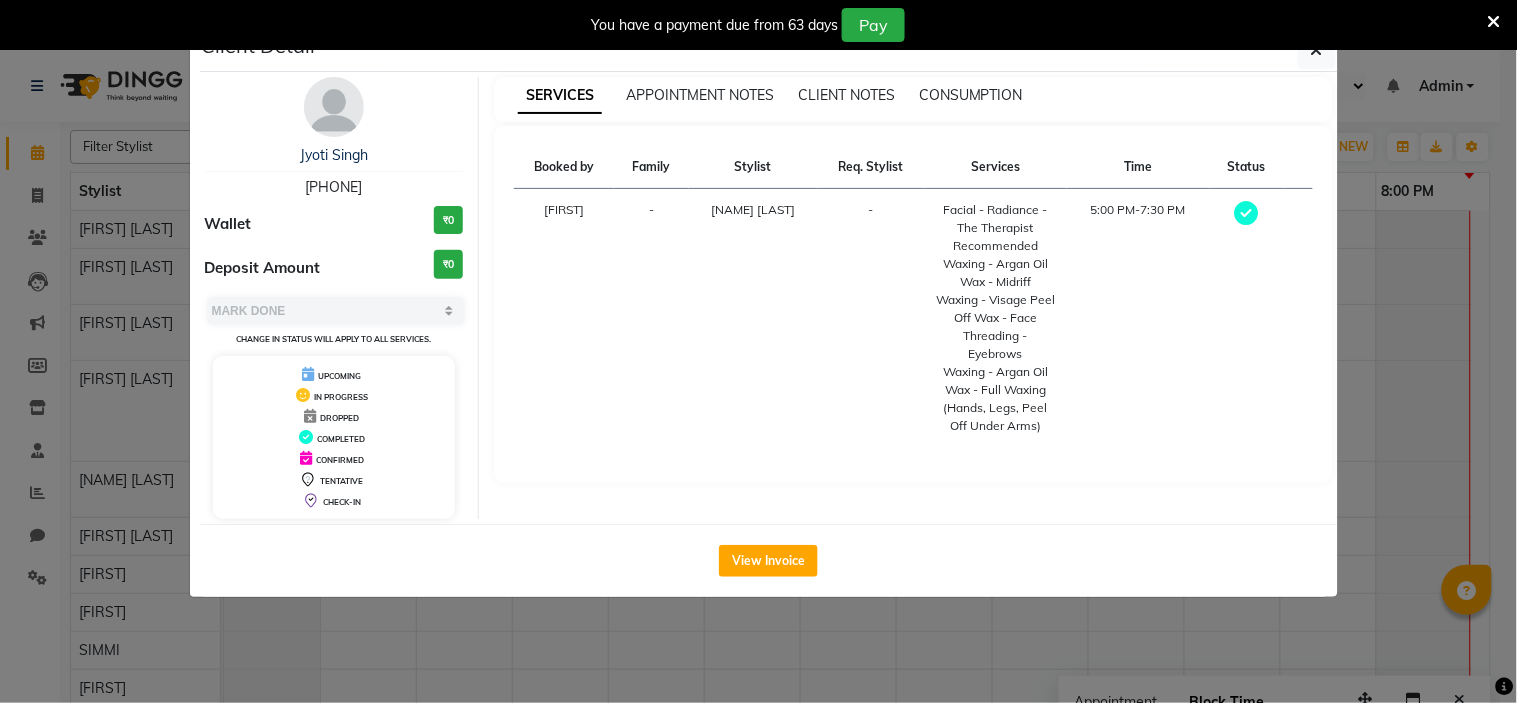 click on "You have a payment due from 63 days   Pay" at bounding box center [758, 25] 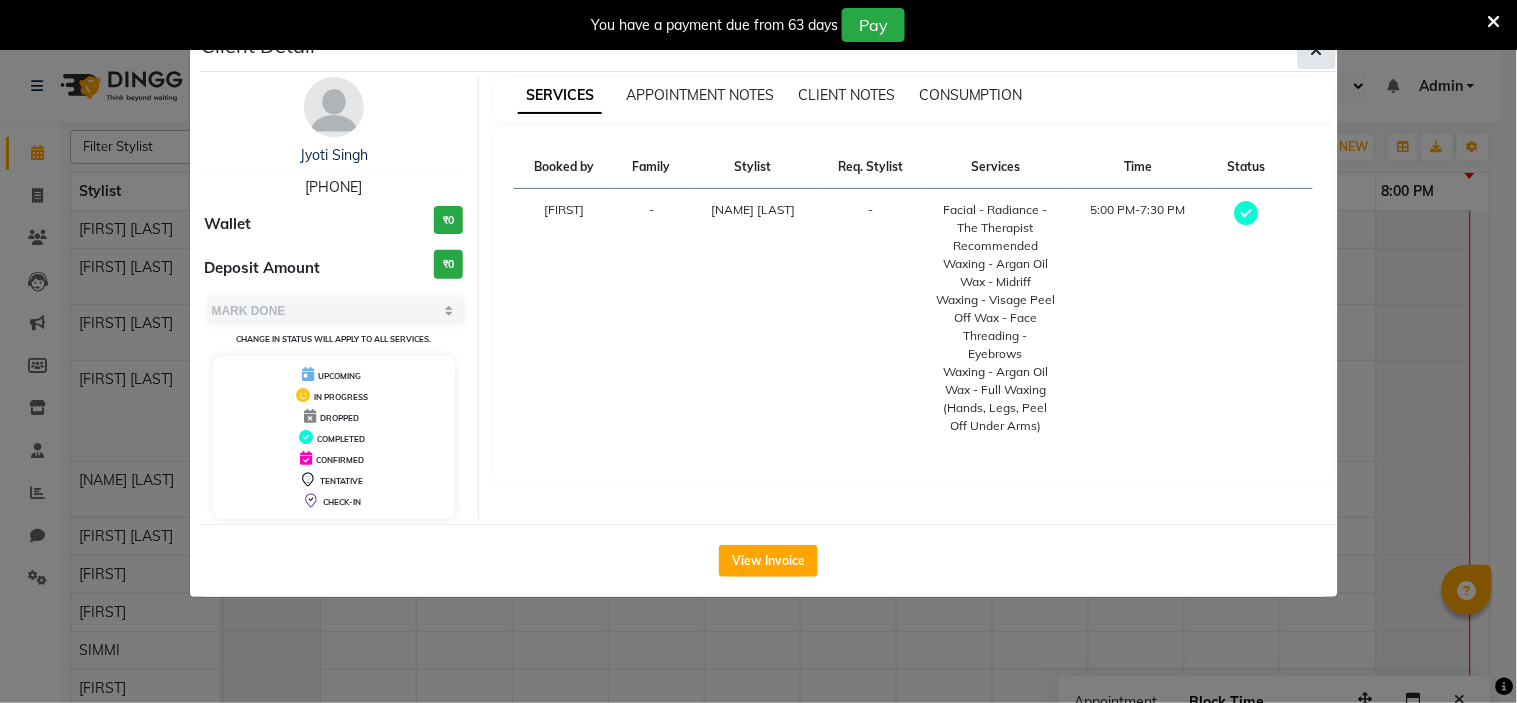 click 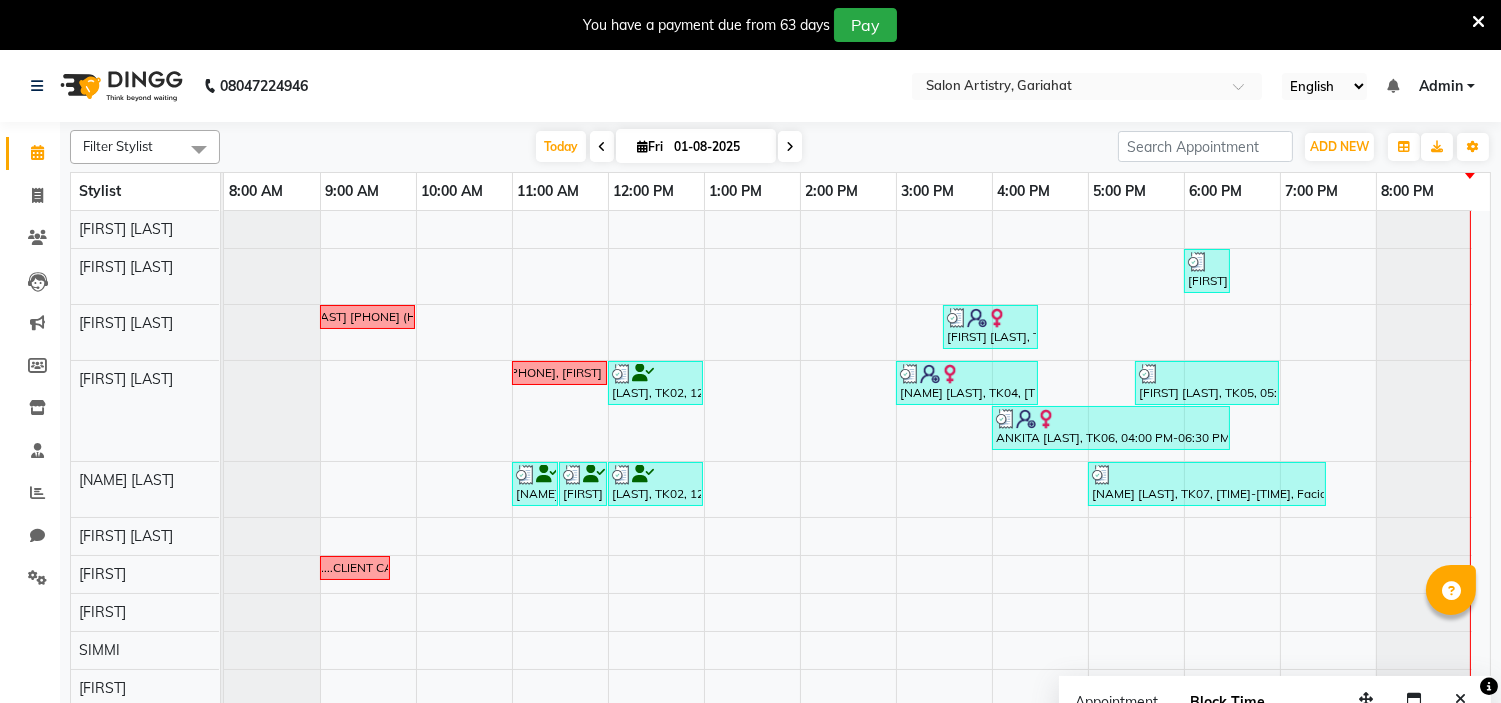 click at bounding box center (790, 147) 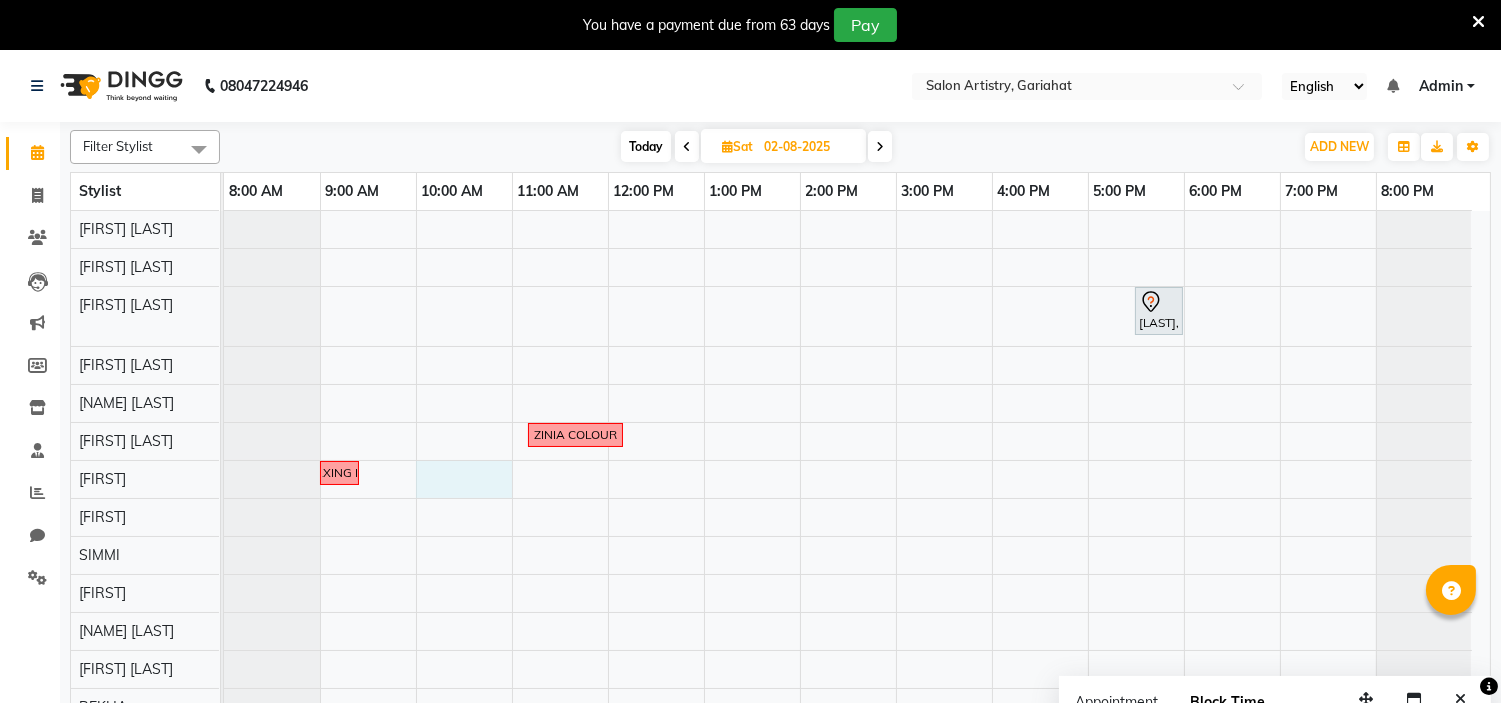 click on "[FIRST] [LAST], 05:30 PM-06:00 PM, HAIR CUT SENIOR STYLIST MEN  [FIRST] COLOUR   [FIRST] [PHONE] ....CLIENT WANT TO COME FOR WAXING IN THIS WEEKEND..KNOCK HER FOR APPOINTMENT" at bounding box center (857, 487) 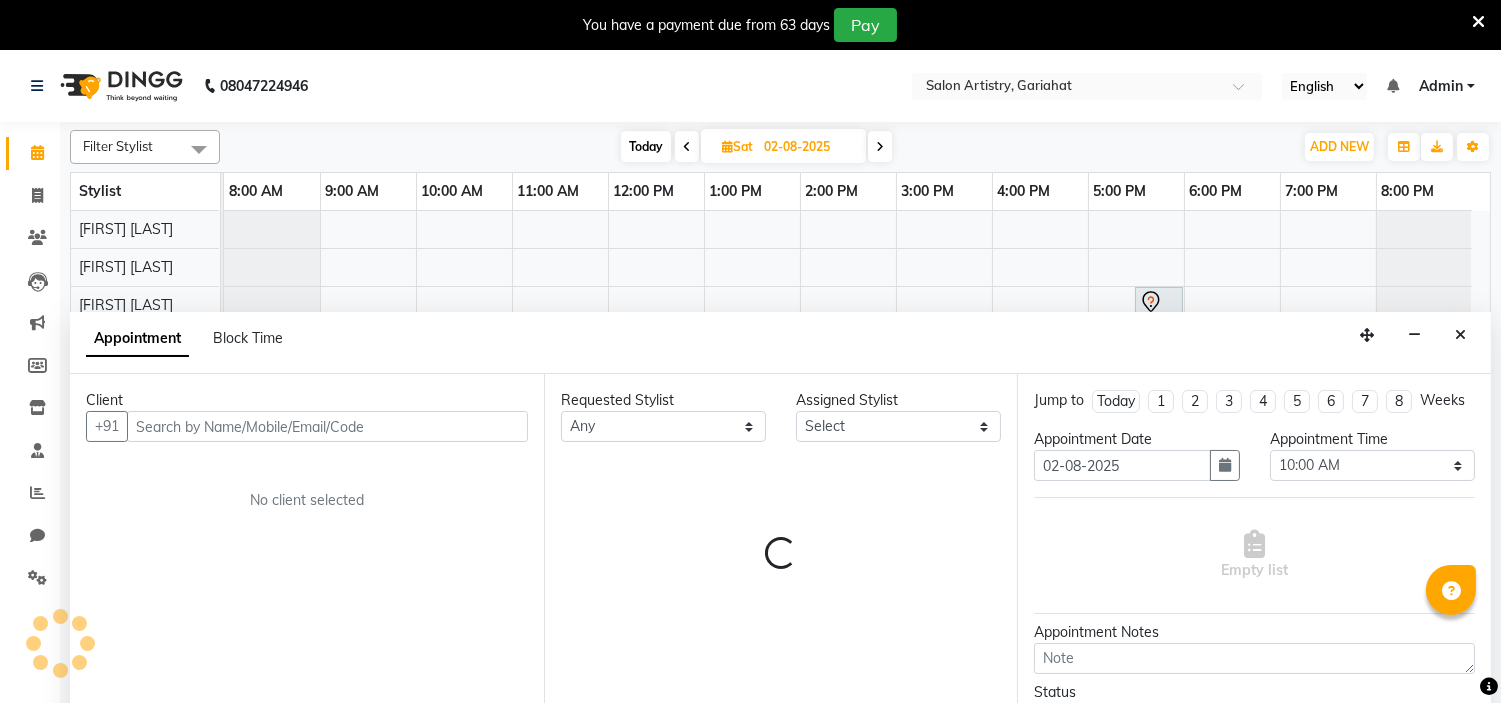 scroll, scrollTop: 50, scrollLeft: 0, axis: vertical 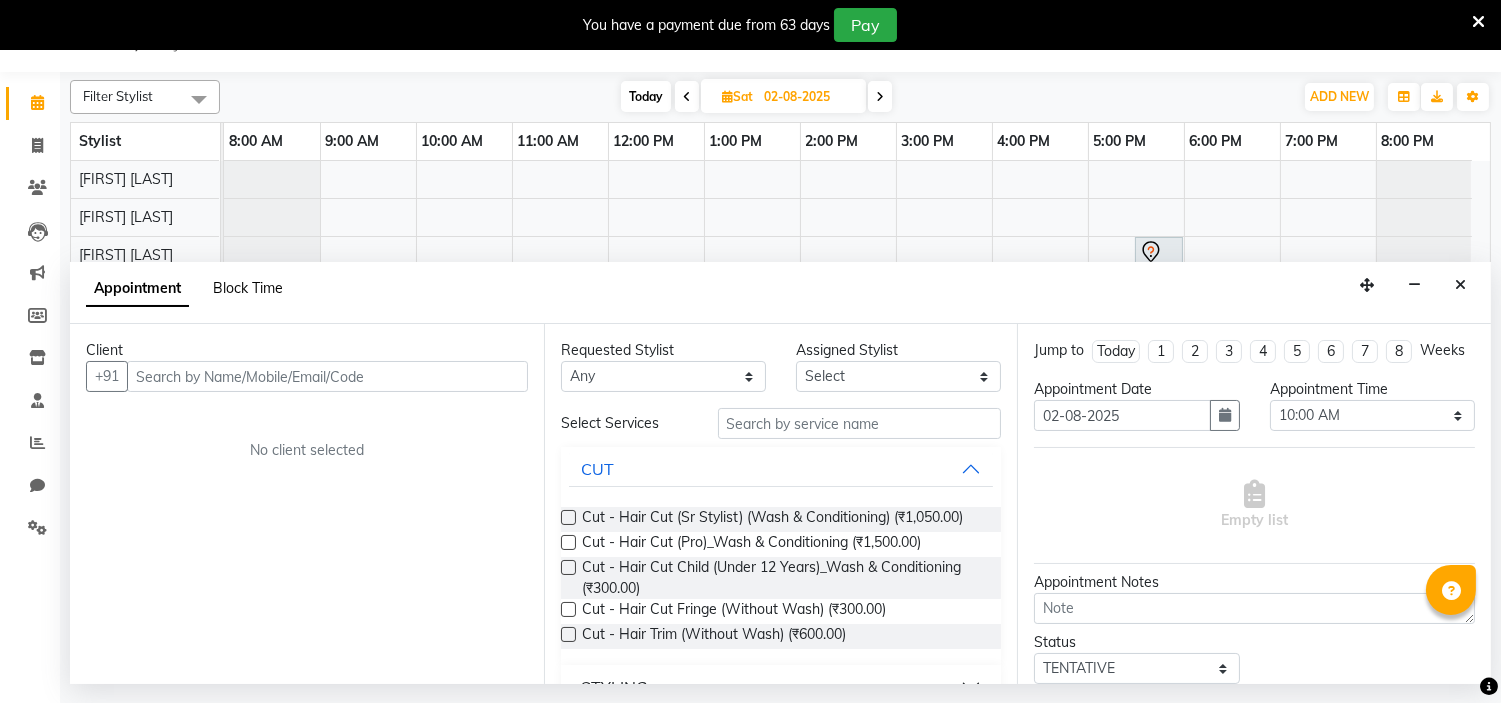click on "Block Time" at bounding box center (248, 288) 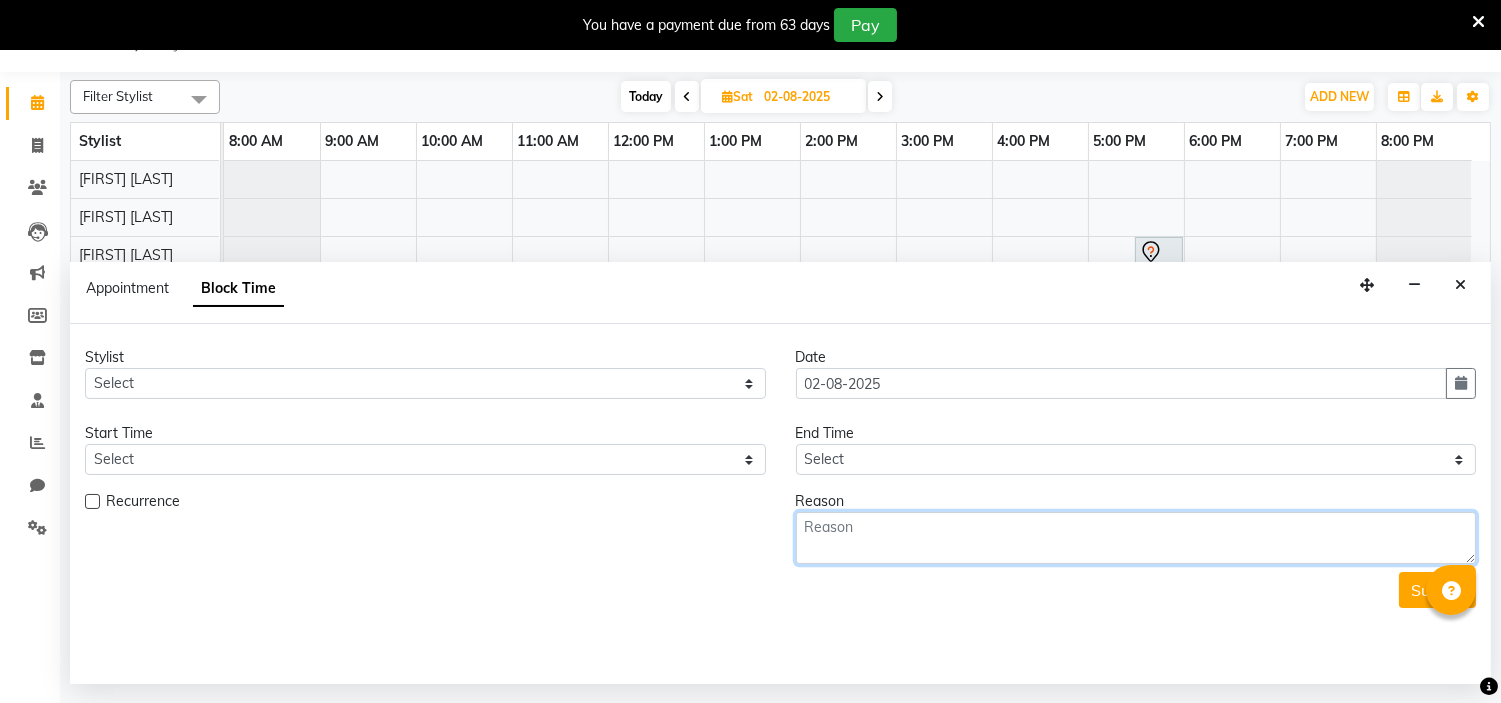 click at bounding box center [1136, 538] 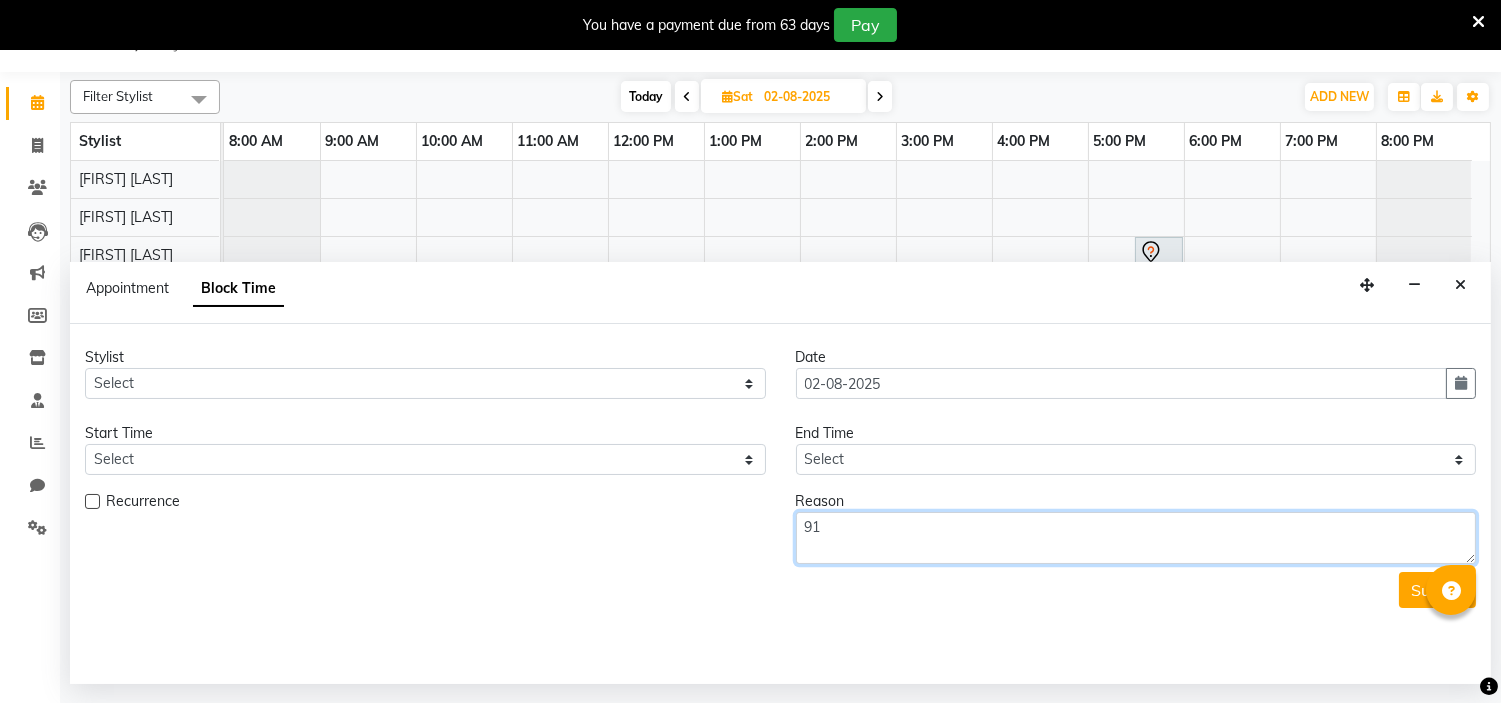 type on "9" 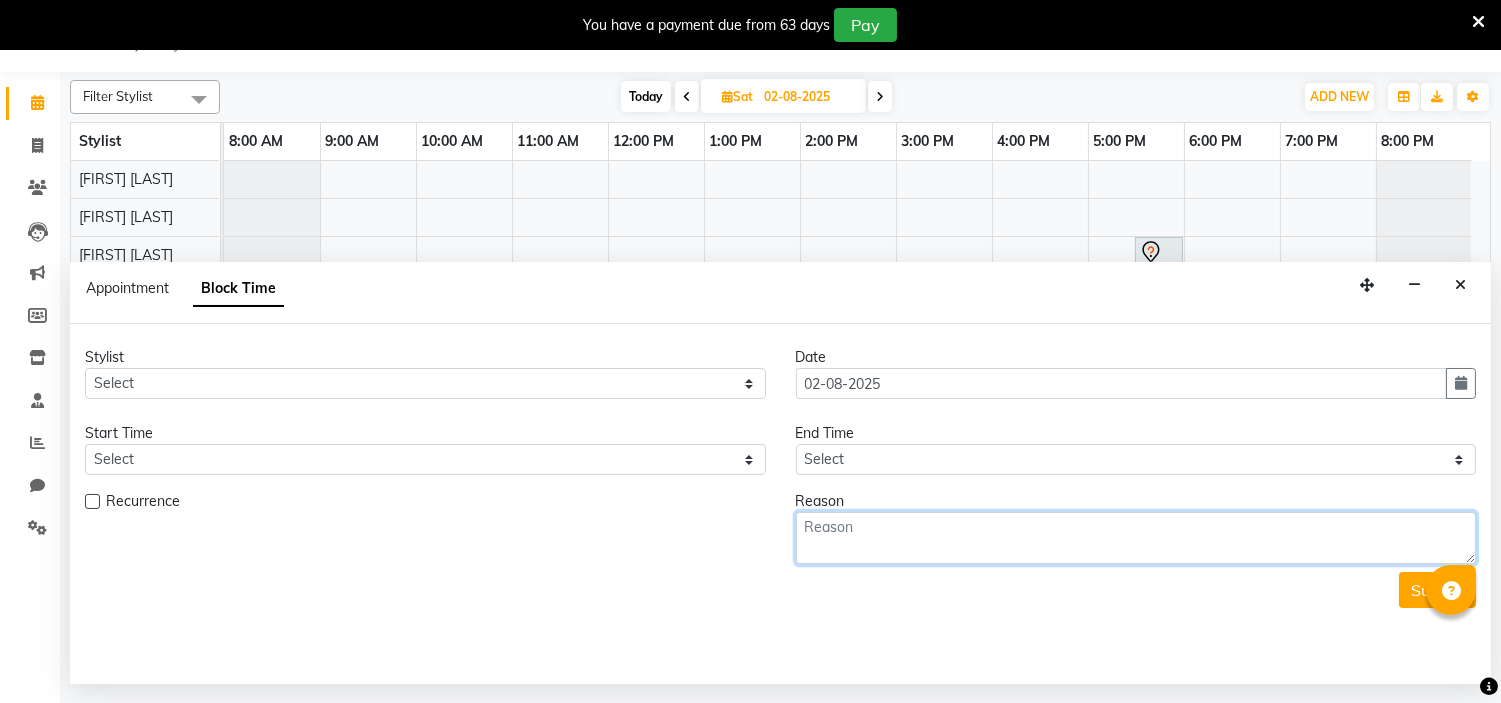 paste on "[PHONE]" 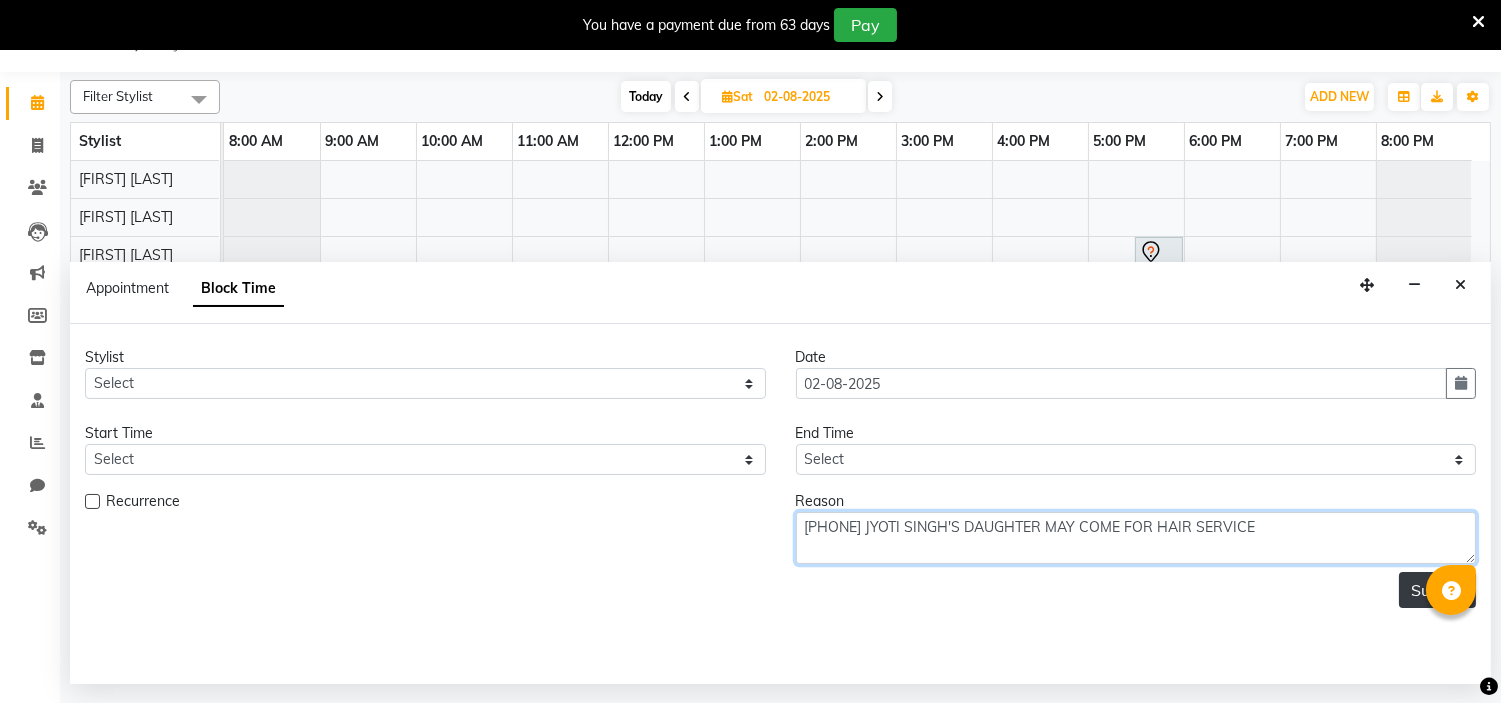 type on "[PHONE] JYOTI SINGH'S DAUGHTER MAY COME FOR HAIR SERVICE" 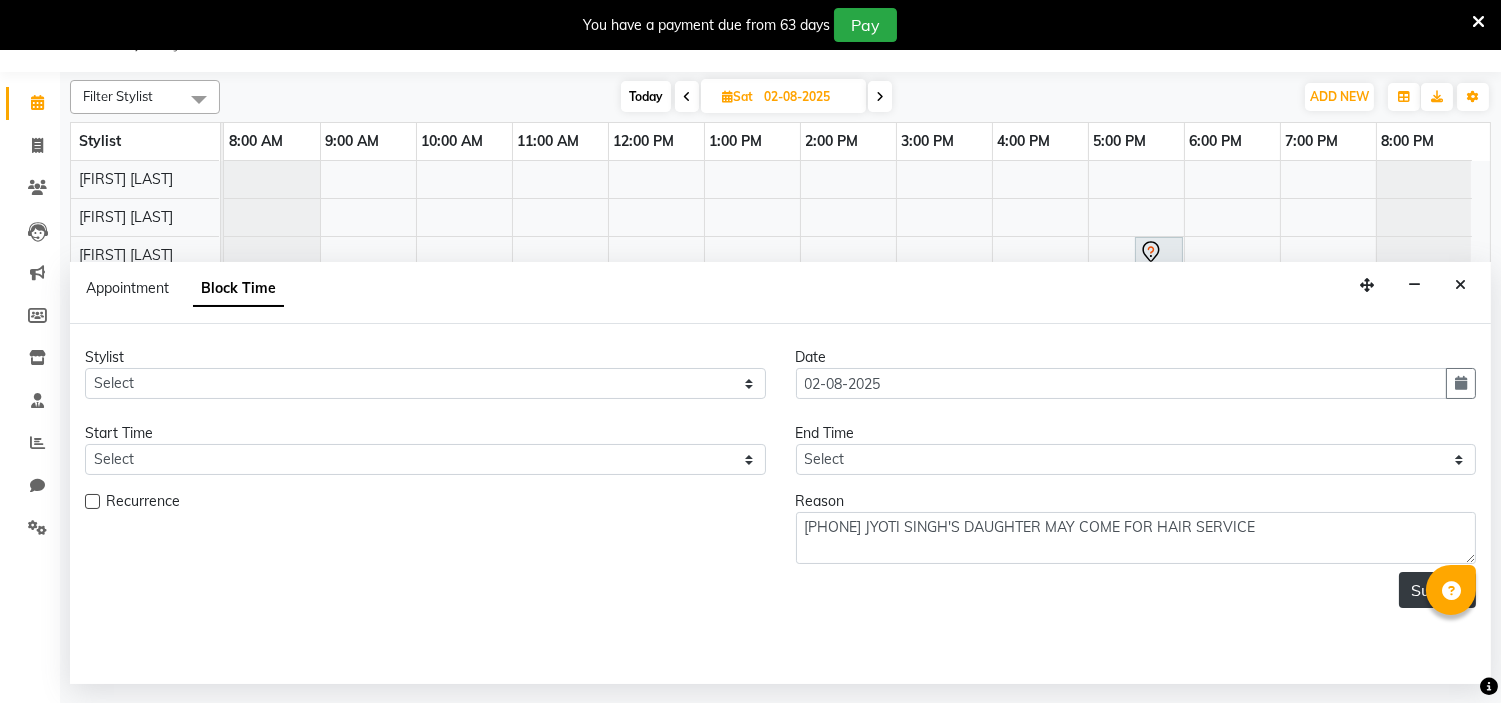 click on "Submit" at bounding box center (1437, 590) 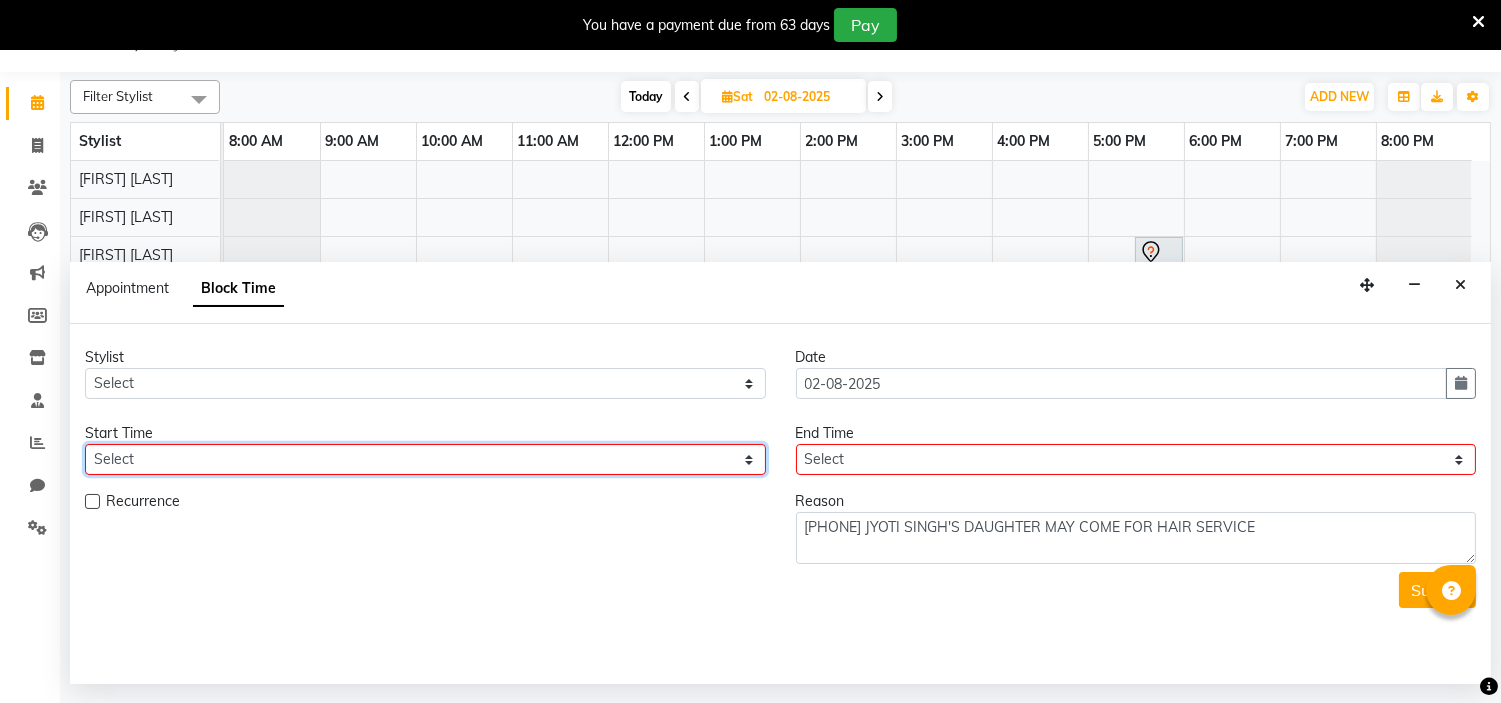 click on "Select" at bounding box center (425, 459) 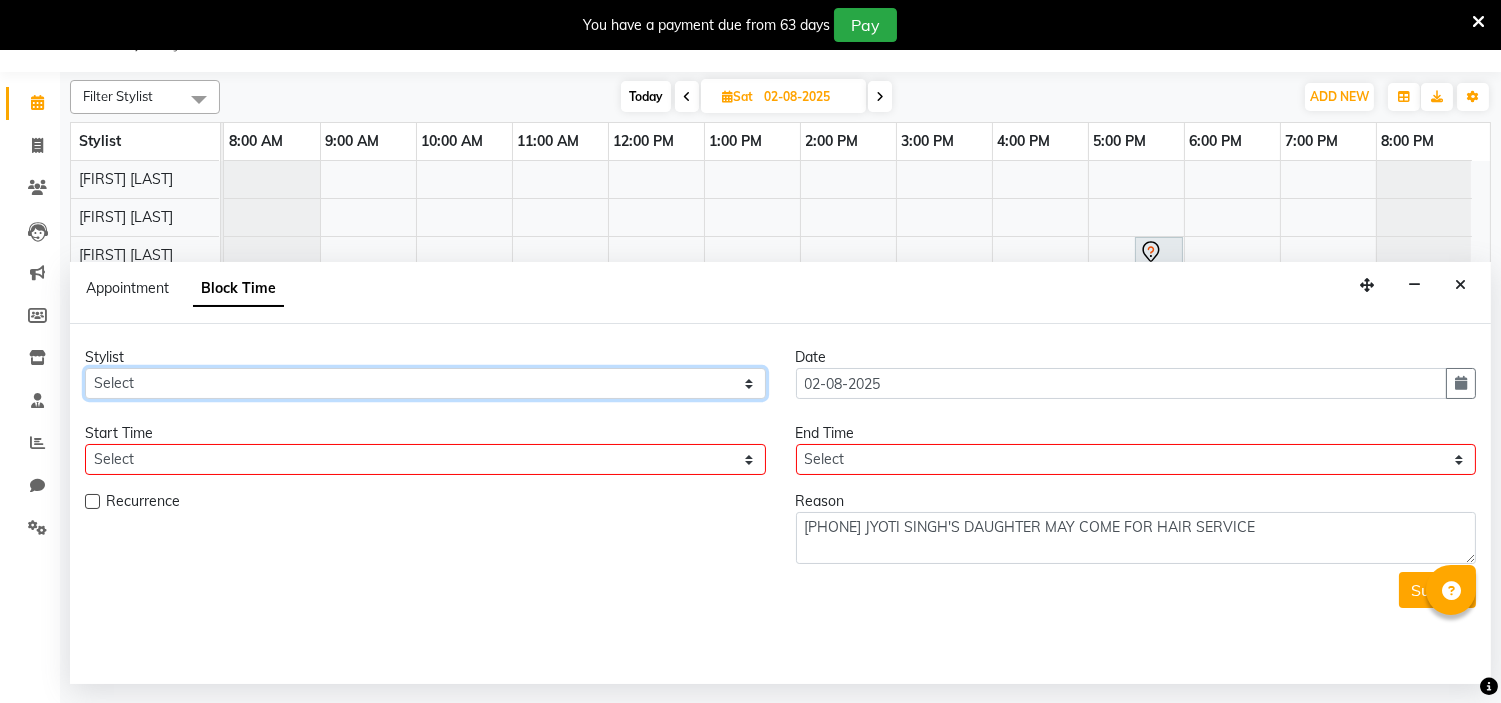 drag, startPoint x: 740, startPoint y: 370, endPoint x: 706, endPoint y: 226, distance: 147.95946 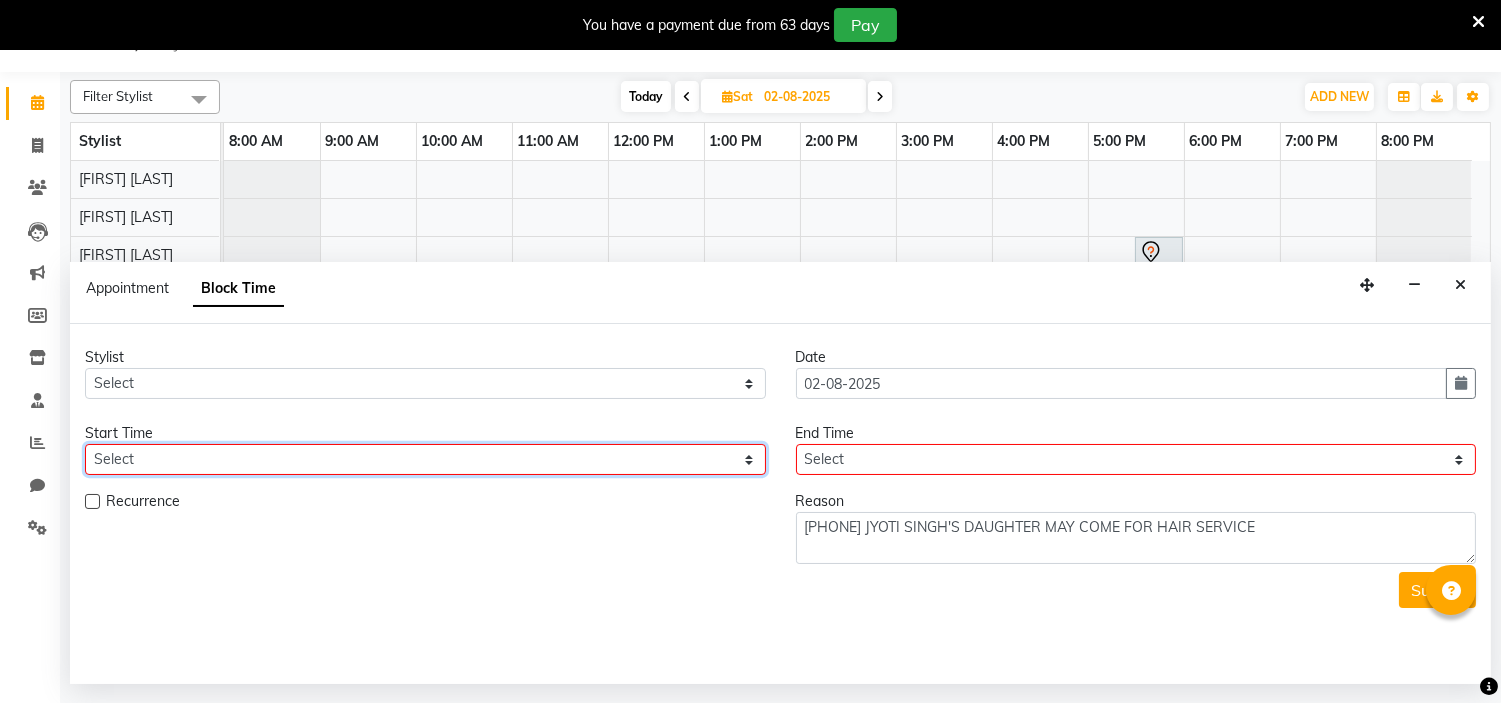 click on "Select" at bounding box center (425, 459) 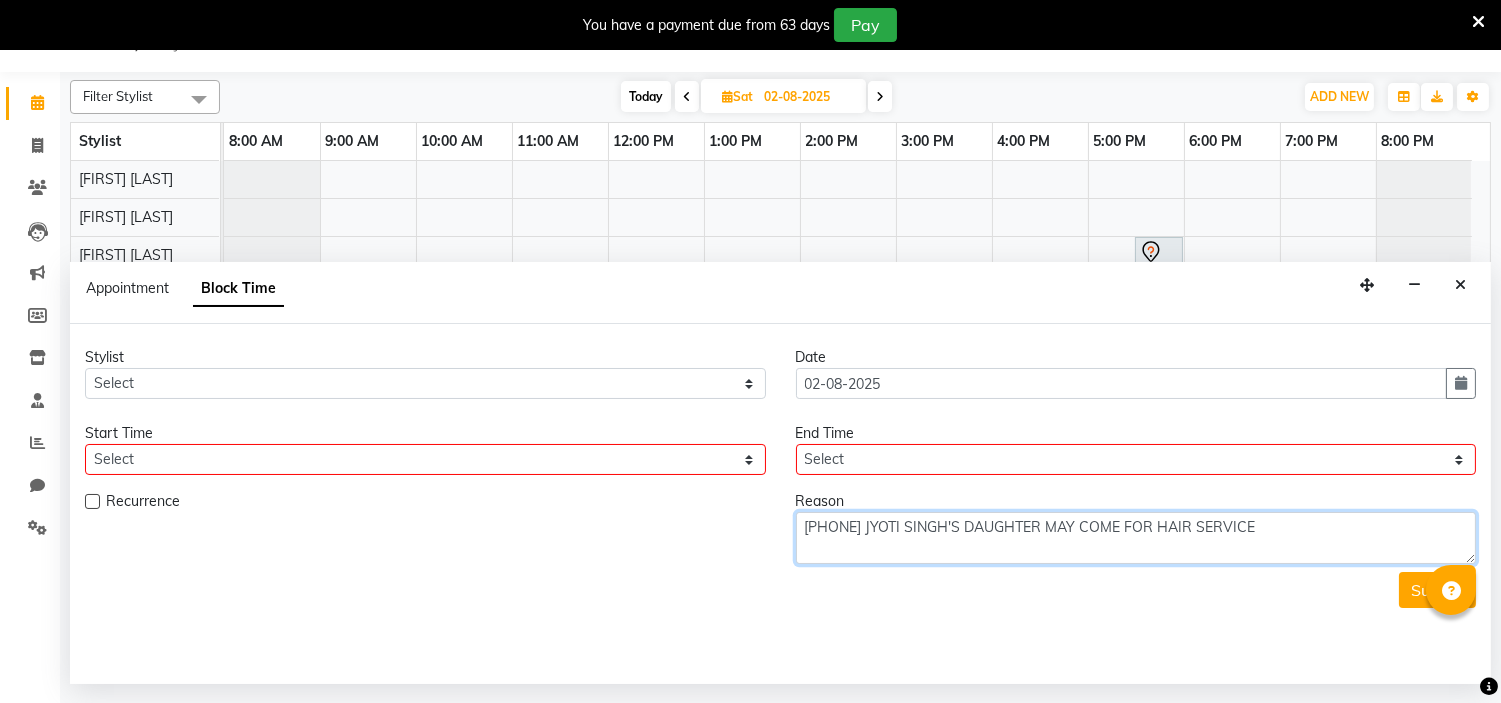 click on "[PHONE] JYOTI SINGH'S DAUGHTER MAY COME FOR HAIR SERVICE" at bounding box center (1136, 538) 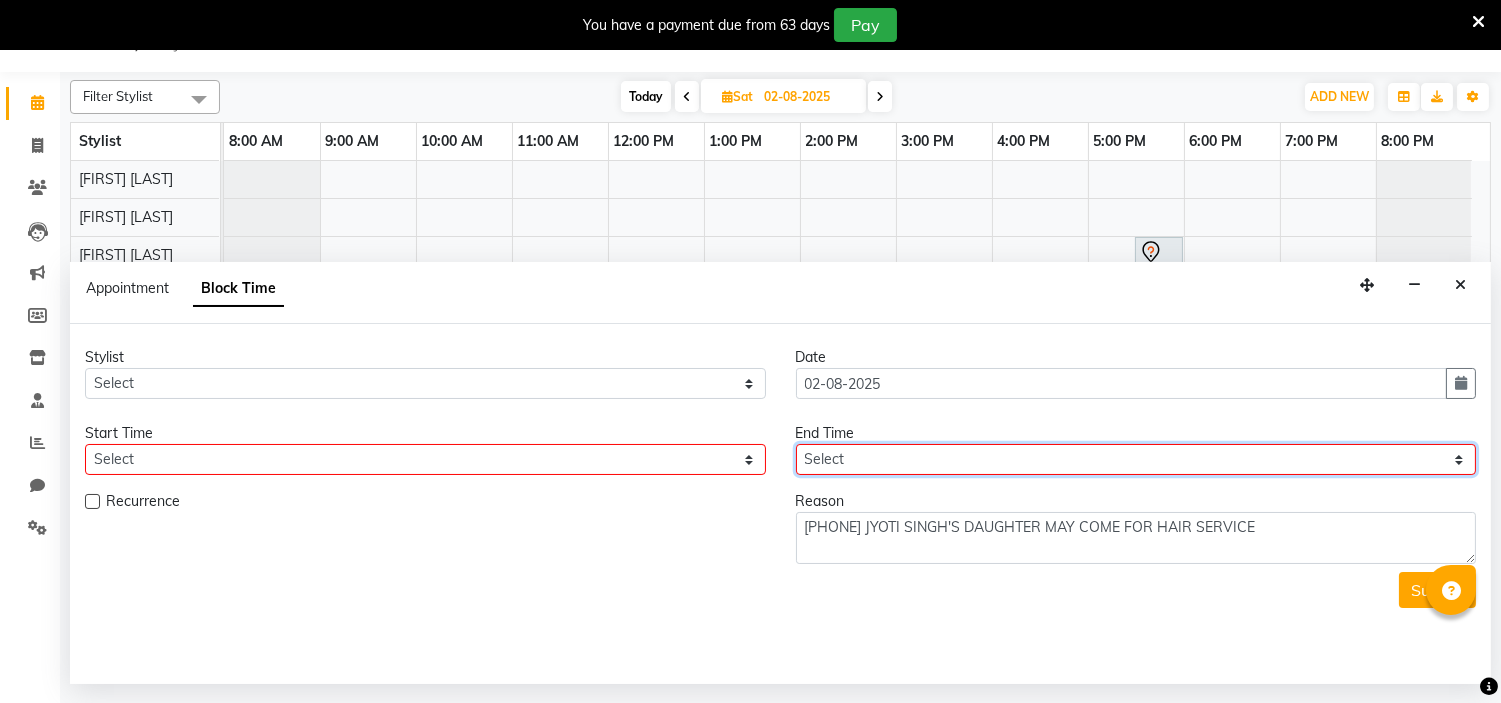 click on "Select" at bounding box center [1136, 459] 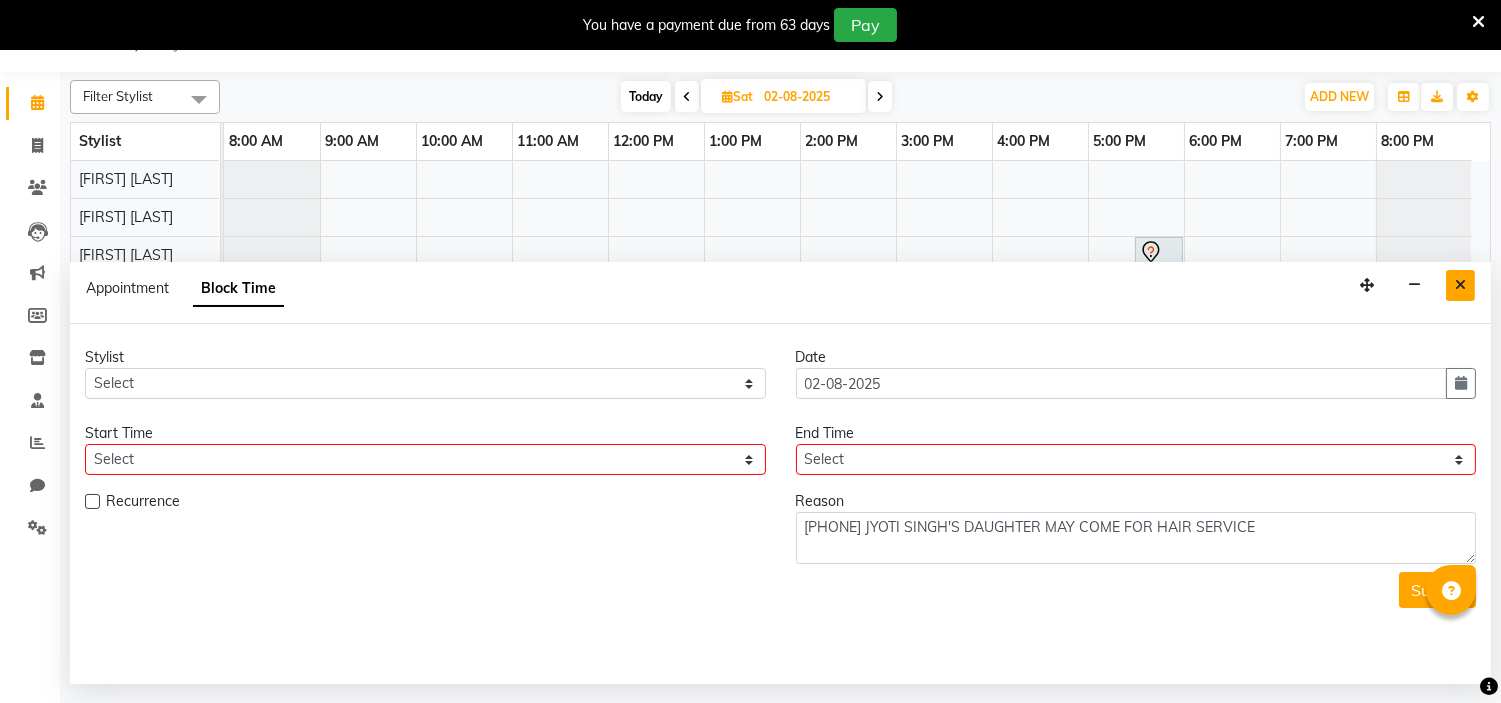 click at bounding box center (1460, 285) 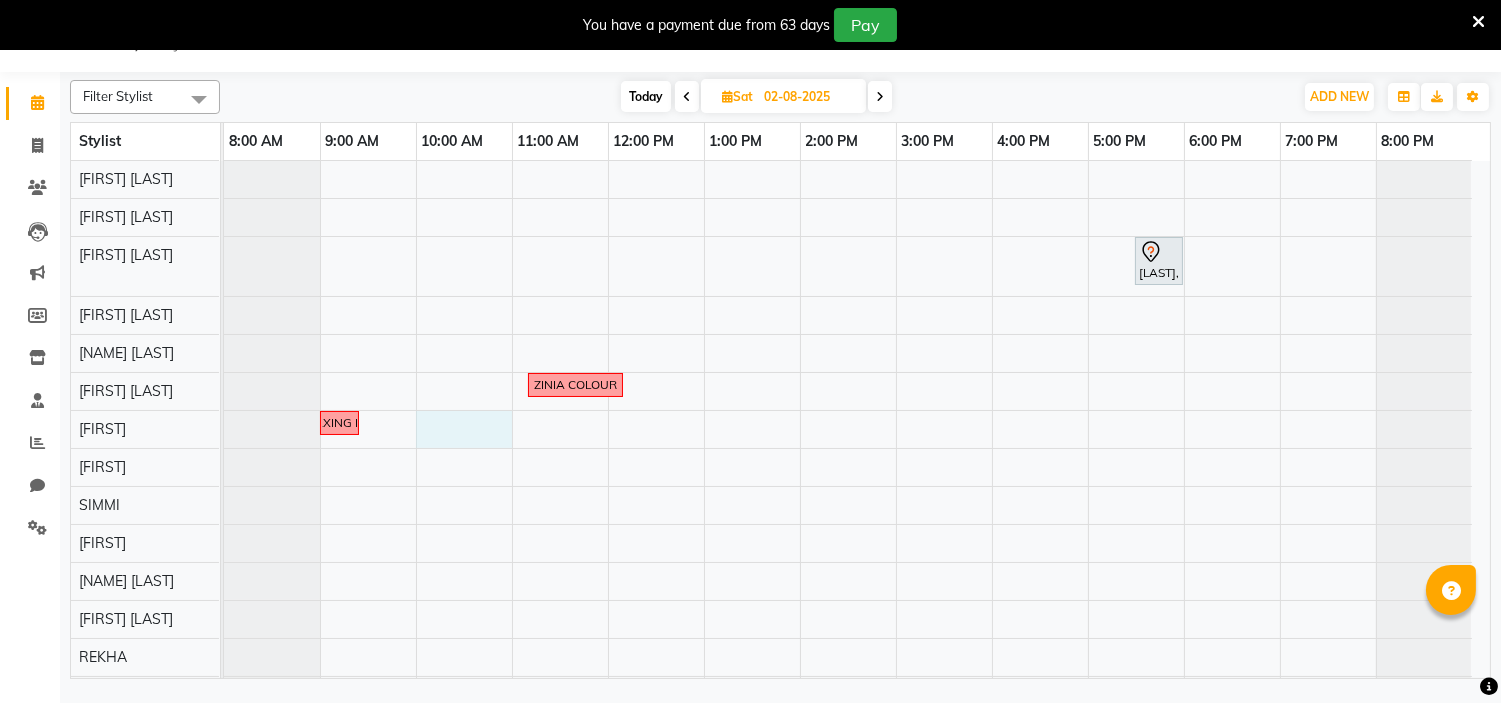 click on "[FIRST] [LAST], 05:30 PM-06:00 PM, HAIR CUT SENIOR STYLIST MEN  [FIRST] COLOUR   [FIRST] [PHONE] ....CLIENT WANT TO COME FOR WAXING IN THIS WEEKEND..KNOCK HER FOR APPOINTMENT" at bounding box center (857, 437) 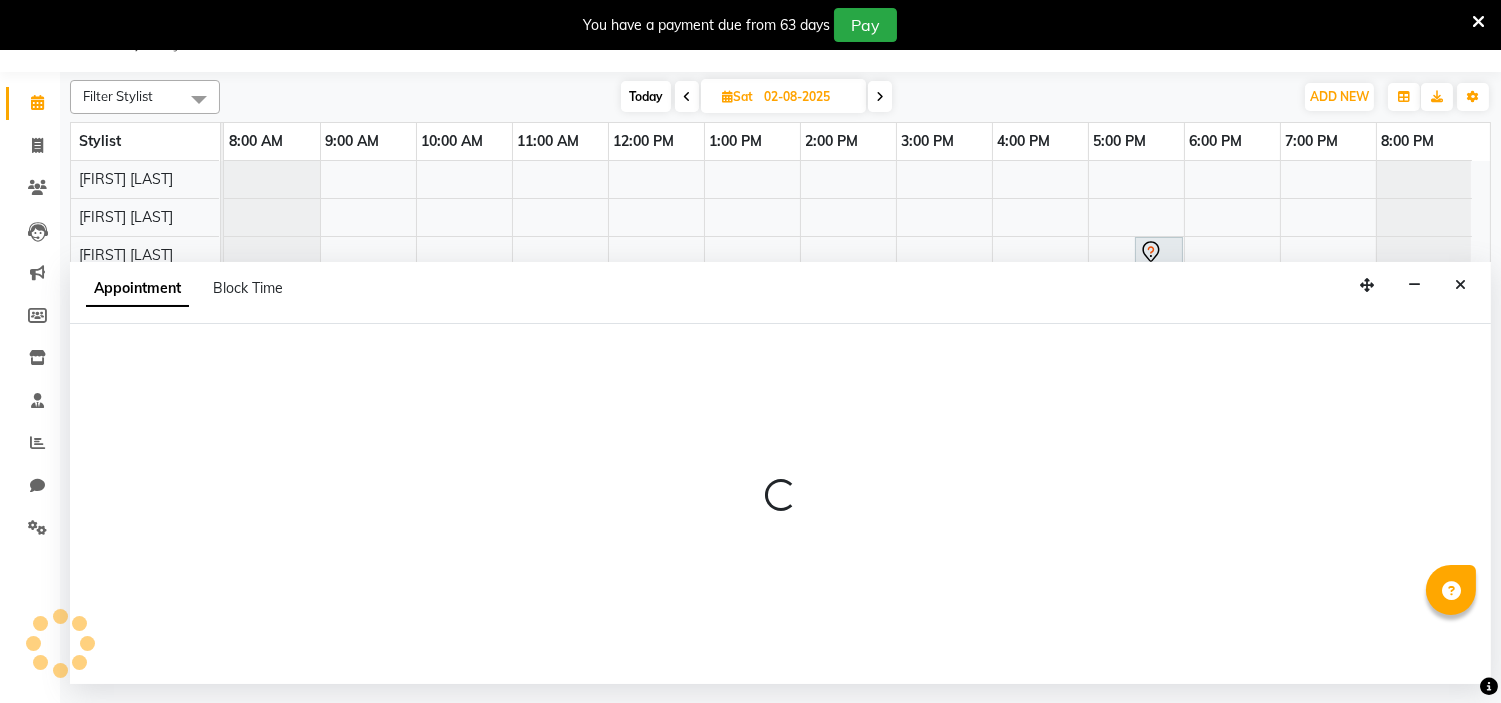 select on "[NUMBER]" 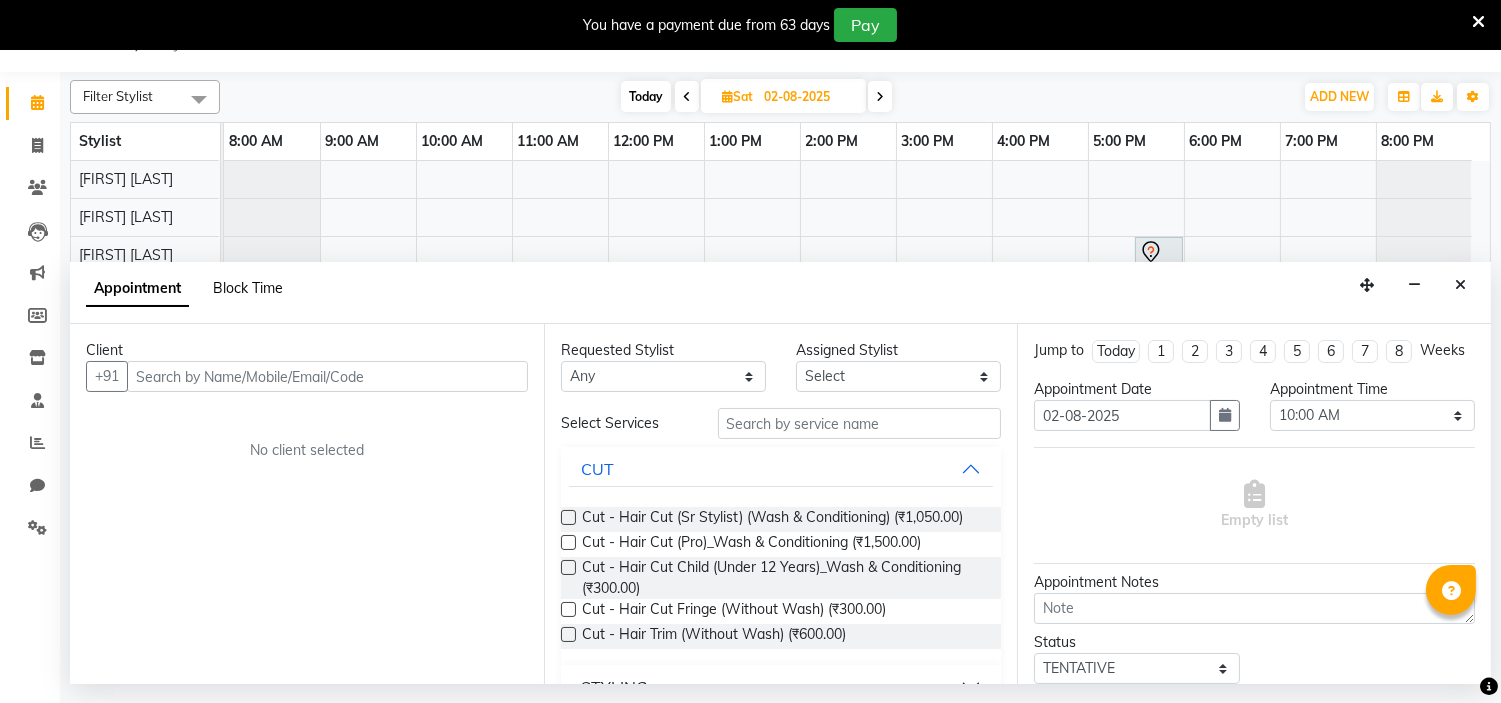 click on "Block Time" at bounding box center [248, 288] 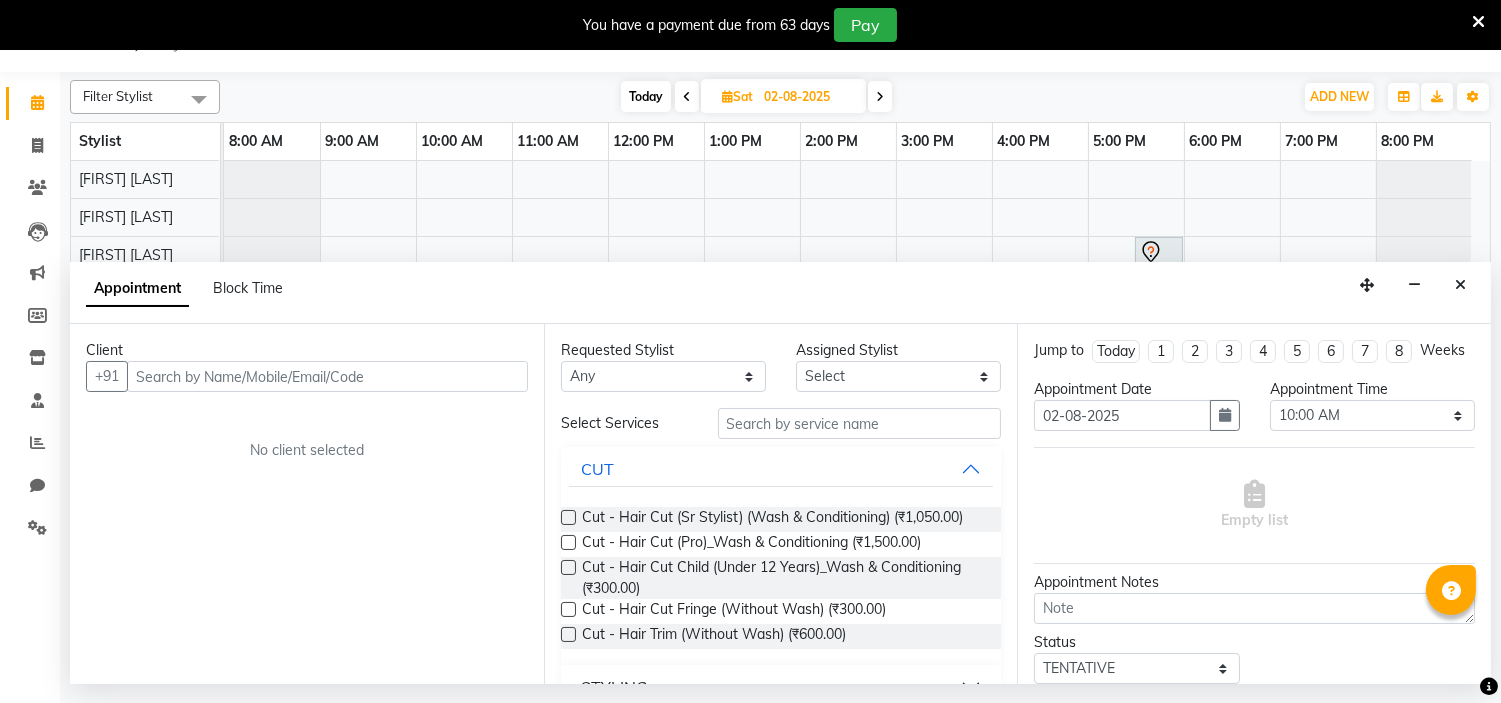 select on "[NUMBER]" 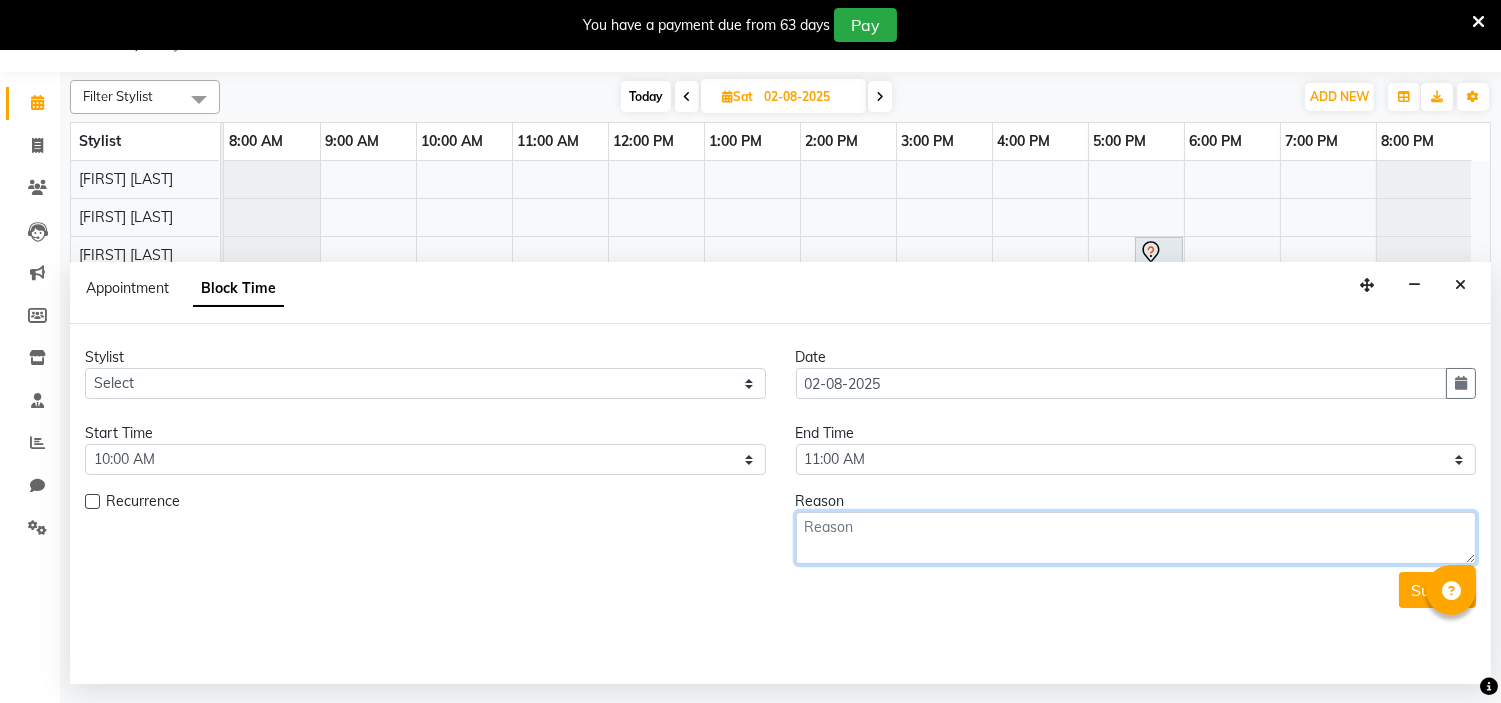 click at bounding box center (1136, 538) 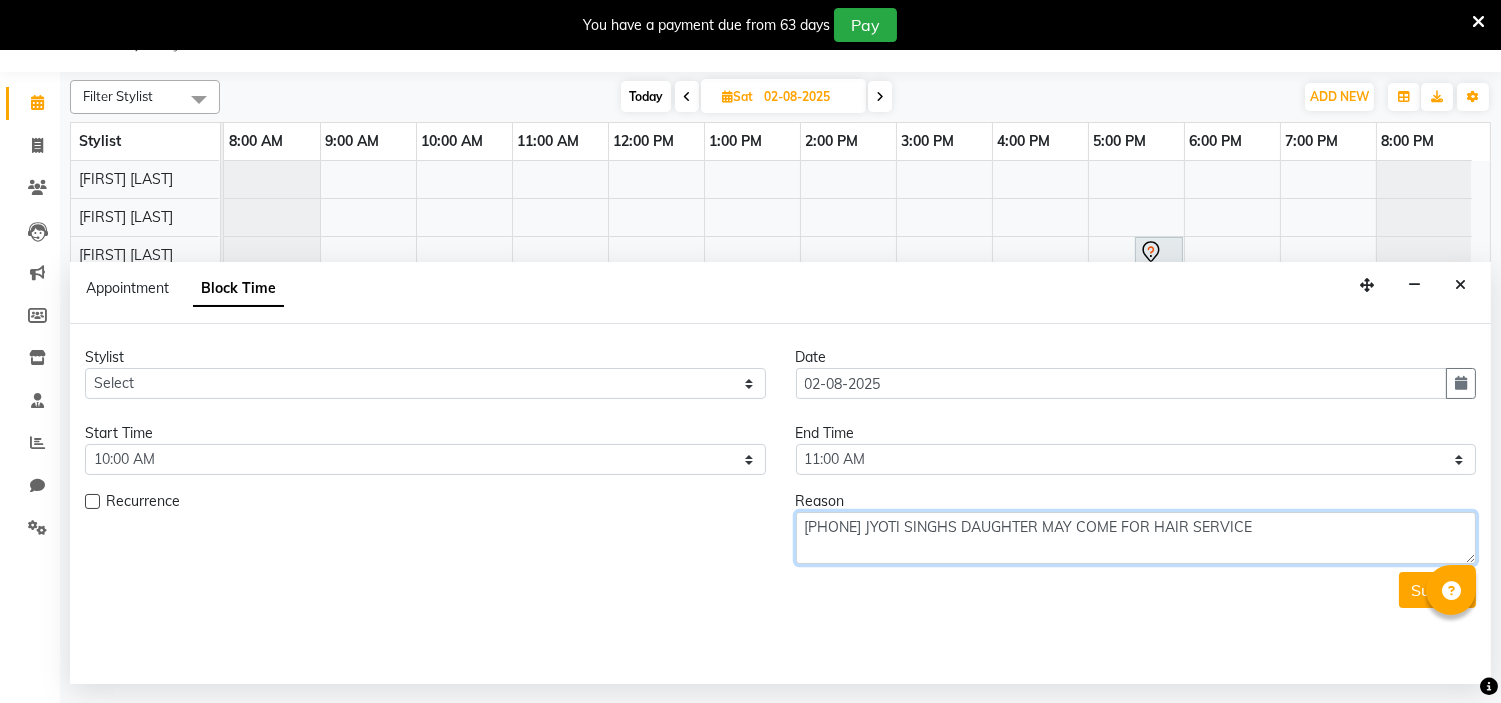 type on "[PHONE] JYOTI SINGHS DAUGHTER MAY COME FOR HAIR SERVICE" 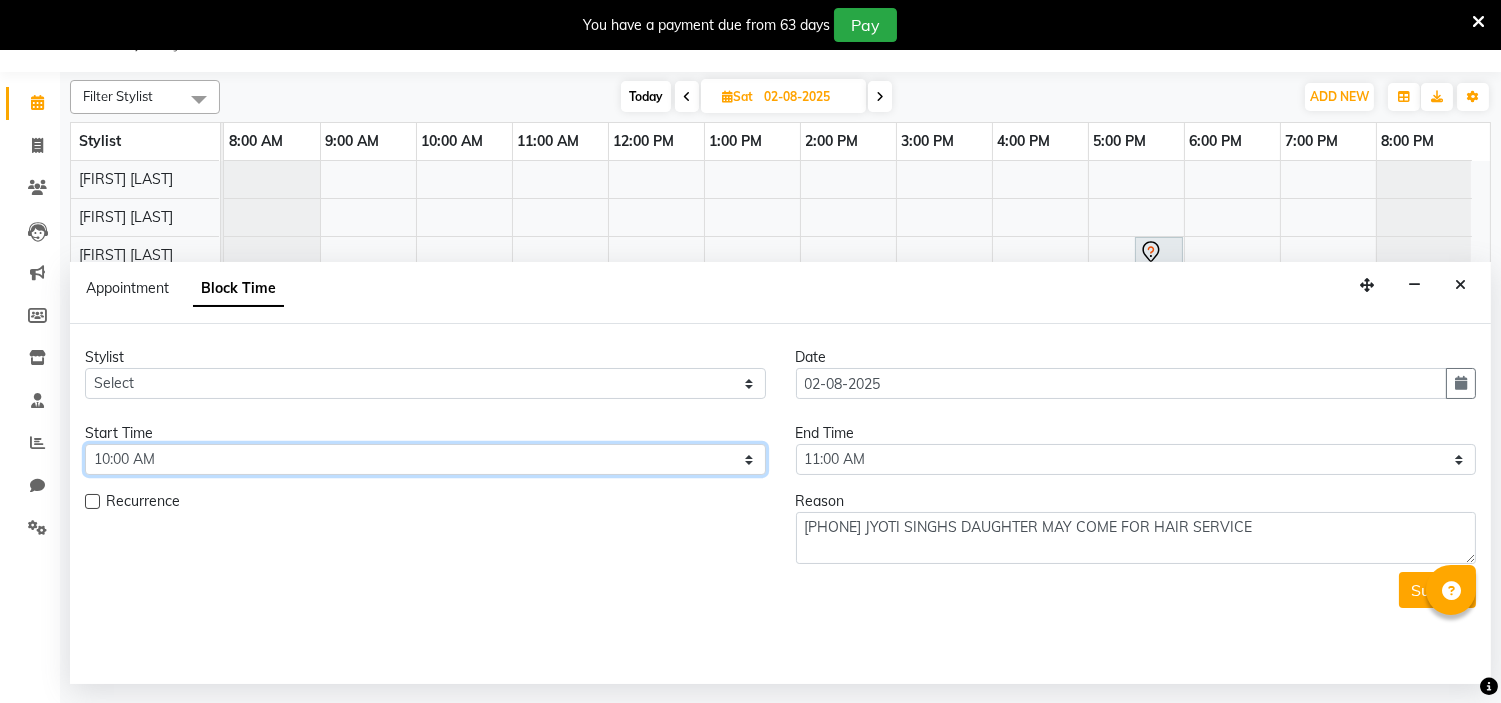 click on "Select 09:00 AM 09:05 AM 09:10 AM 09:15 AM 09:20 AM 09:25 AM 09:30 AM 09:35 AM 09:40 AM 09:45 AM 09:50 AM 09:55 AM 10:00 AM 10:05 AM 10:10 AM 10:15 AM 10:20 AM 10:25 AM 10:30 AM 10:35 AM 10:40 AM 10:45 AM 10:50 AM 10:55 AM 11:00 AM 11:05 AM 11:10 AM 11:15 AM 11:20 AM 11:25 AM 11:30 AM 11:35 AM 11:40 AM 11:45 AM 11:50 AM 11:55 AM 12:00 PM 12:05 PM 12:10 PM 12:15 PM 12:20 PM 12:25 PM 12:30 PM 12:35 PM 12:40 PM 12:45 PM 12:50 PM 12:55 PM 01:00 PM 01:05 PM 01:10 PM 01:15 PM 01:20 PM 01:25 PM 01:30 PM 01:35 PM 01:40 PM 01:45 PM 01:50 PM 01:55 PM 02:00 PM 02:05 PM 02:10 PM 02:15 PM 02:20 PM 02:25 PM 02:30 PM 02:35 PM 02:40 PM 02:45 PM 02:50 PM 02:55 PM 03:00 PM 03:05 PM 03:10 PM 03:15 PM 03:20 PM 03:25 PM 03:30 PM 03:35 PM 03:40 PM 03:45 PM 03:50 PM 03:55 PM 04:00 PM 04:05 PM 04:10 PM 04:15 PM 04:20 PM 04:25 PM 04:30 PM 04:35 PM 04:40 PM 04:45 PM 04:50 PM 04:55 PM 05:00 PM 05:05 PM 05:10 PM 05:15 PM 05:20 PM 05:25 PM 05:30 PM 05:35 PM 05:40 PM 05:45 PM 05:50 PM 05:55 PM 06:00 PM 06:05 PM 06:10 PM 06:15 PM 06:20 PM" at bounding box center [425, 459] 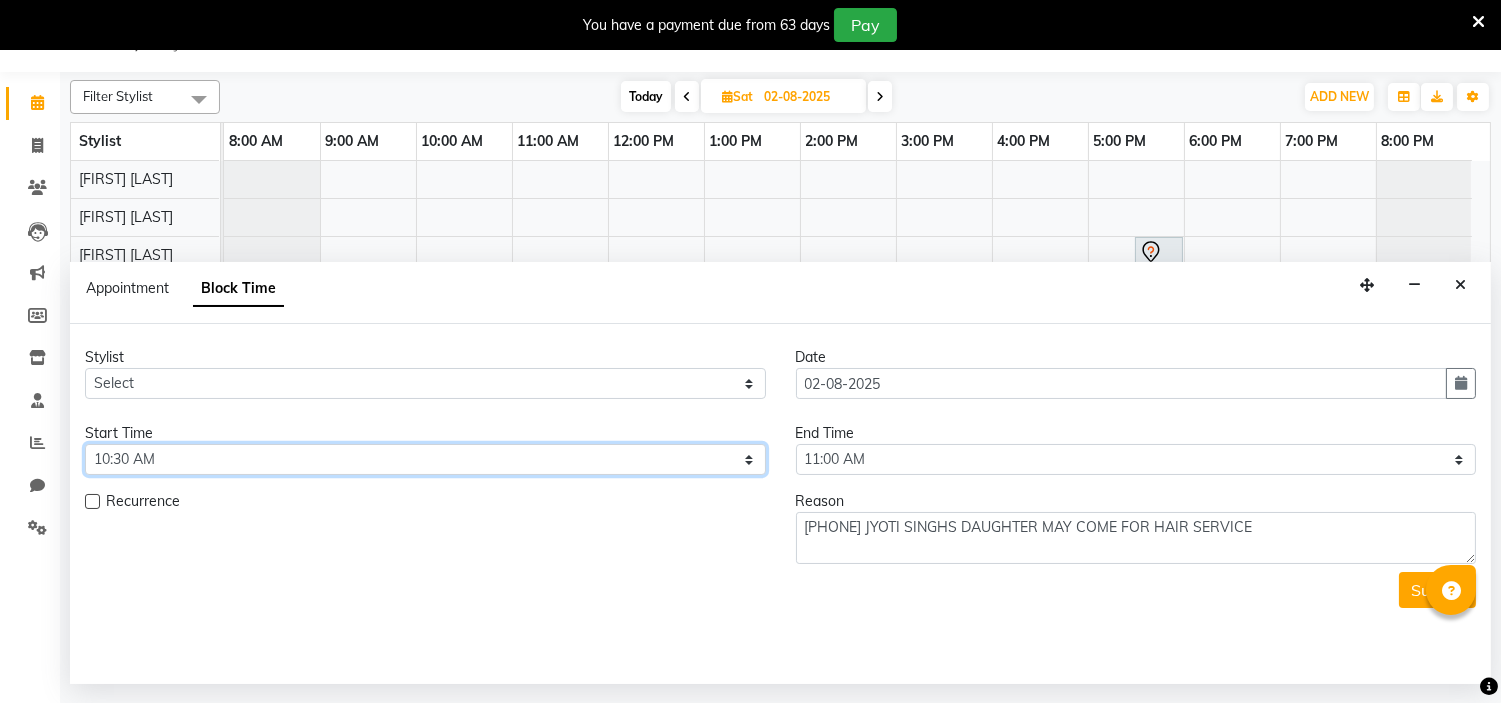 click on "Select 09:00 AM 09:05 AM 09:10 AM 09:15 AM 09:20 AM 09:25 AM 09:30 AM 09:35 AM 09:40 AM 09:45 AM 09:50 AM 09:55 AM 10:00 AM 10:05 AM 10:10 AM 10:15 AM 10:20 AM 10:25 AM 10:30 AM 10:35 AM 10:40 AM 10:45 AM 10:50 AM 10:55 AM 11:00 AM 11:05 AM 11:10 AM 11:15 AM 11:20 AM 11:25 AM 11:30 AM 11:35 AM 11:40 AM 11:45 AM 11:50 AM 11:55 AM 12:00 PM 12:05 PM 12:10 PM 12:15 PM 12:20 PM 12:25 PM 12:30 PM 12:35 PM 12:40 PM 12:45 PM 12:50 PM 12:55 PM 01:00 PM 01:05 PM 01:10 PM 01:15 PM 01:20 PM 01:25 PM 01:30 PM 01:35 PM 01:40 PM 01:45 PM 01:50 PM 01:55 PM 02:00 PM 02:05 PM 02:10 PM 02:15 PM 02:20 PM 02:25 PM 02:30 PM 02:35 PM 02:40 PM 02:45 PM 02:50 PM 02:55 PM 03:00 PM 03:05 PM 03:10 PM 03:15 PM 03:20 PM 03:25 PM 03:30 PM 03:35 PM 03:40 PM 03:45 PM 03:50 PM 03:55 PM 04:00 PM 04:05 PM 04:10 PM 04:15 PM 04:20 PM 04:25 PM 04:30 PM 04:35 PM 04:40 PM 04:45 PM 04:50 PM 04:55 PM 05:00 PM 05:05 PM 05:10 PM 05:15 PM 05:20 PM 05:25 PM 05:30 PM 05:35 PM 05:40 PM 05:45 PM 05:50 PM 05:55 PM 06:00 PM 06:05 PM 06:10 PM 06:15 PM 06:20 PM" at bounding box center (425, 459) 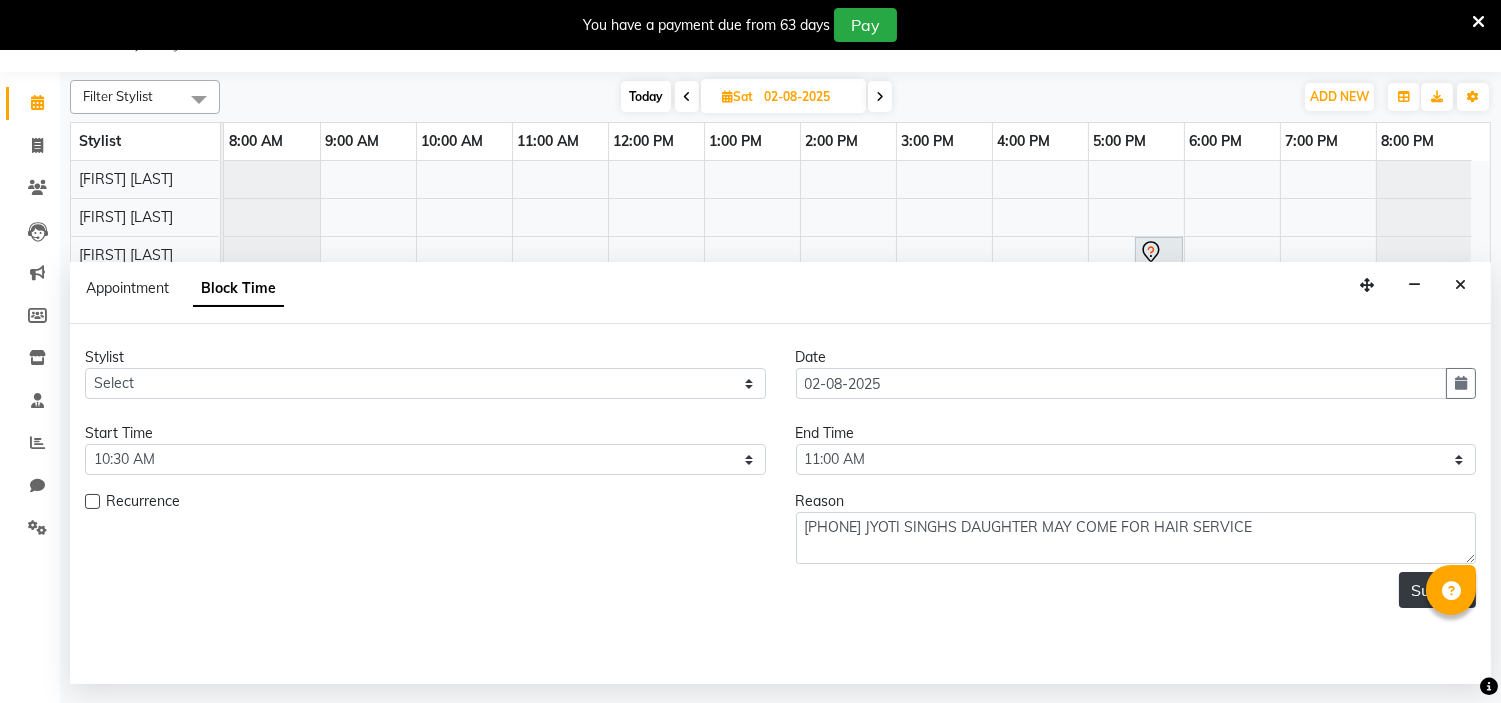click on "Submit" at bounding box center (1437, 590) 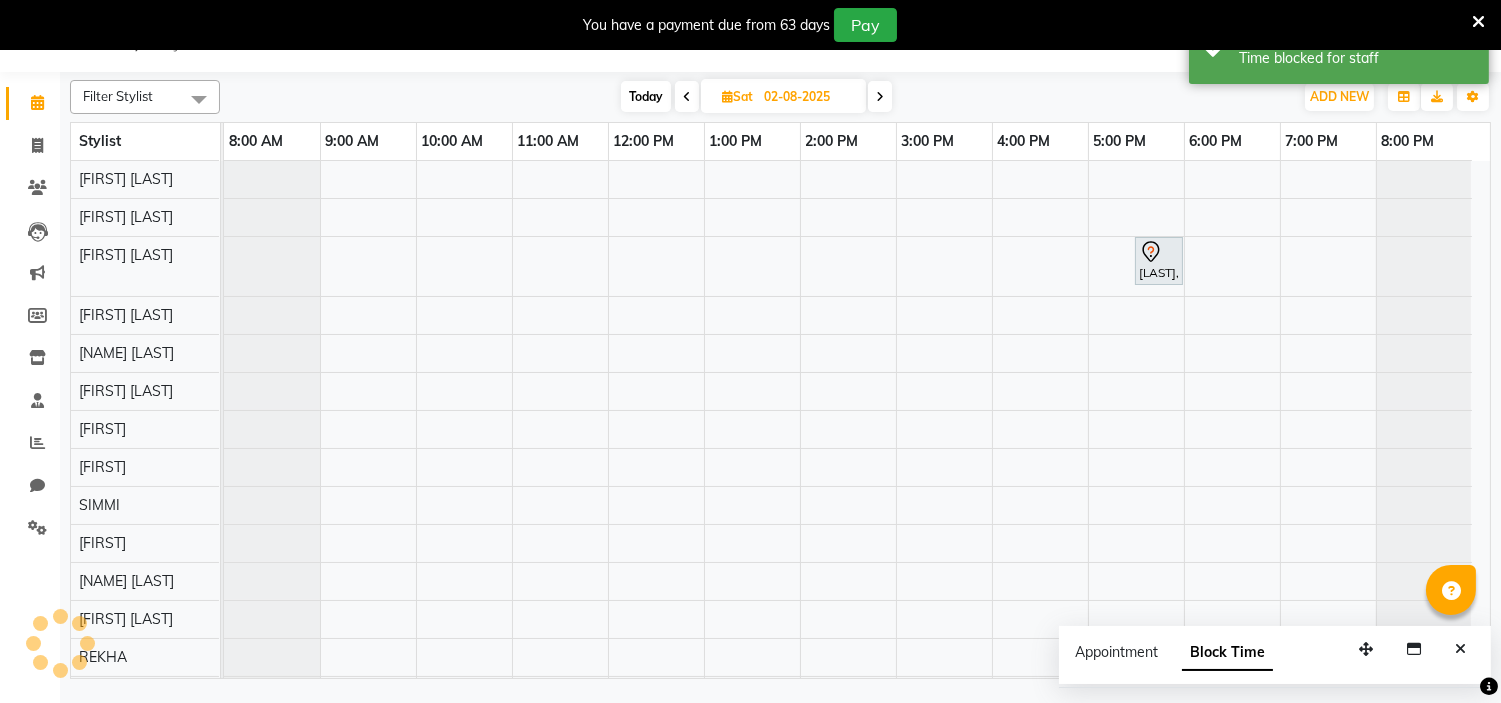 scroll, scrollTop: 0, scrollLeft: 0, axis: both 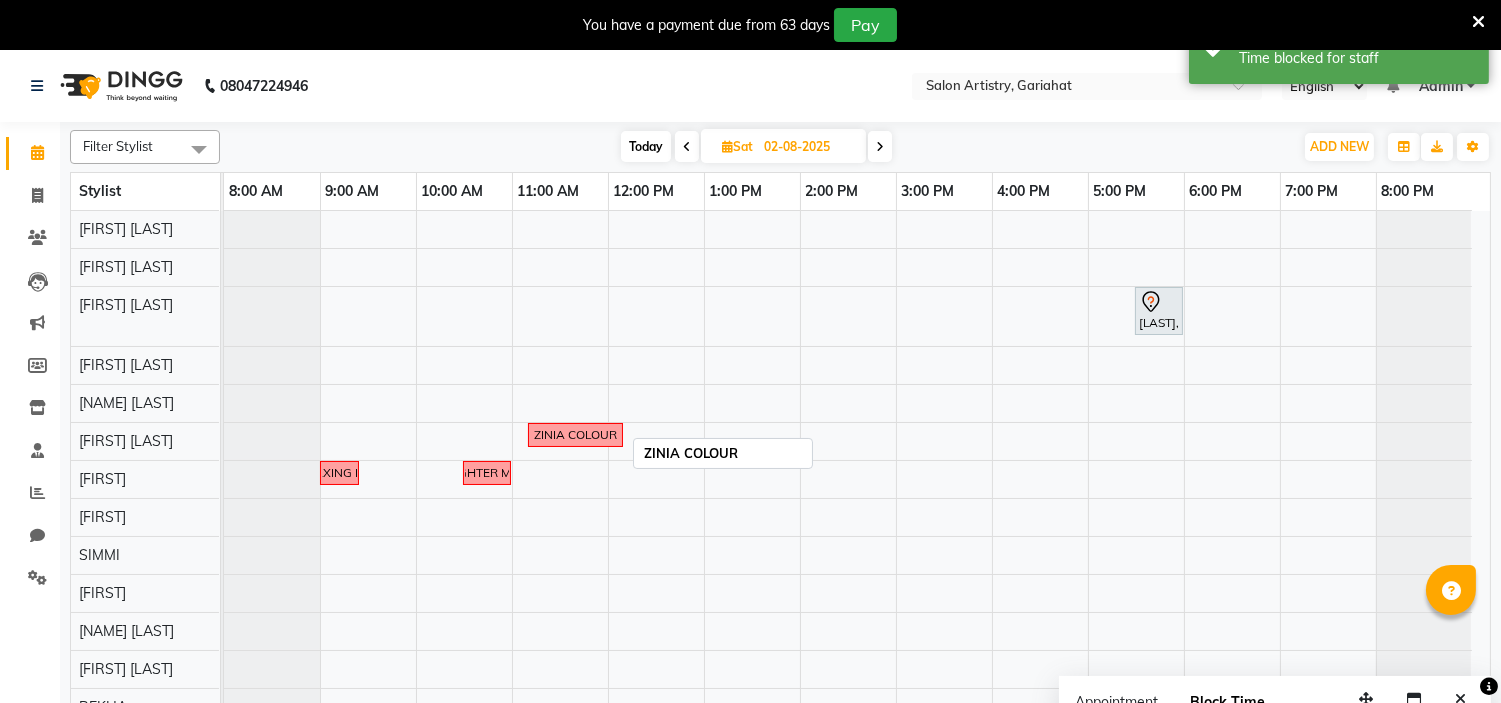 click on "ZINIA COLOUR" at bounding box center (575, 435) 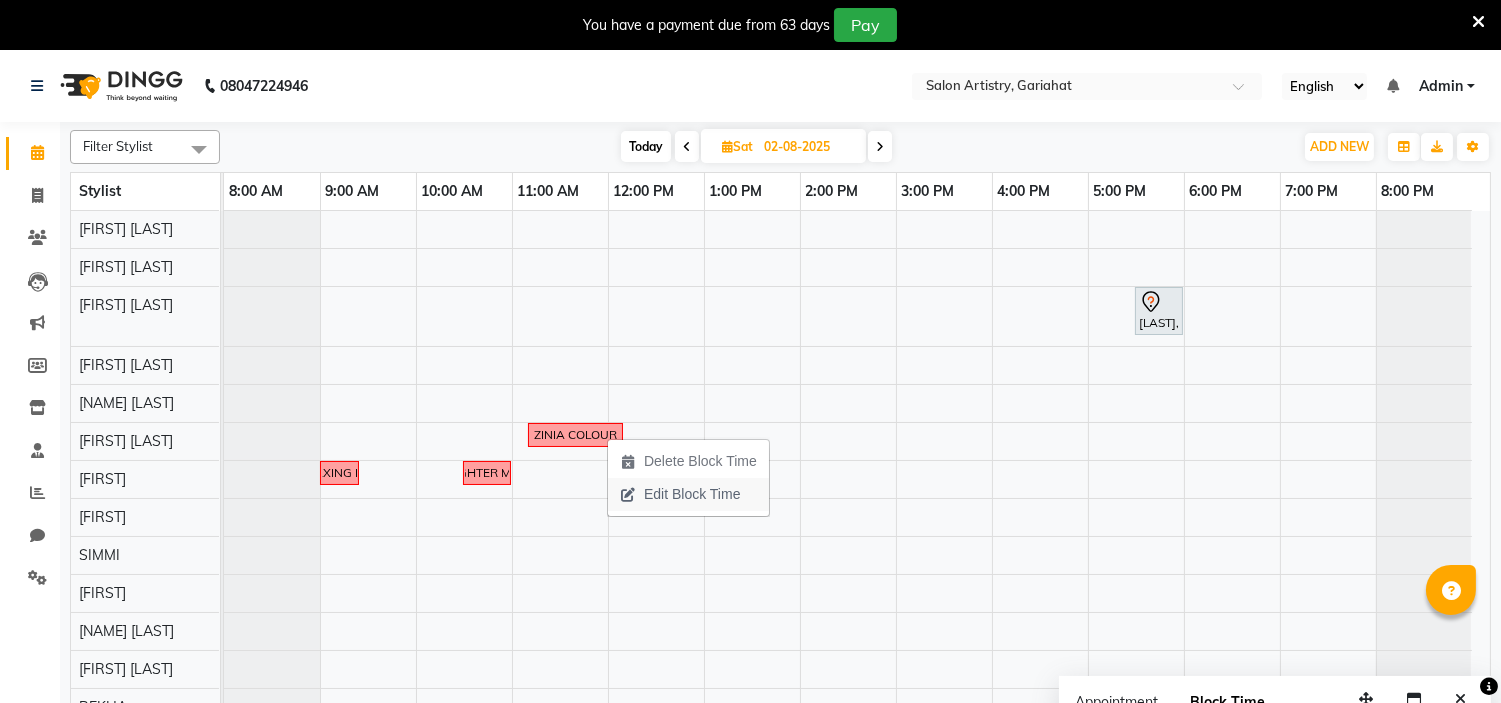 click on "Edit Block Time" at bounding box center (692, 494) 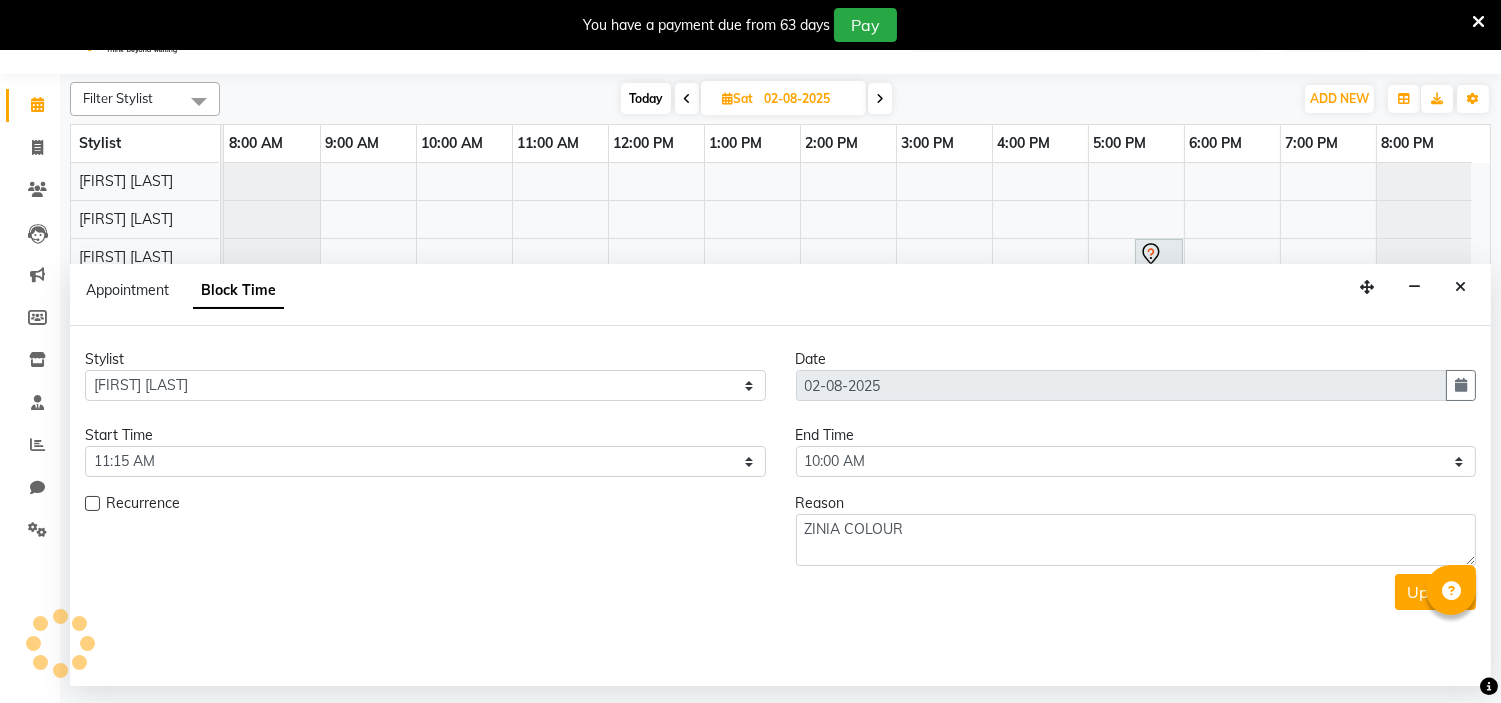 scroll, scrollTop: 50, scrollLeft: 0, axis: vertical 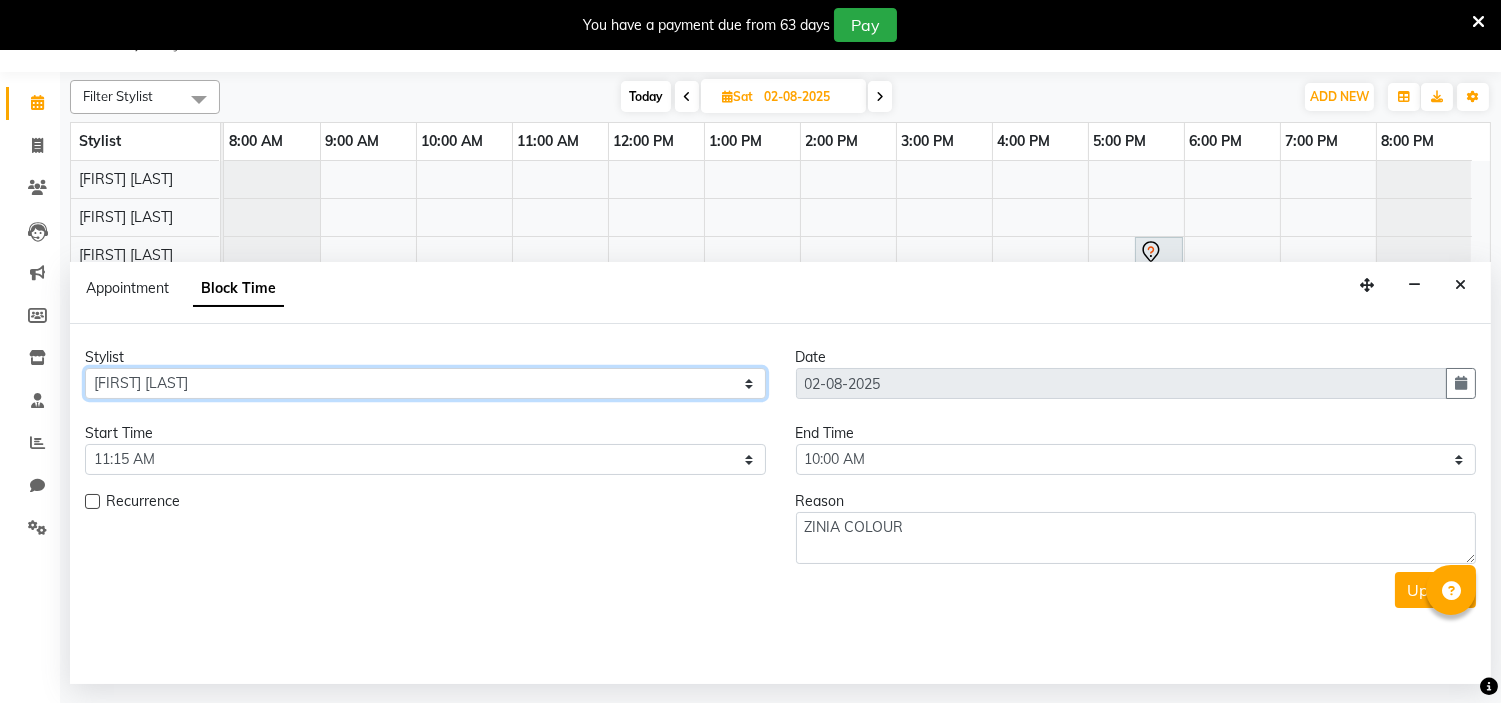 click on "Select [FIRST] [LAST] [FIRST] [LAST] [FIRST] [LAST] [FIRST] [LAST] [FIRST] [LAST] [FIRST] [LAST] [FIRST] [LAST] [FIRST] [LAST] [FIRST] [LAST] [FIRST] [LAST]" at bounding box center [425, 383] 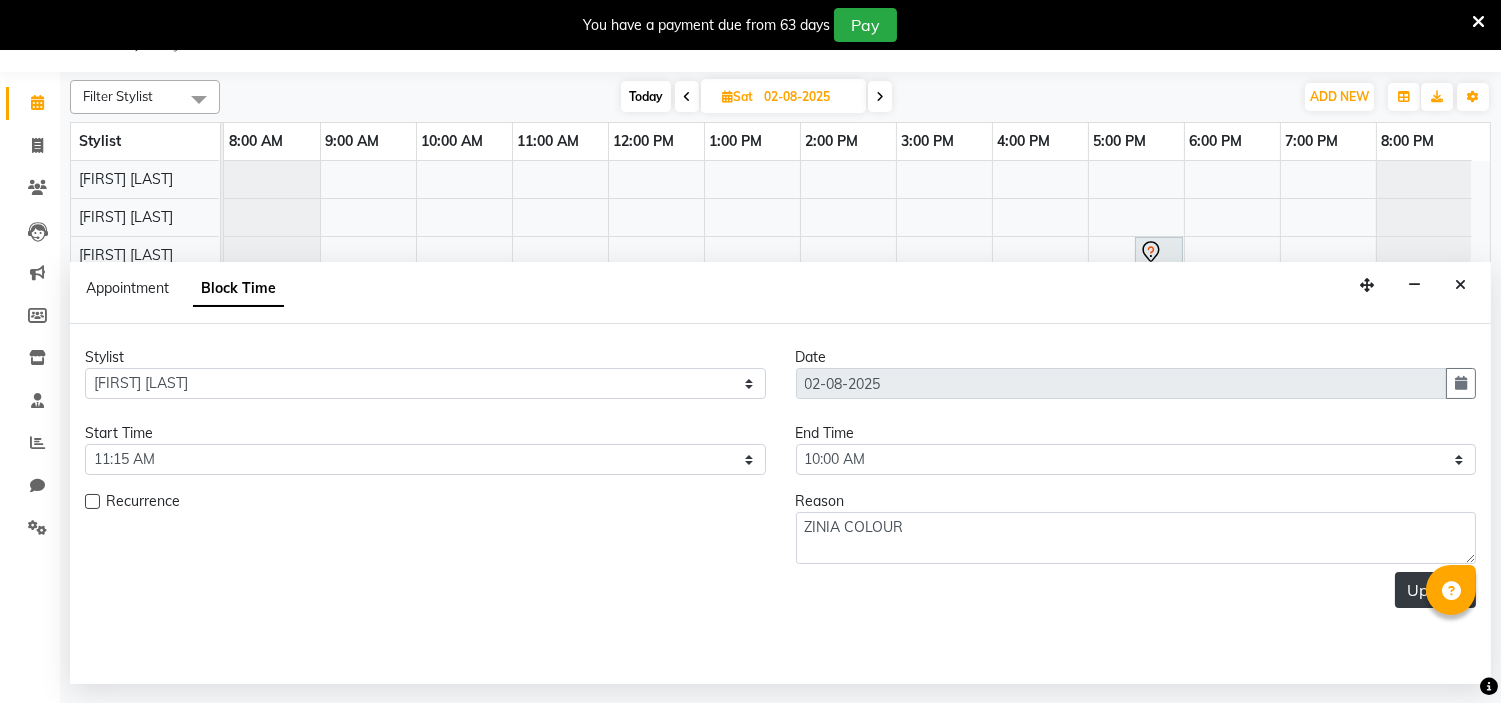 click on "Update" at bounding box center (1435, 590) 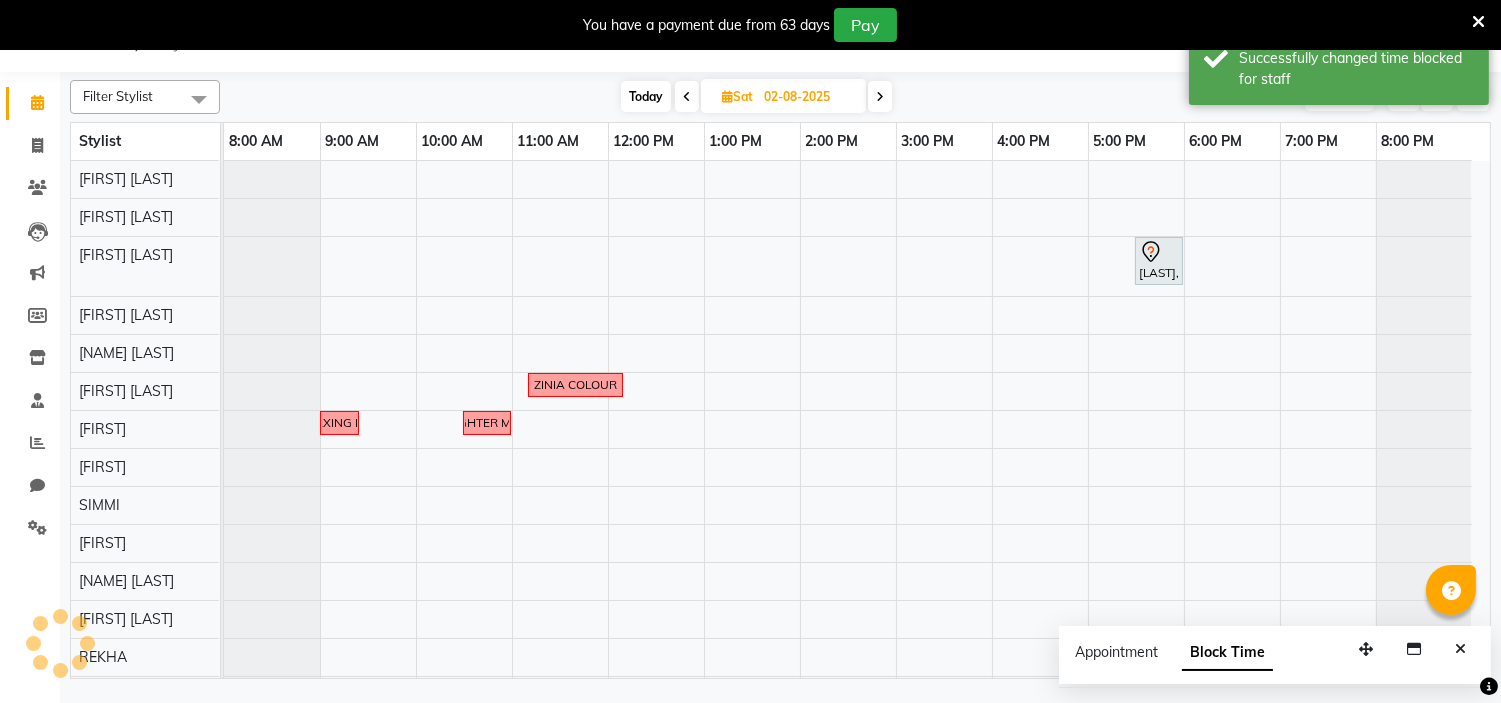 scroll, scrollTop: 0, scrollLeft: 0, axis: both 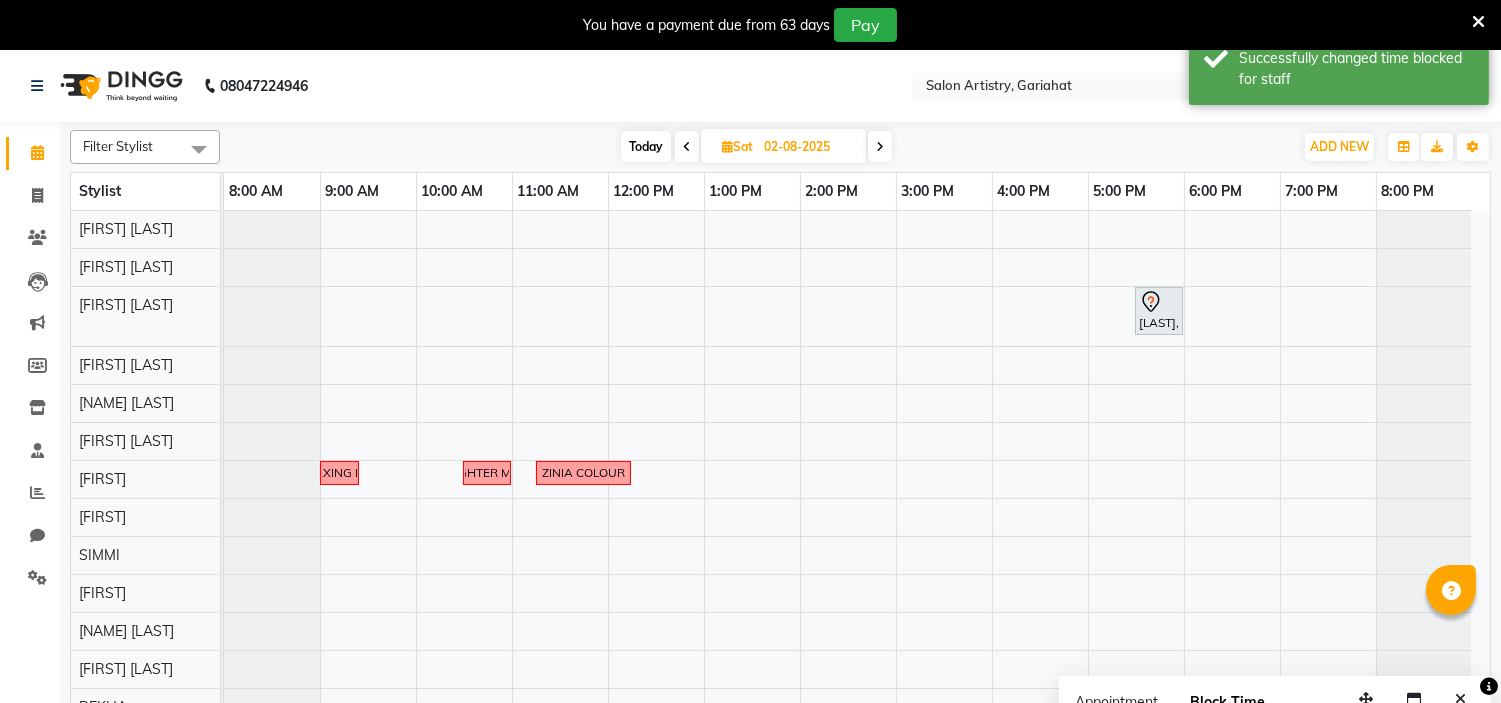 click at bounding box center (687, 147) 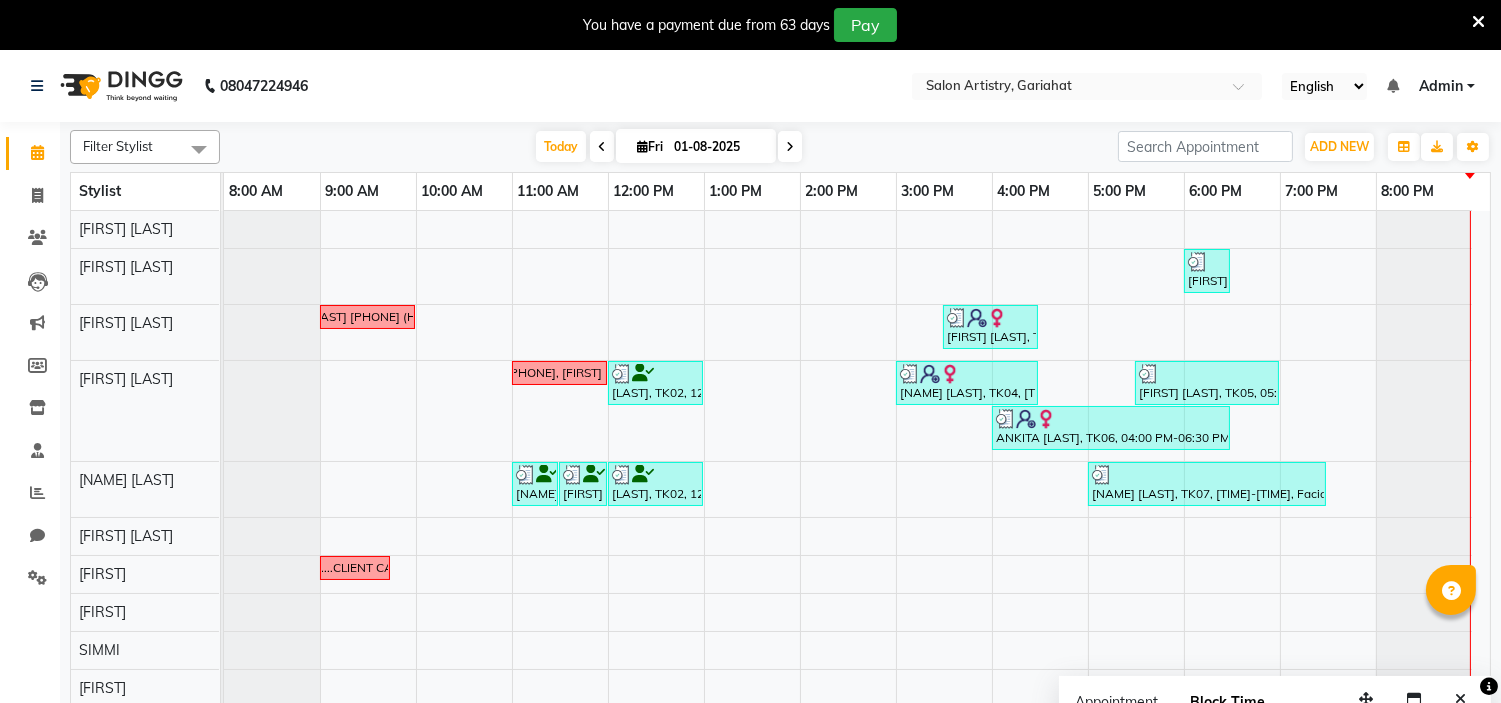 click at bounding box center (602, 147) 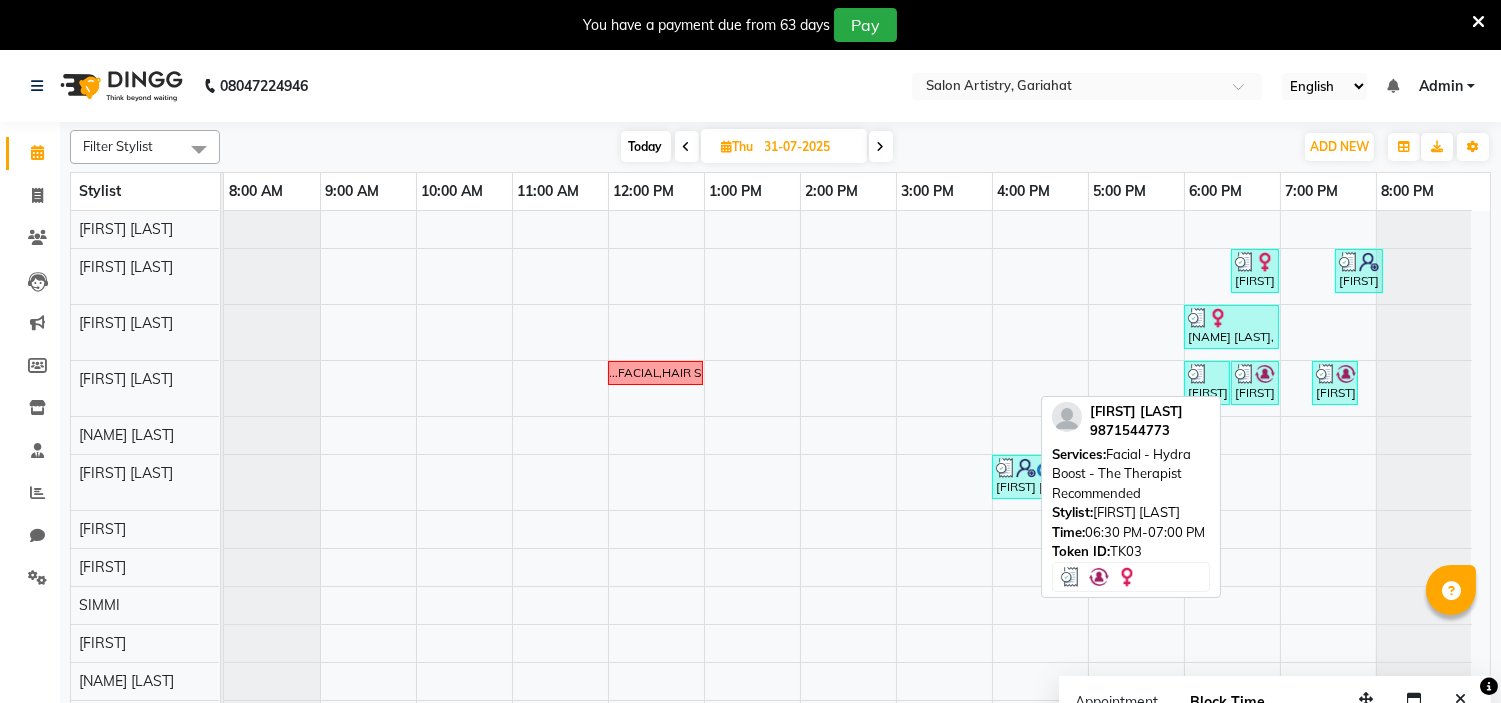 click on "[FIRST] [LAST], TK03, 06:30 PM-07:00 PM, Facial - Hydra Boost - The Therapist Recommended" at bounding box center (1255, 383) 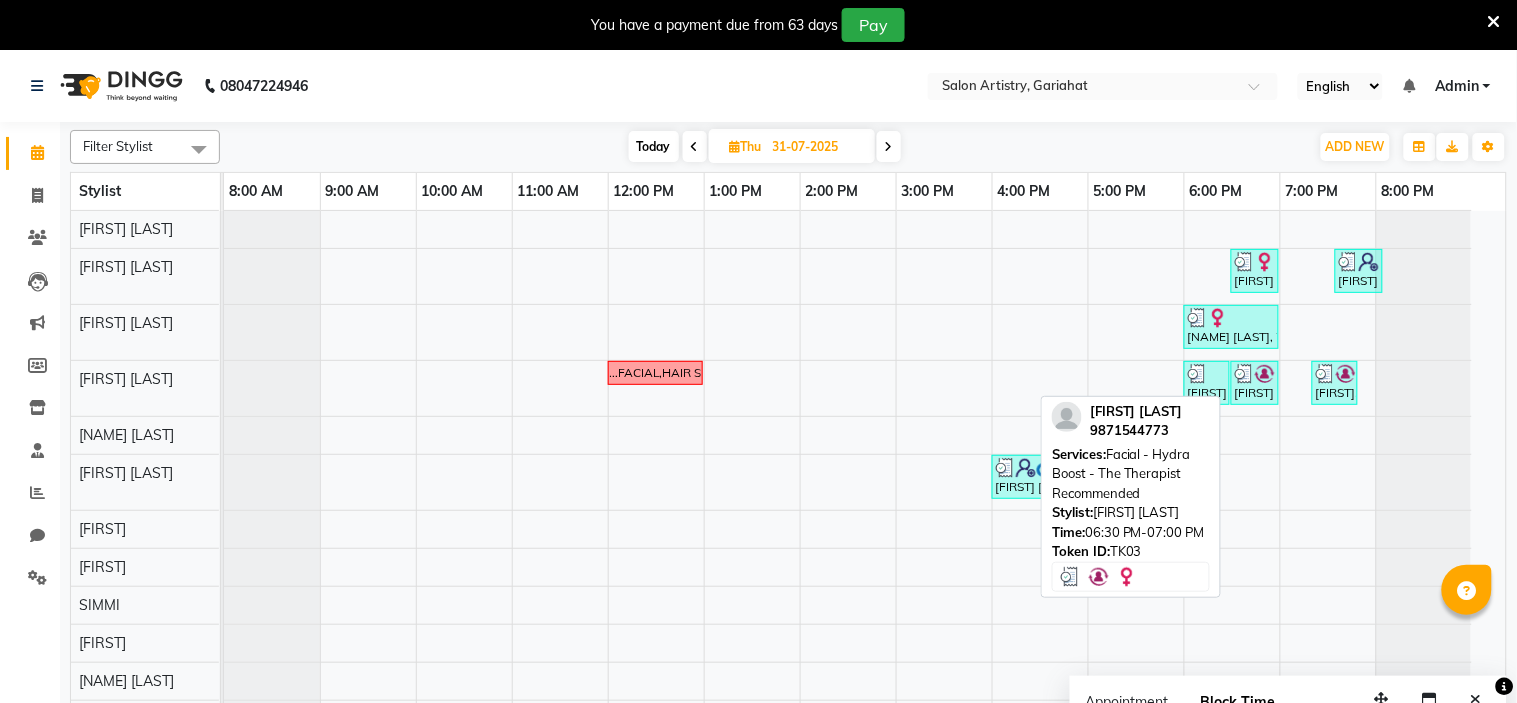 select on "3" 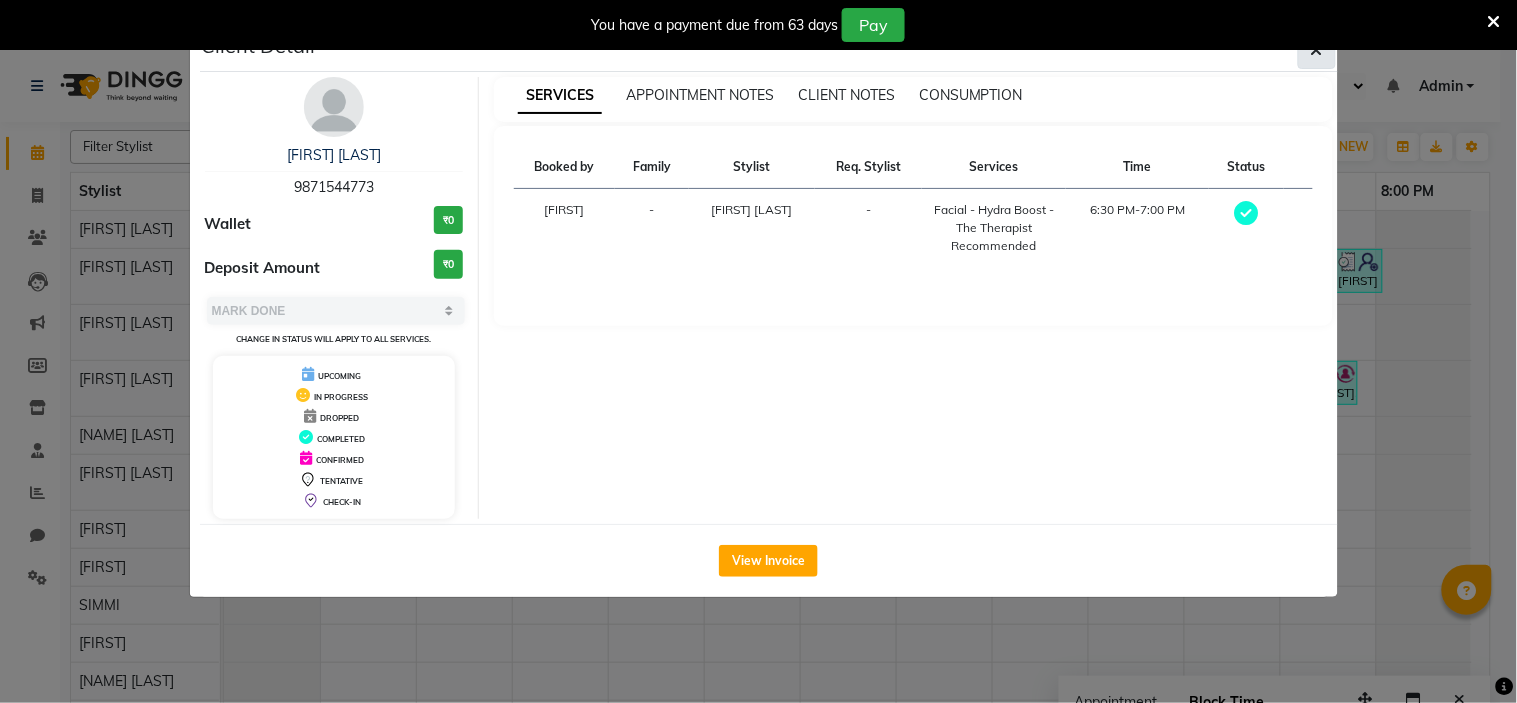 click 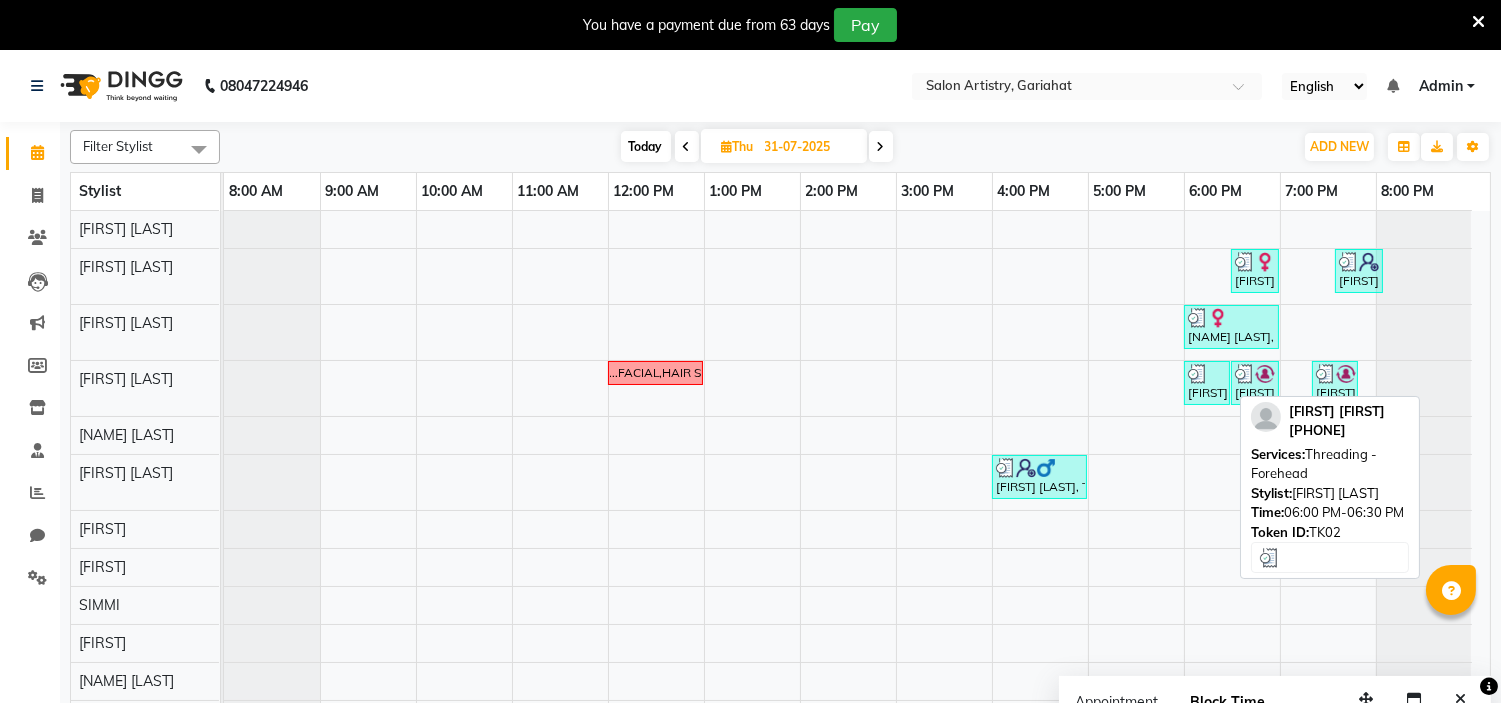 click at bounding box center (1207, 374) 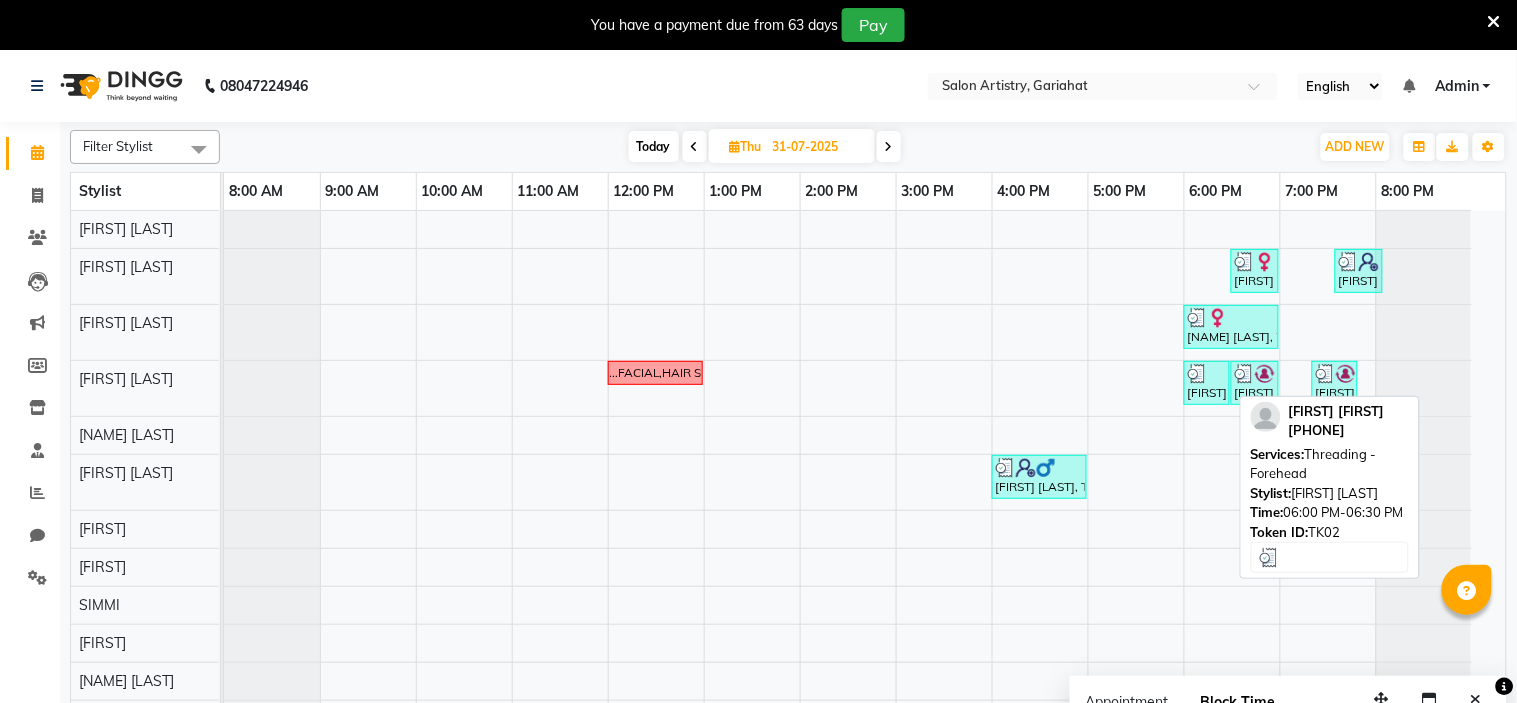 select on "3" 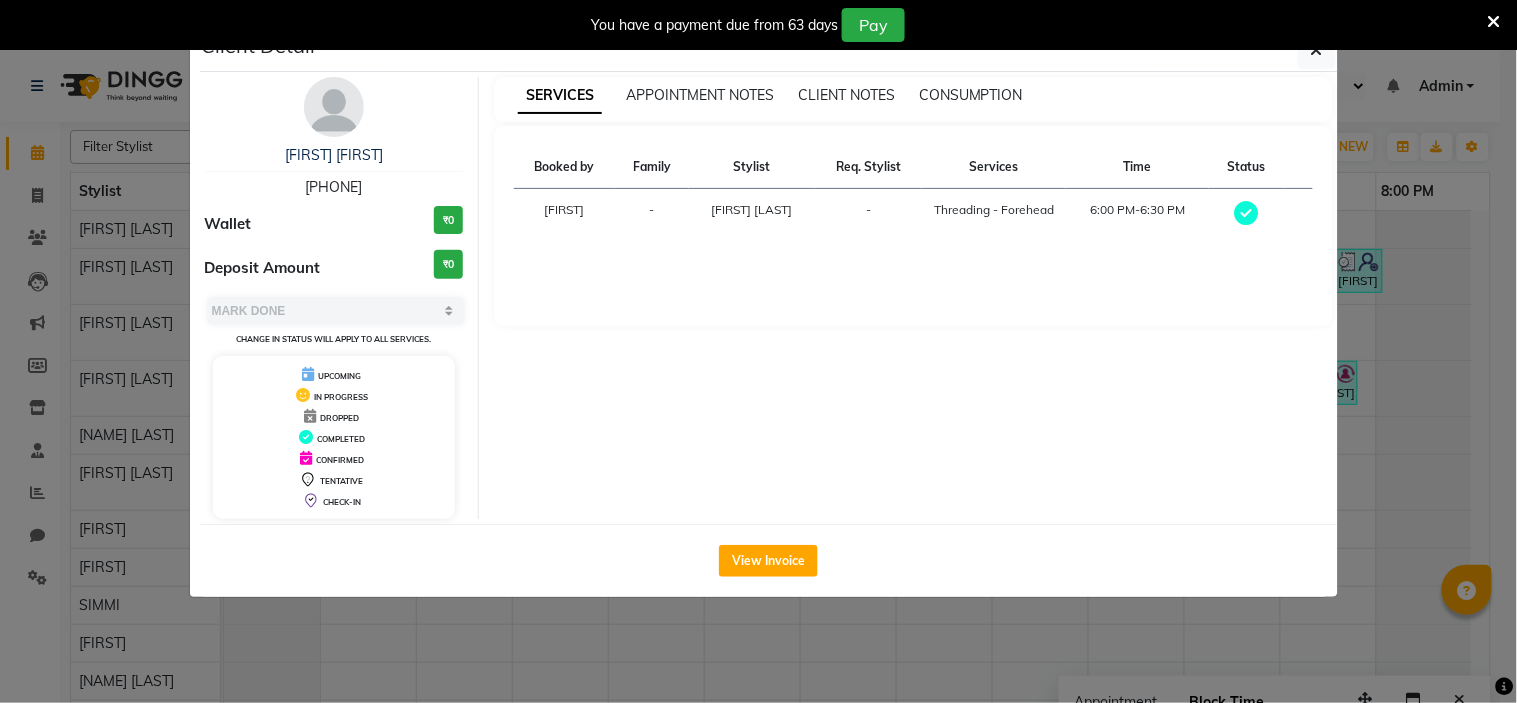 click on "You have a payment due from 63 days   Pay" at bounding box center (758, 25) 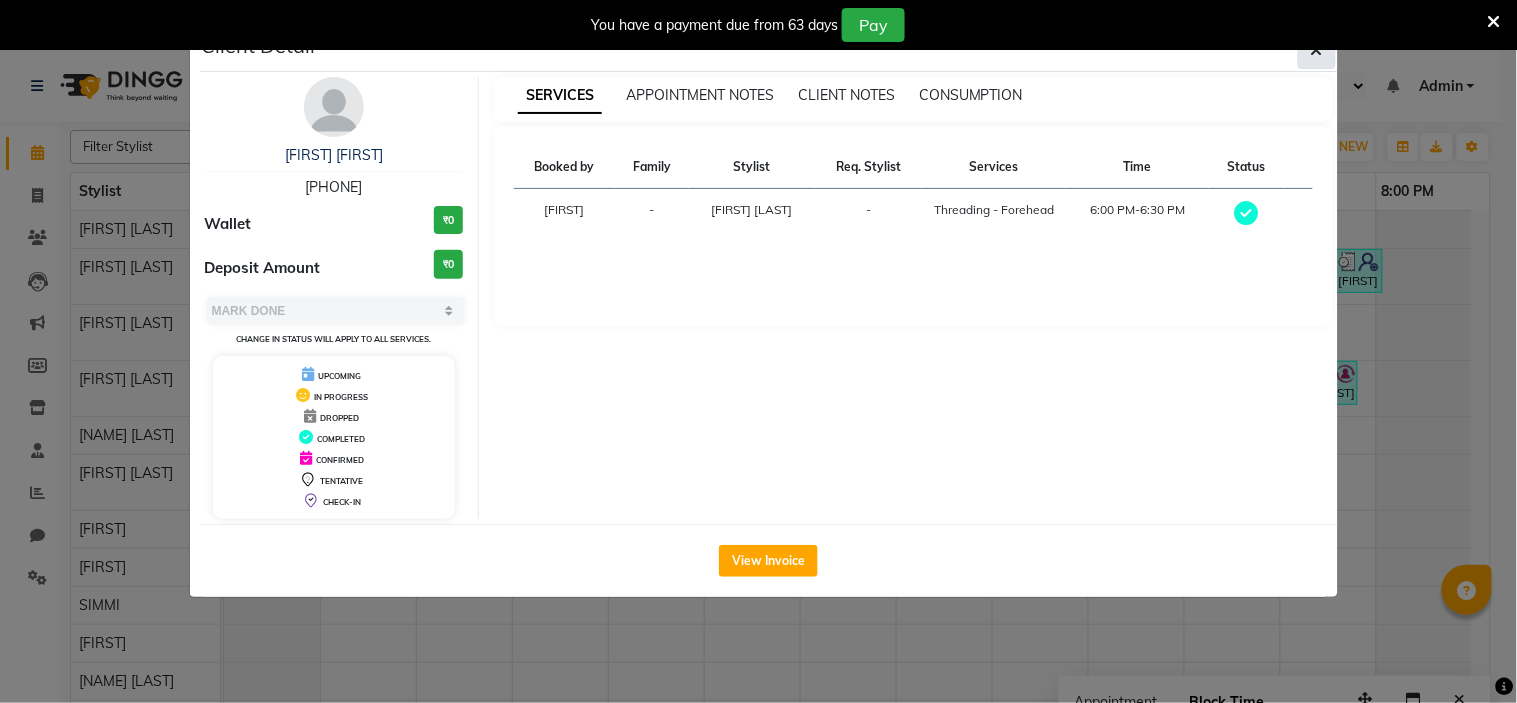click 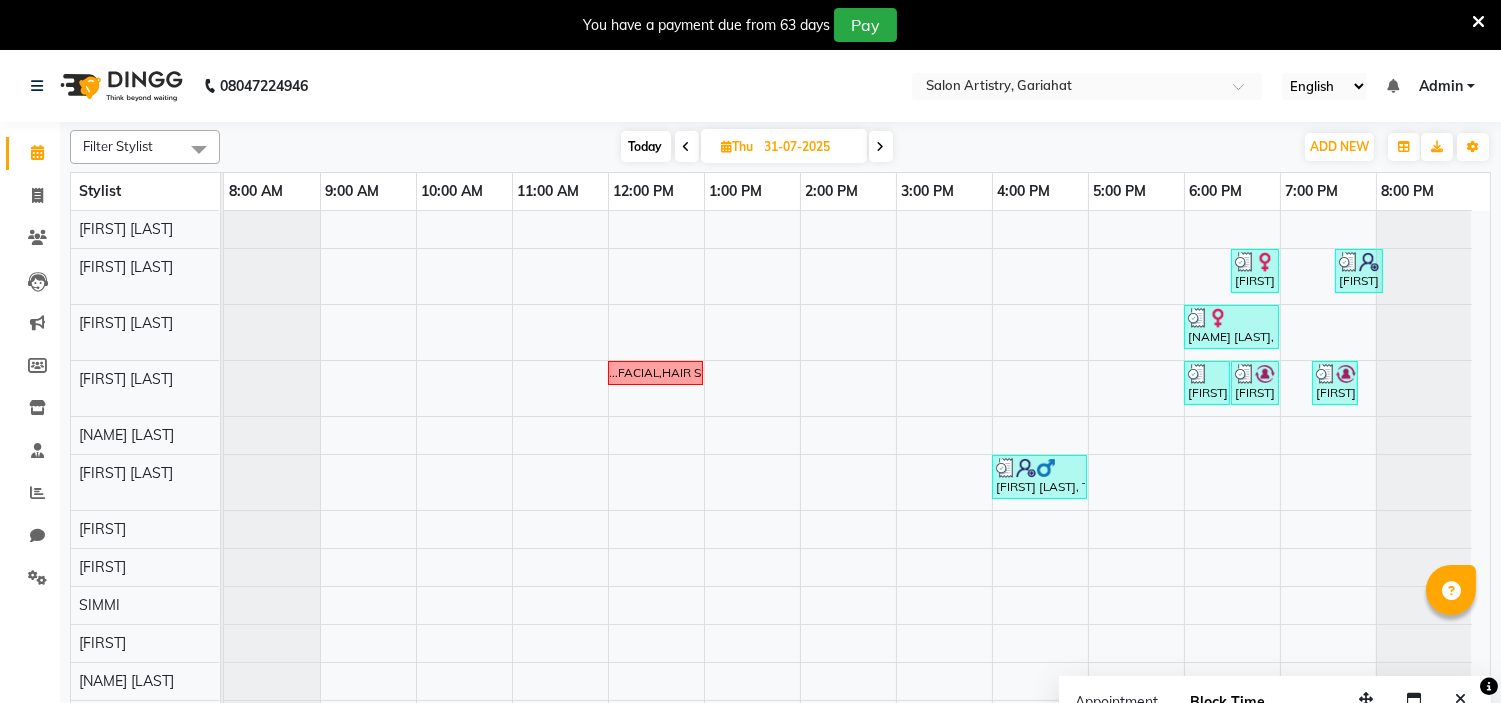 click at bounding box center (881, 146) 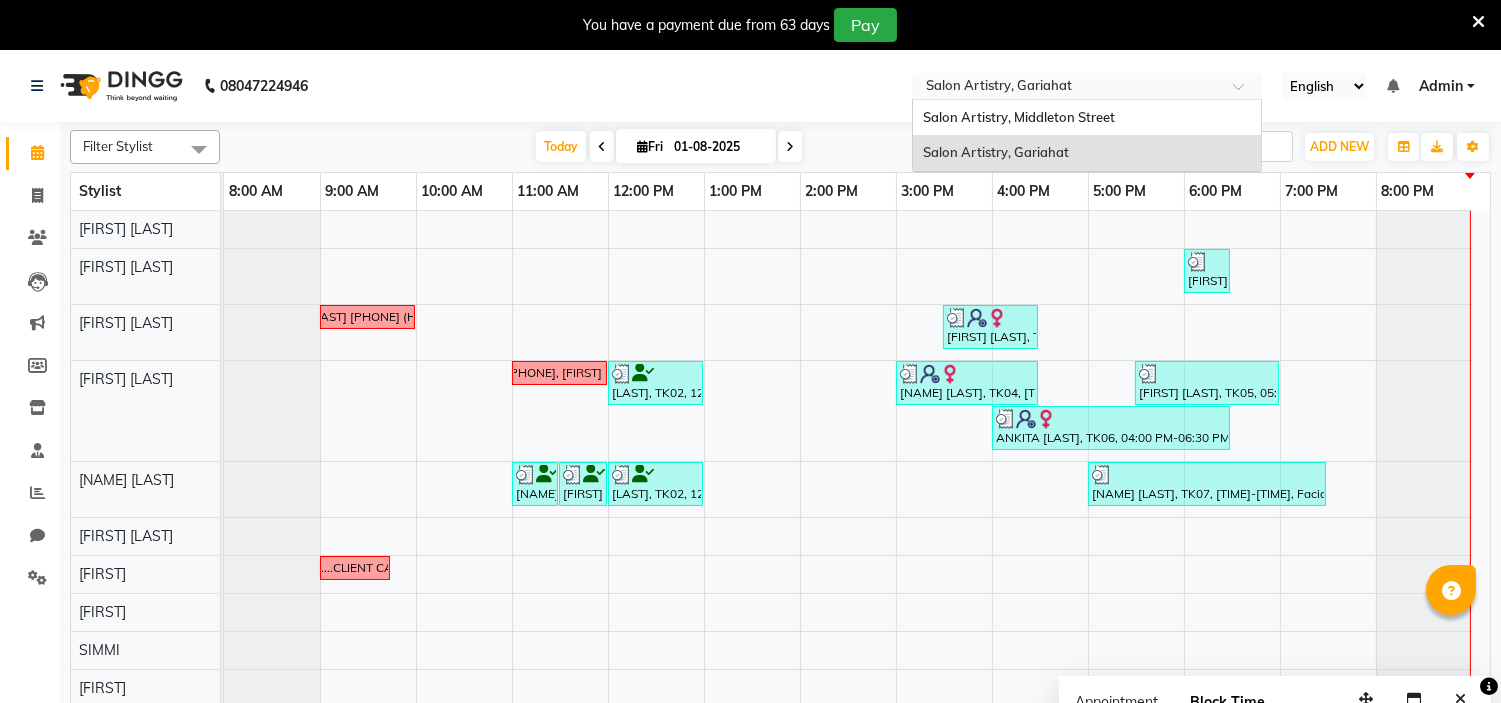 click at bounding box center (1067, 88) 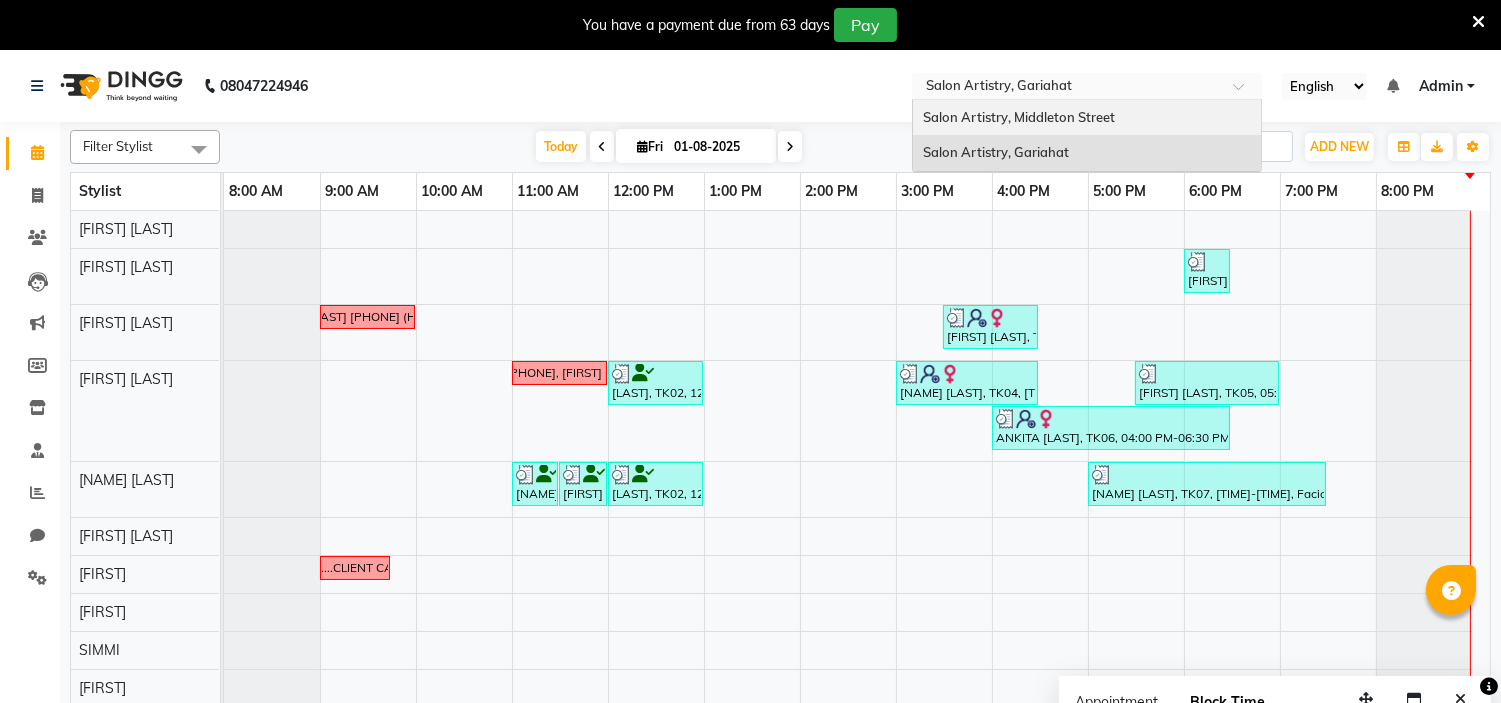 click on "Salon Artistry, Middleton Street" at bounding box center (1019, 117) 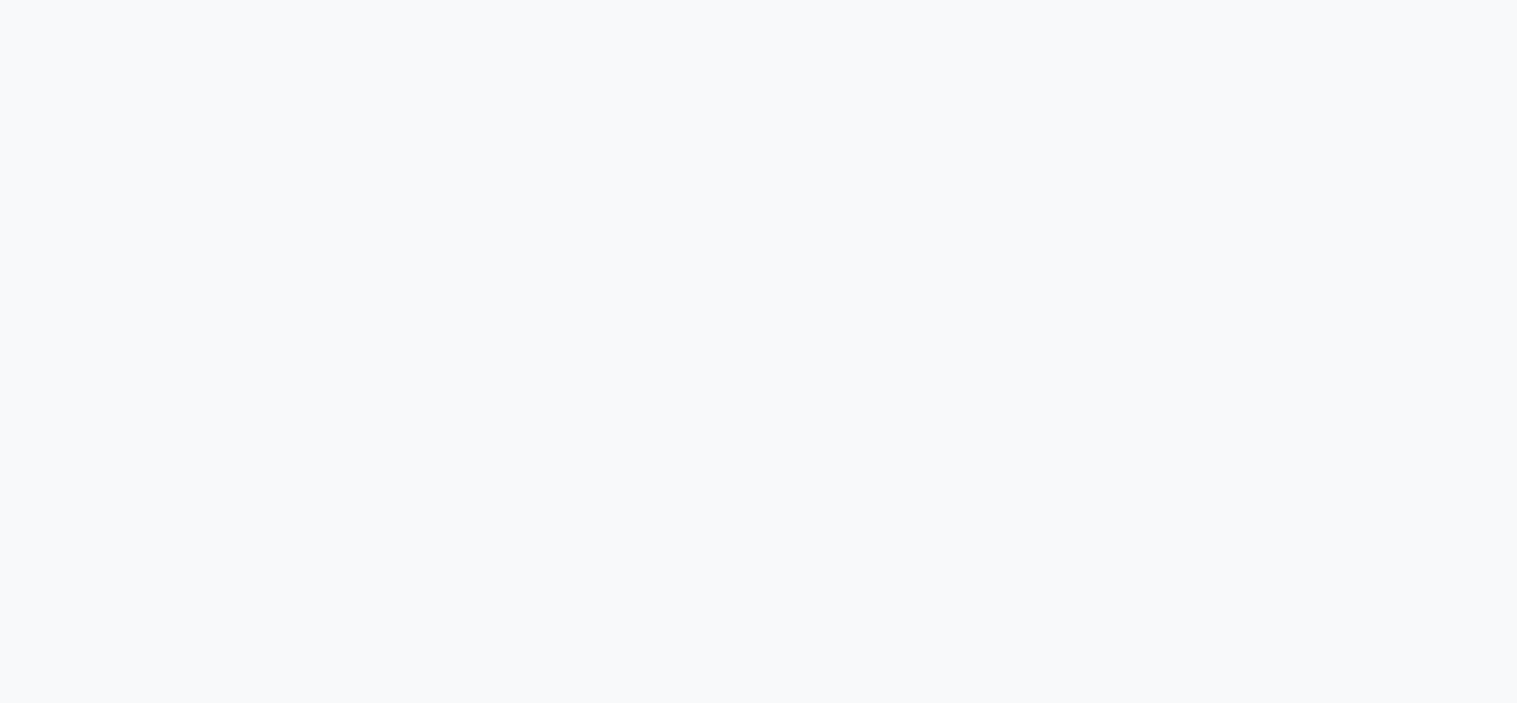 scroll, scrollTop: 0, scrollLeft: 0, axis: both 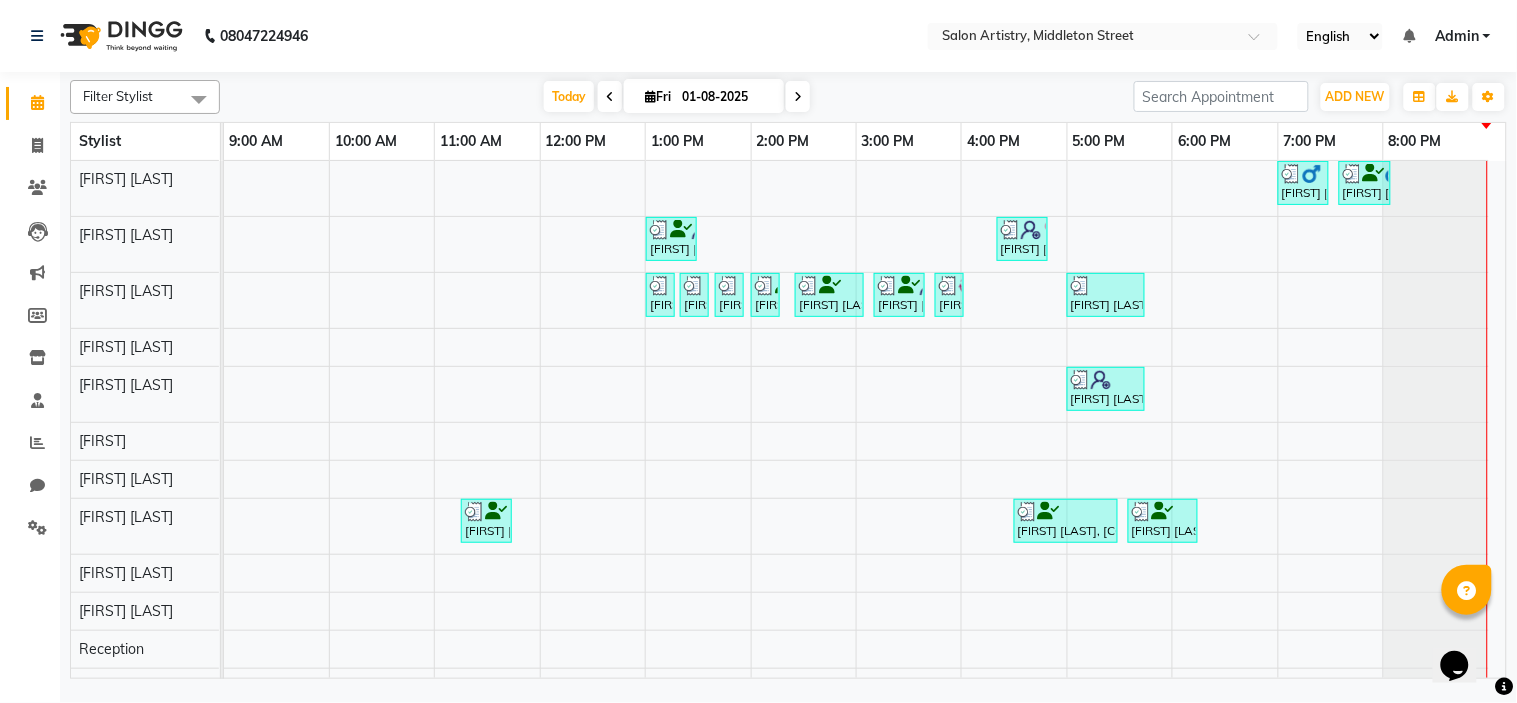 click at bounding box center (798, 97) 